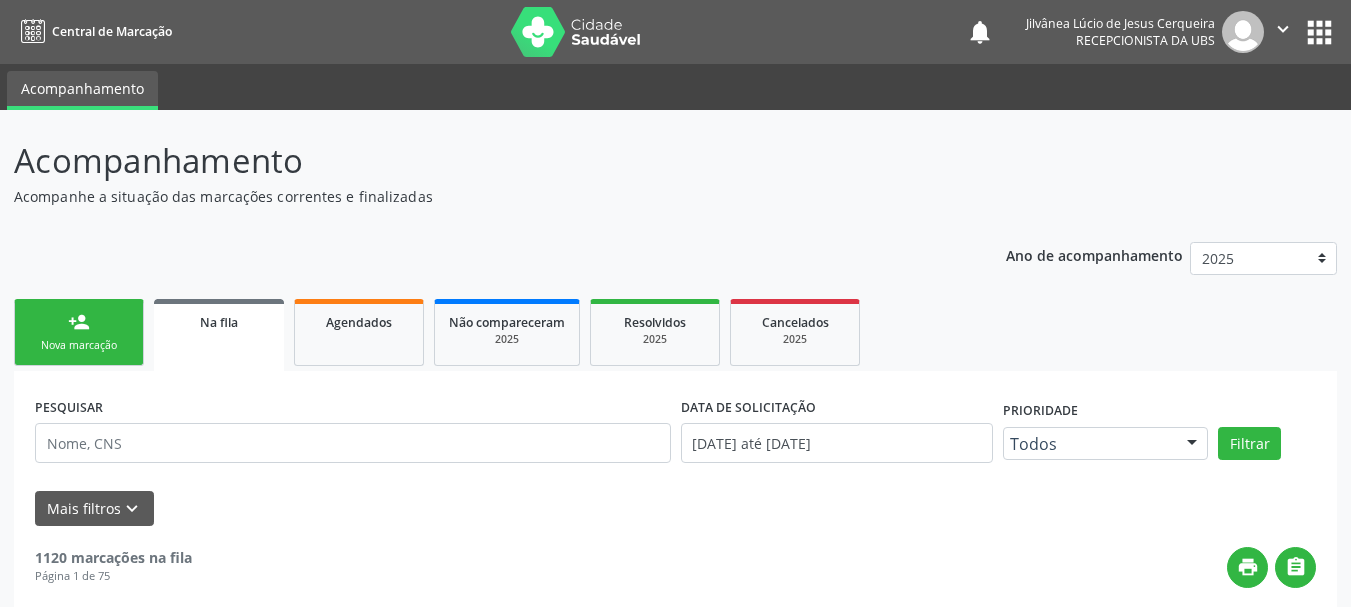 scroll, scrollTop: 60, scrollLeft: 0, axis: vertical 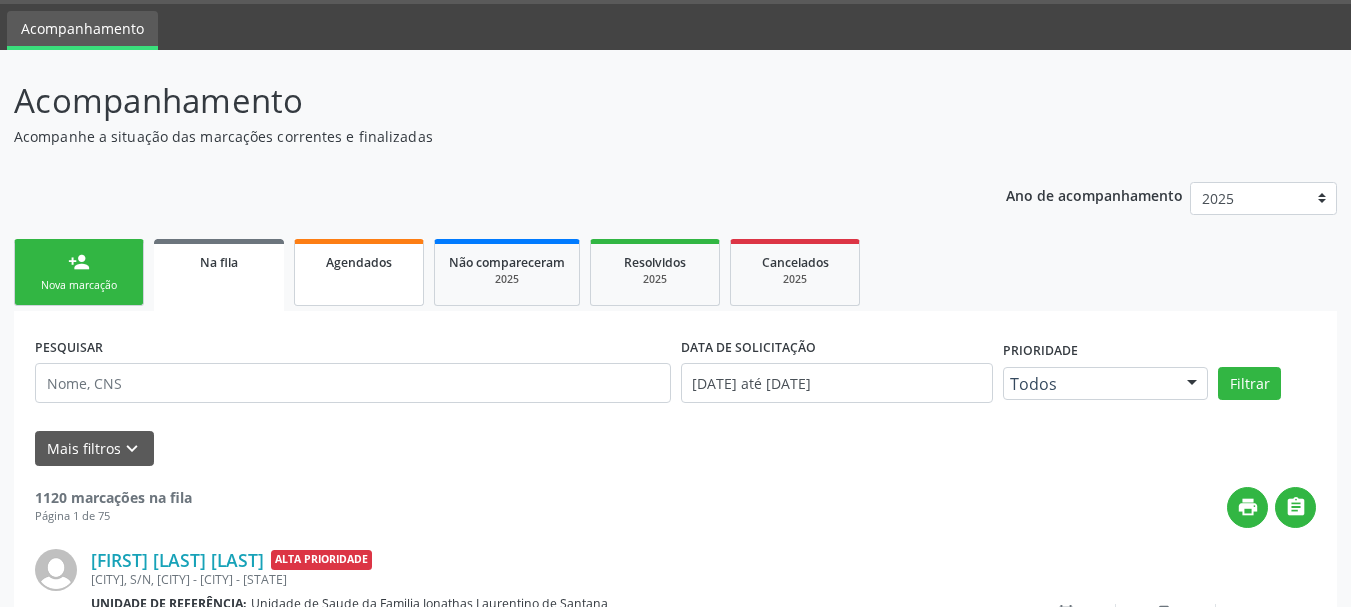 click on "Agendados" at bounding box center (359, 262) 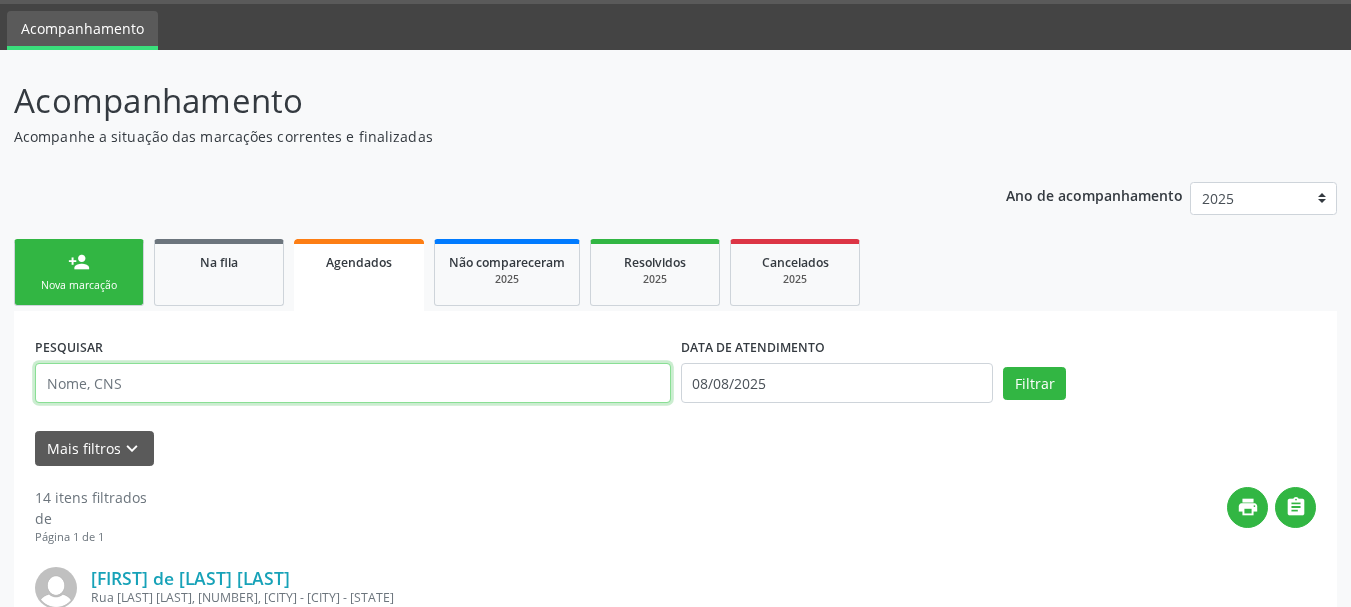 click at bounding box center (353, 383) 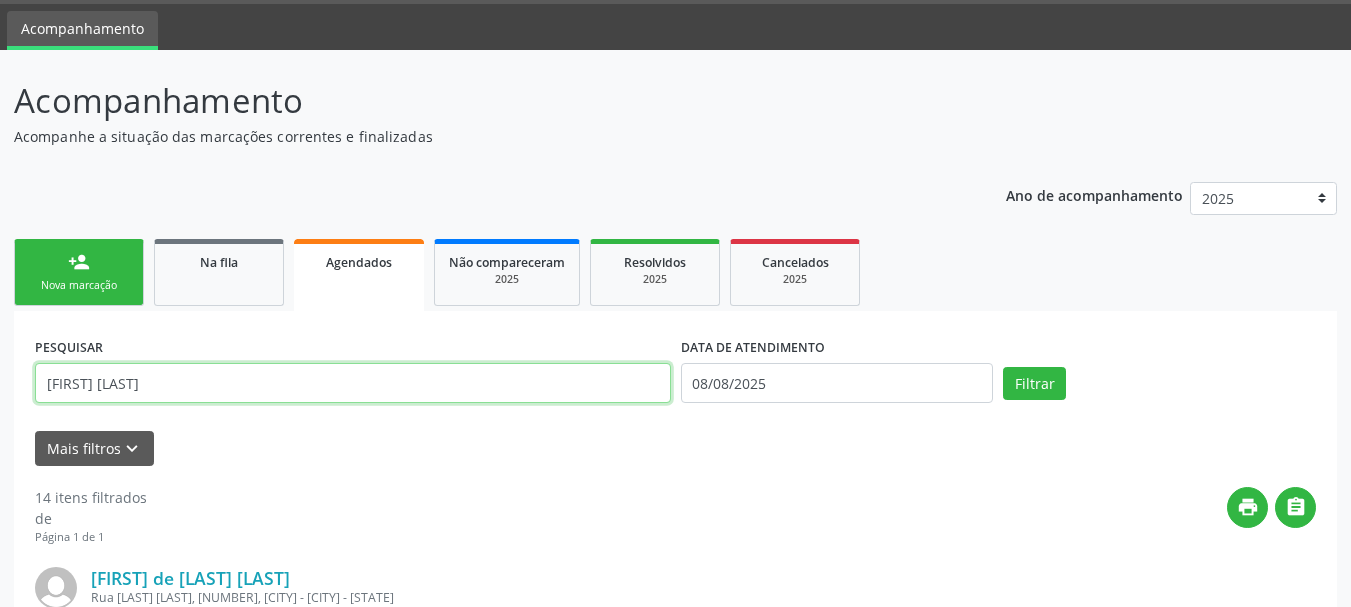 type on "[FIRST] [LAST]" 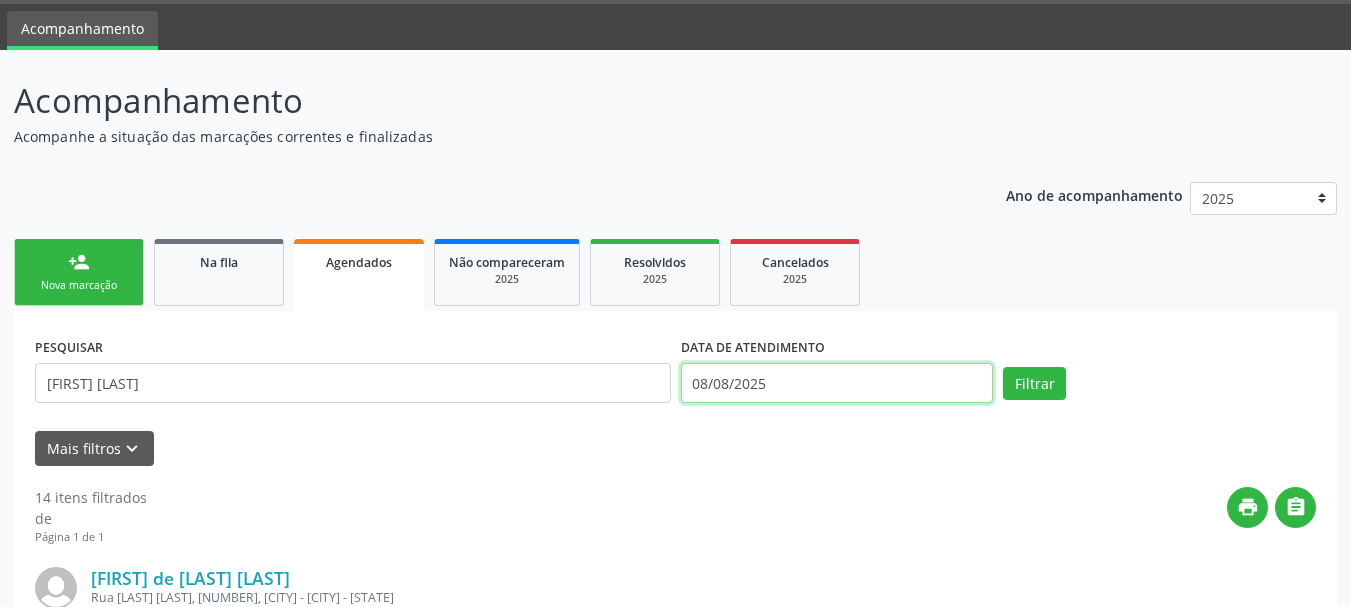click on "08/08/2025" at bounding box center [837, 383] 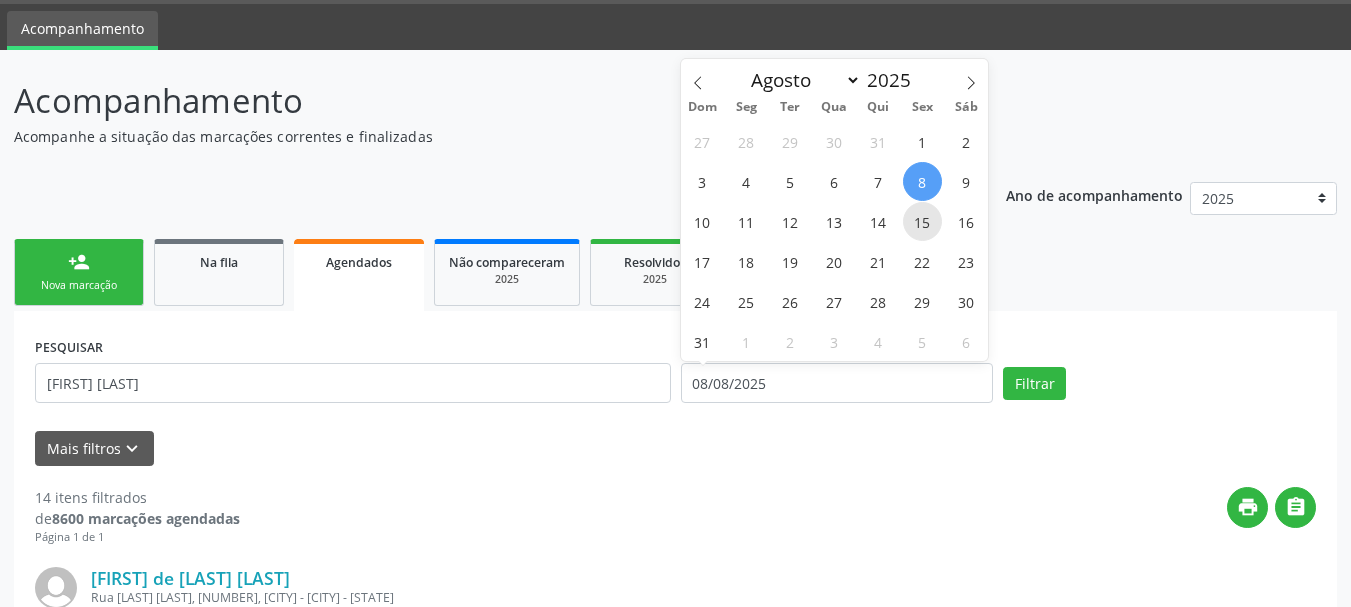 click on "15" at bounding box center (922, 221) 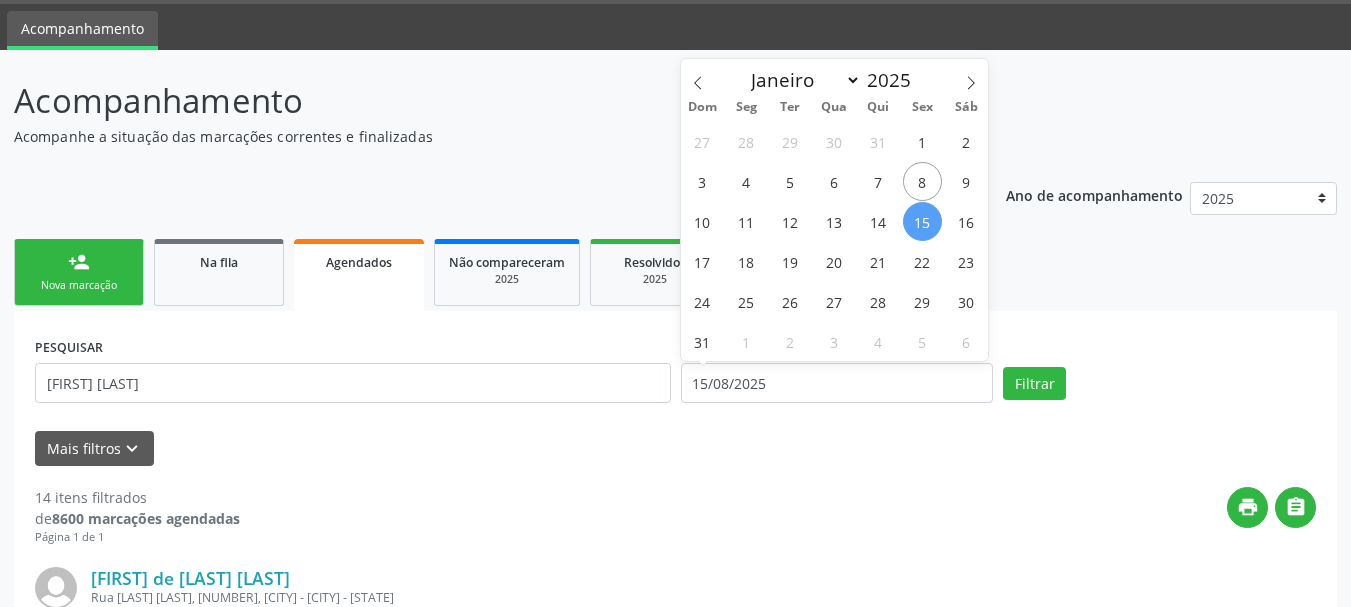 click on "PESQUISAR
[FIRST] [LAST]
DATA DE ATENDIMENTO
[DATE]
Filtrar
UNIDADE EXECUTANTE
Selecione uma unidade
Todos as unidades   3D Dent   A Bioquimika Farmacia de Manipulacao   A Botica Magistral Ltda   A Brito Servicos Medicos e Hospitalares   A C Servicos Medicos e Hospitalares   A D Santos Fernandes   A F dos Santos Servicos Medicos e Hospitalares   A G S Servicos Medicos   A Gomes Servicos Medicos e Hospitalares   A Goncalves Servicos Hospitalares   A M Servicos Medicos   A Maia Servicos Medicos e Hospitalares   A Marques Servicos Medicos e Hospitalares   A Medicina Diagnostica Cabula   A Medicina Diagnostica Nazare   A Medicina Diagnostica Paralela   A Medicina Diagnostica Pq Bela Vista   A Medicina Diagnostica e Diagnoson   A Rios Correia   A S Consultorios   A S Odonto   A Vieira Clinica Medica   A3 Dermatologistas Associados   Aas Pituba   Aba Therapy   Abertta Saude     Abre" at bounding box center [675, 2456] 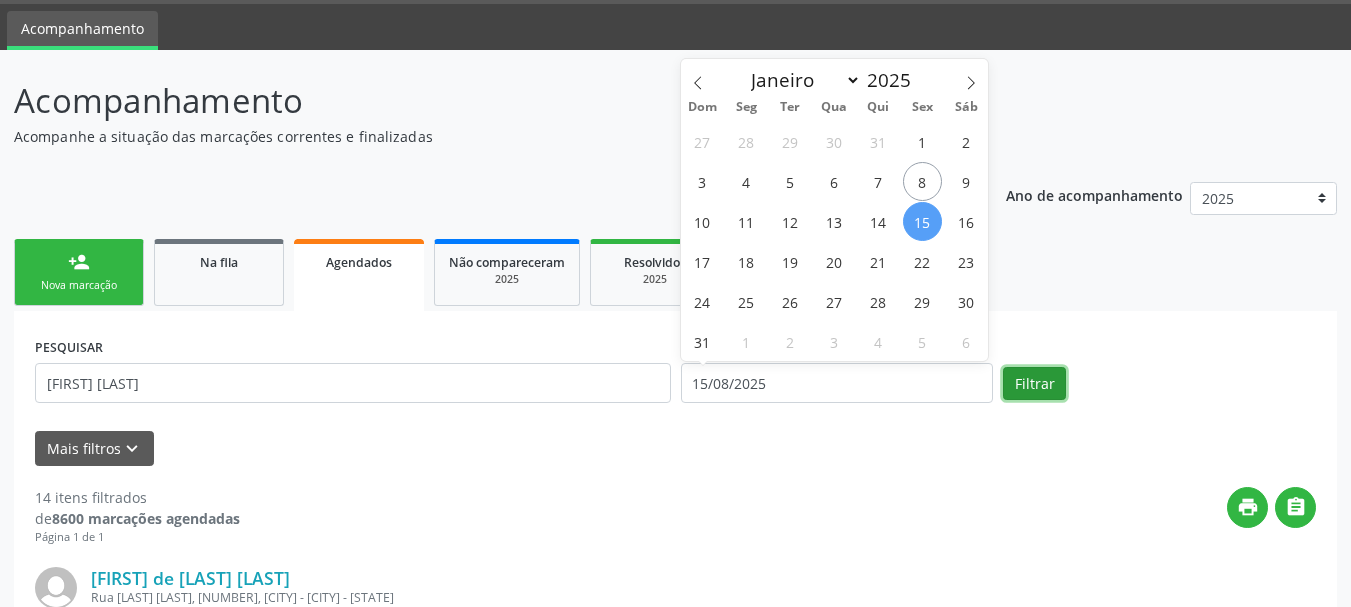 click on "Filtrar" at bounding box center [1034, 384] 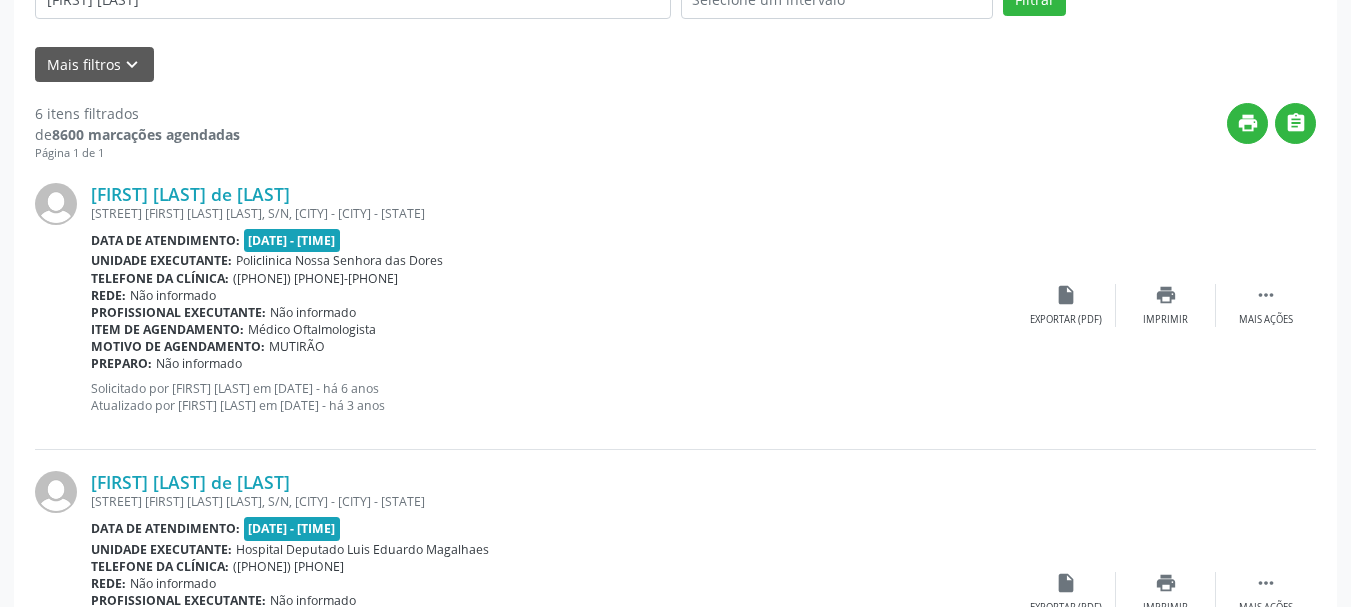 scroll, scrollTop: 460, scrollLeft: 0, axis: vertical 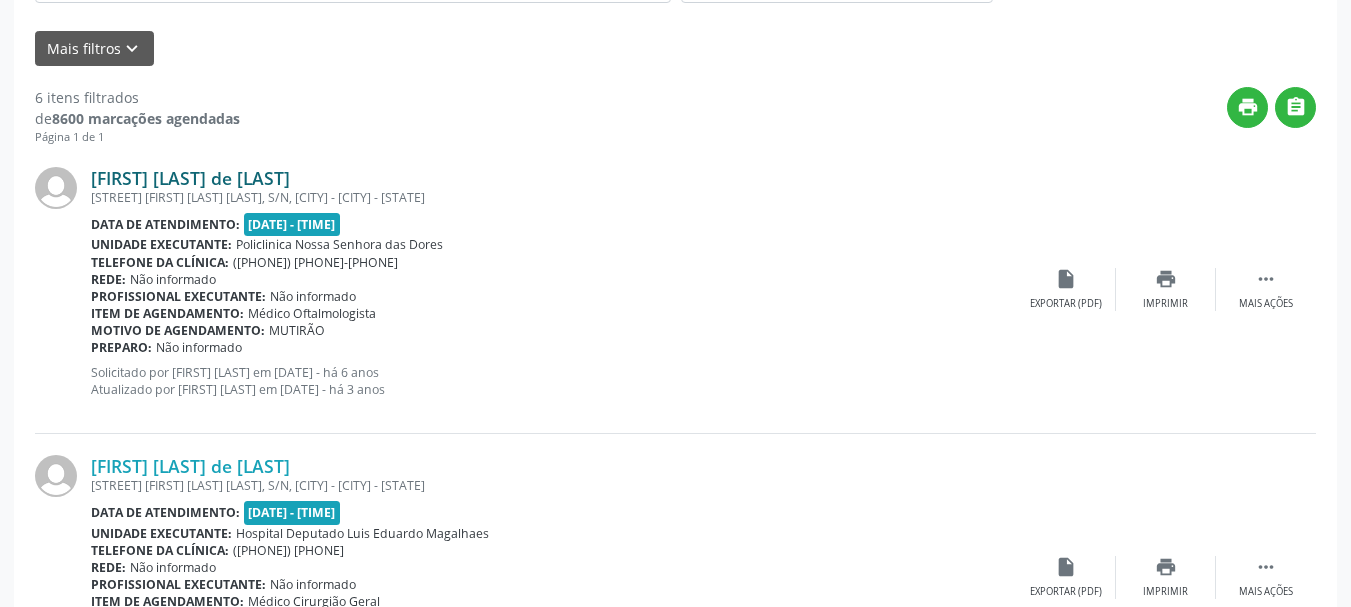 click on "[FIRST] [LAST] de [LAST]" at bounding box center [190, 178] 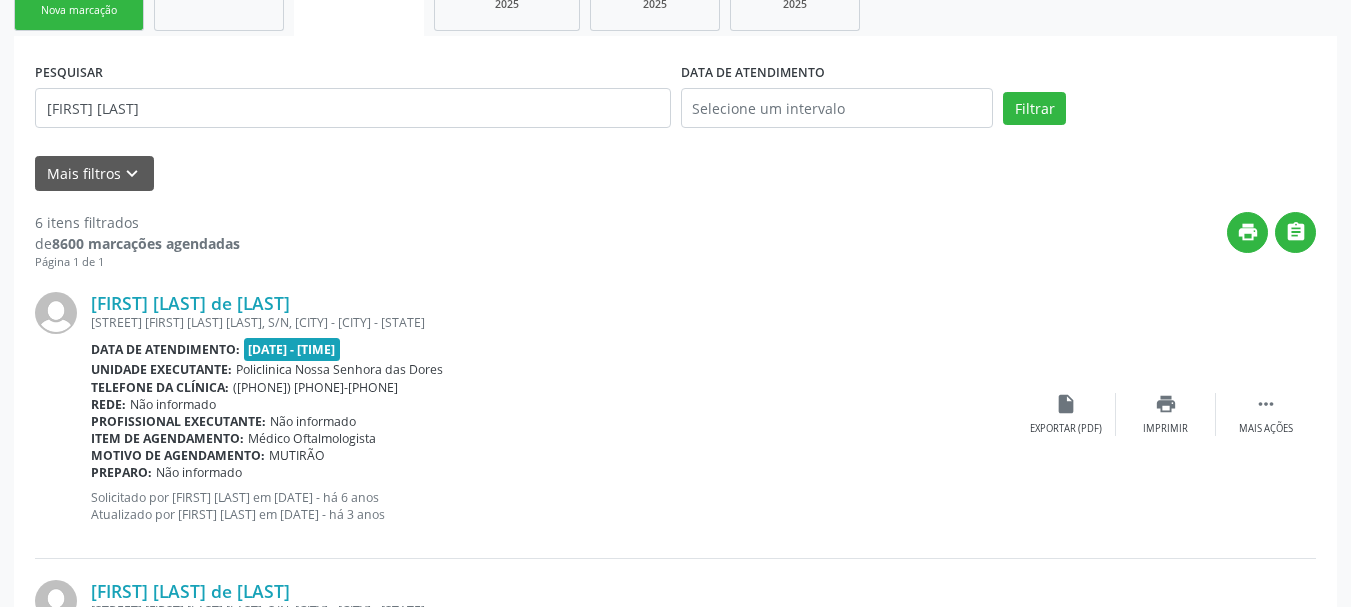 scroll, scrollTop: 160, scrollLeft: 0, axis: vertical 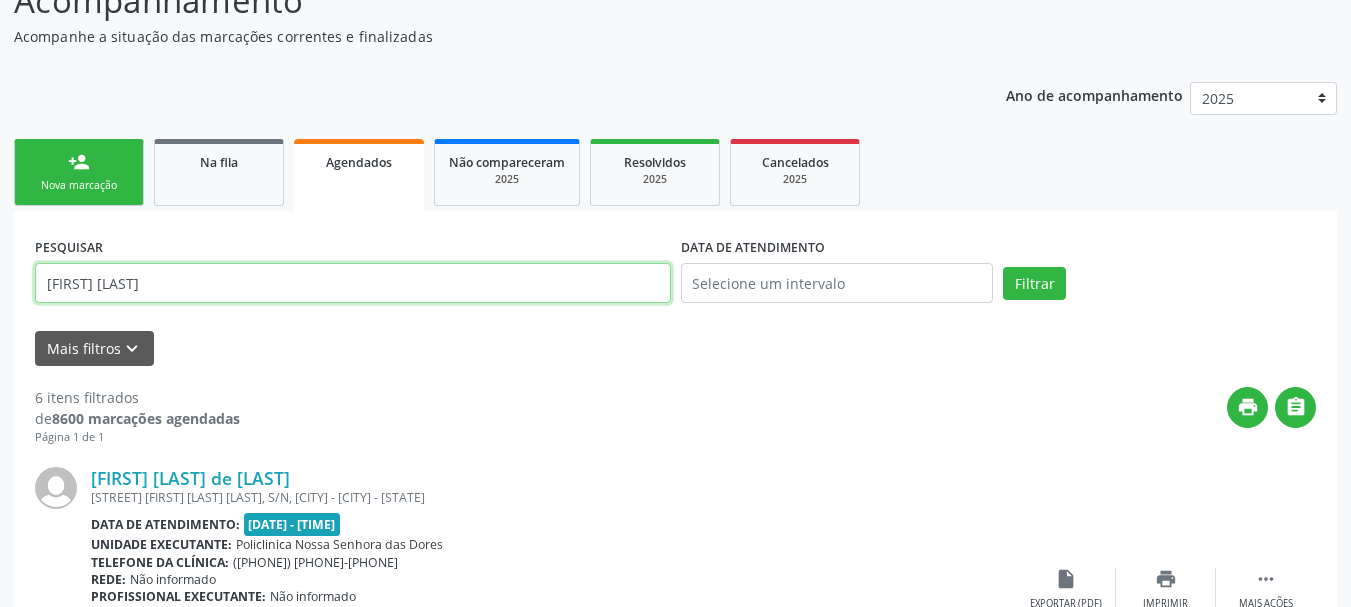 drag, startPoint x: 323, startPoint y: 283, endPoint x: 0, endPoint y: 311, distance: 324.21136 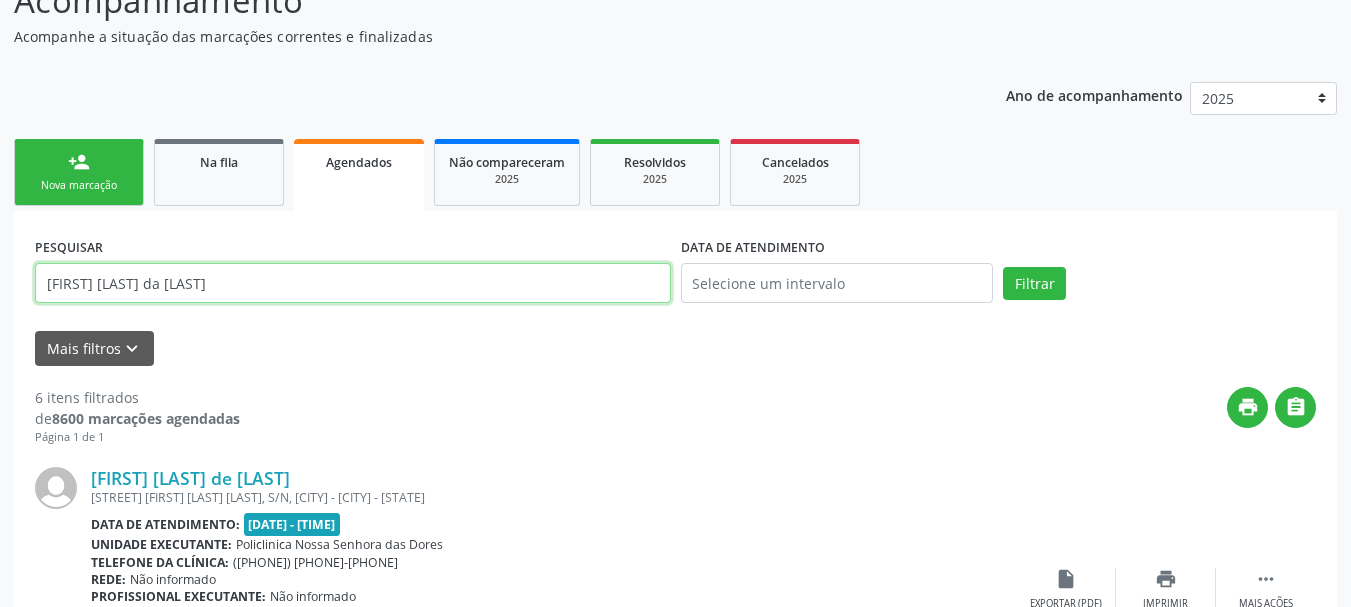 click on "Filtrar" at bounding box center [1034, 284] 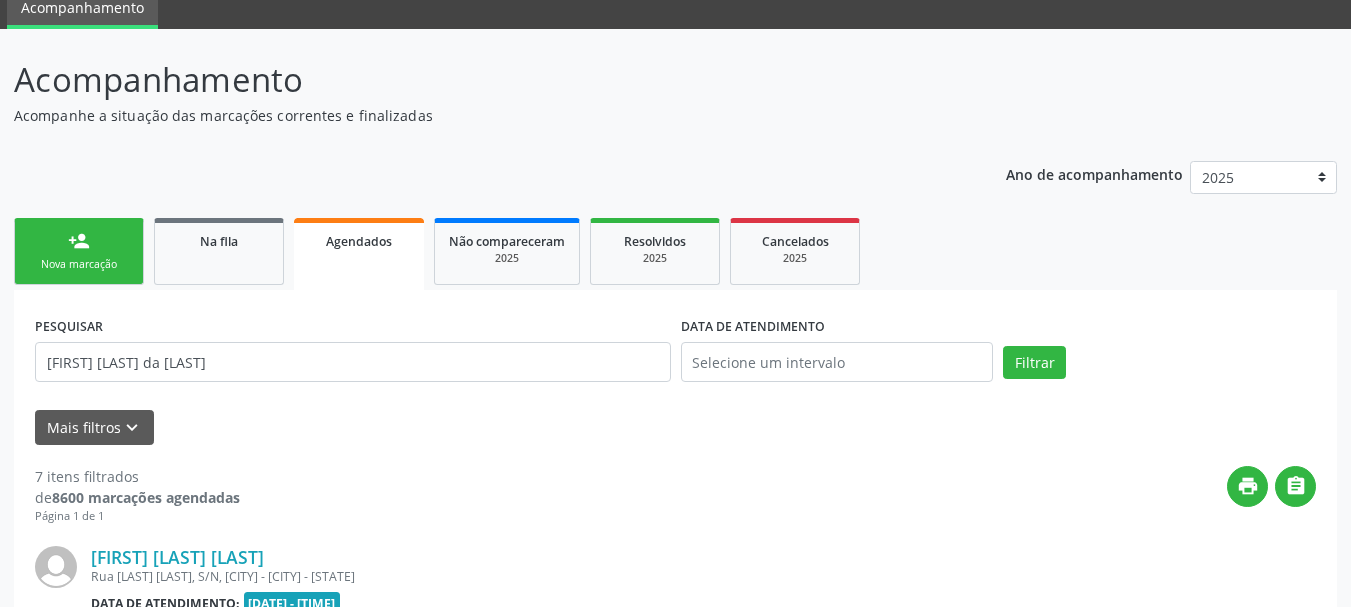 scroll, scrollTop: 160, scrollLeft: 0, axis: vertical 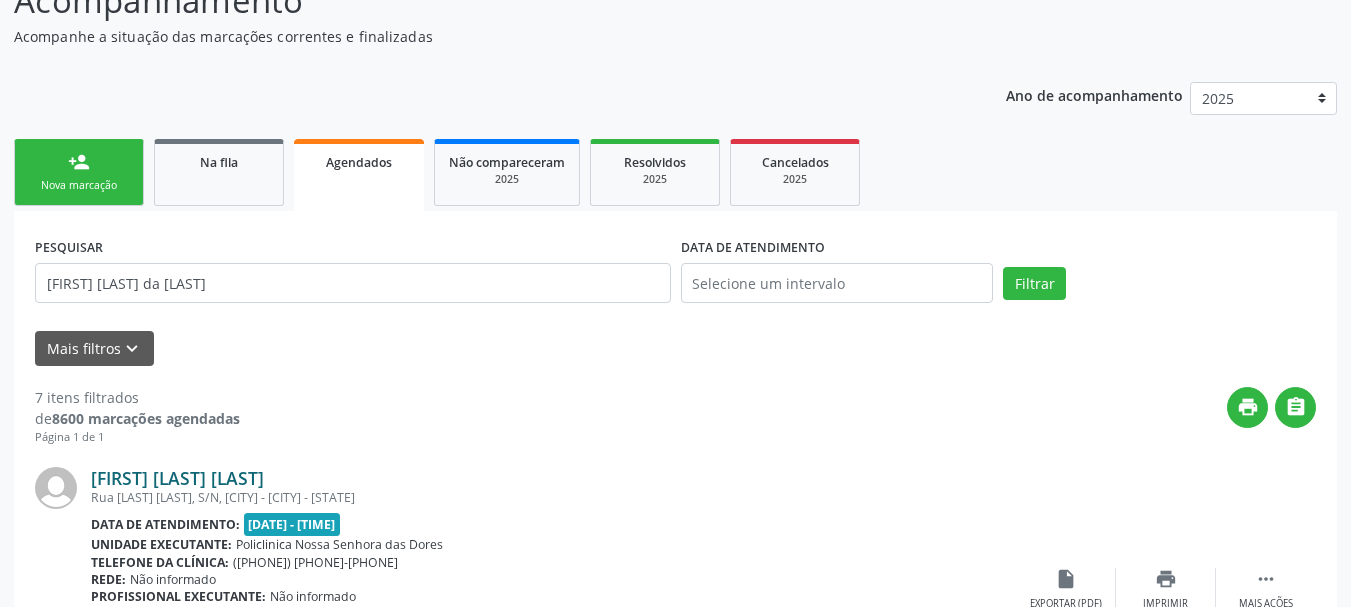 click on "[FIRST] [LAST] [LAST]" at bounding box center (177, 478) 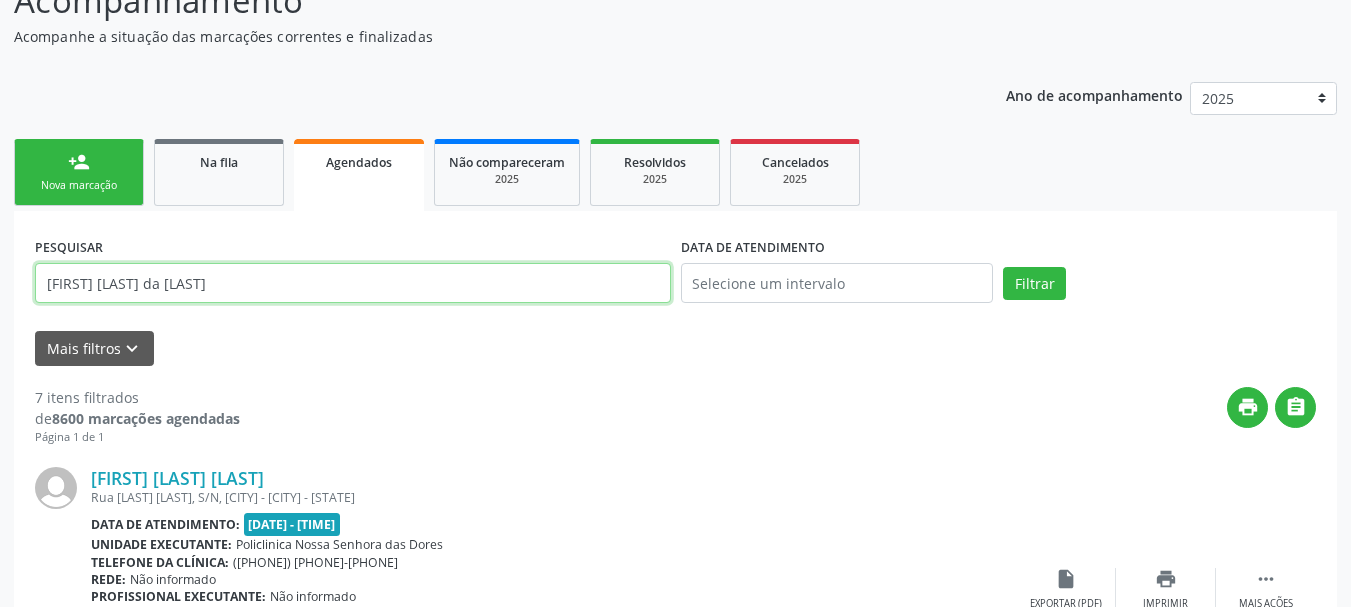 drag, startPoint x: 242, startPoint y: 291, endPoint x: 0, endPoint y: 314, distance: 243.09052 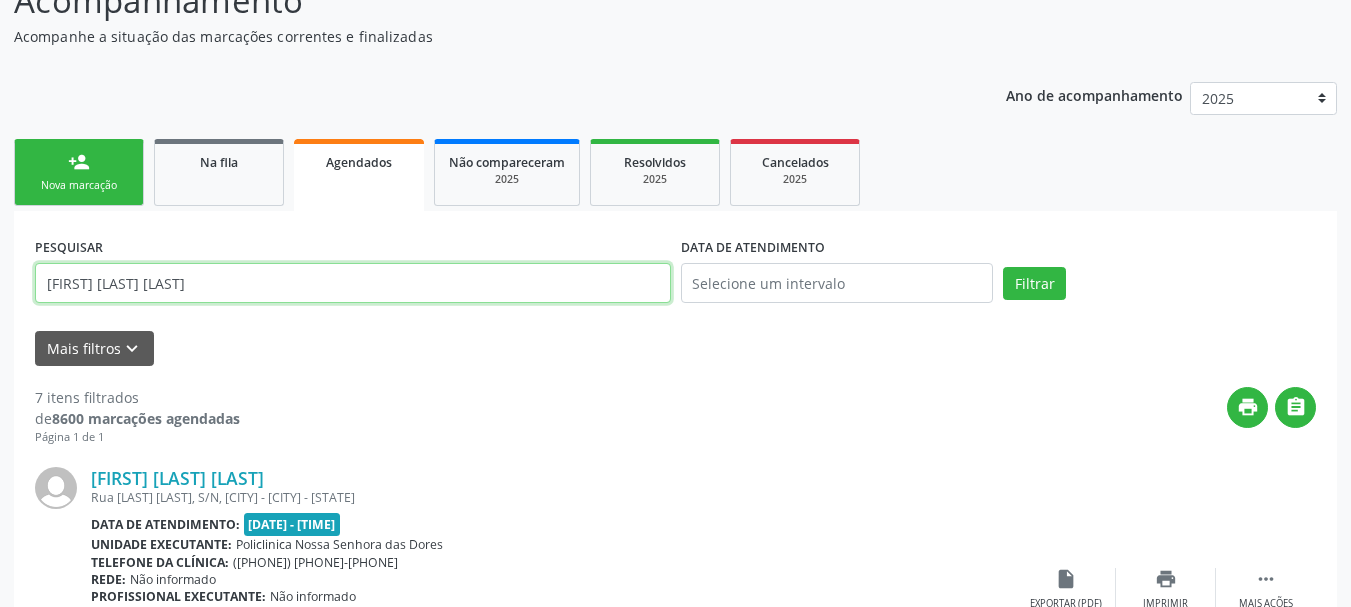 click on "Filtrar" at bounding box center [1034, 284] 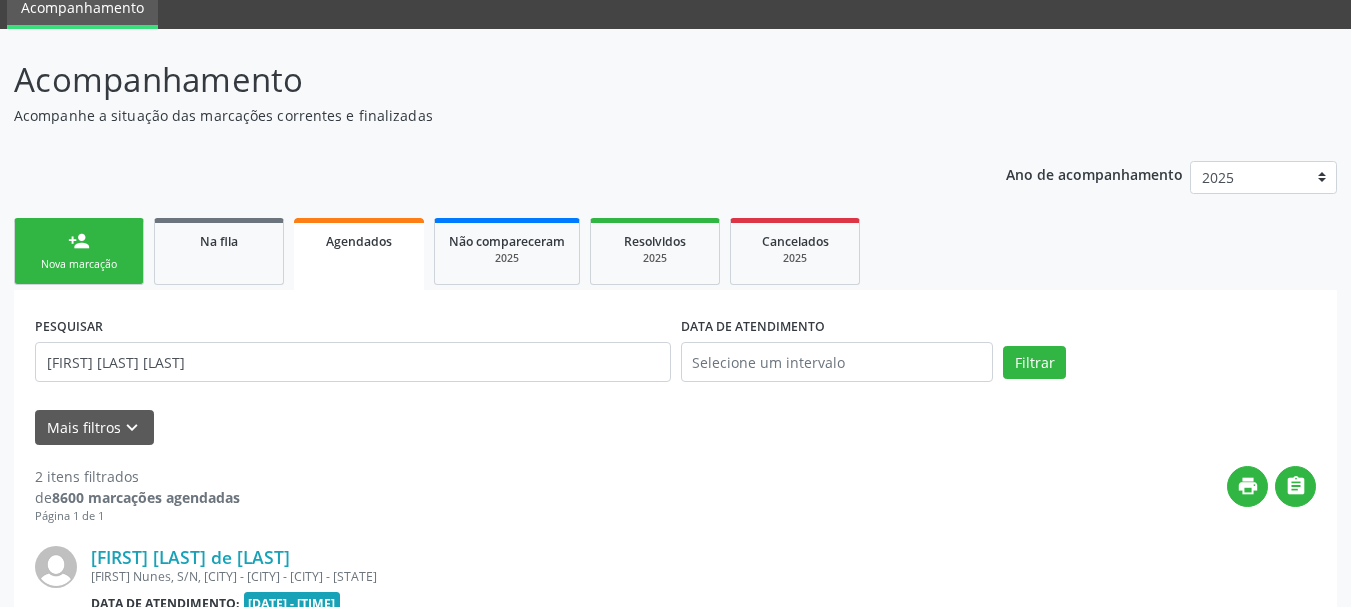 scroll, scrollTop: 160, scrollLeft: 0, axis: vertical 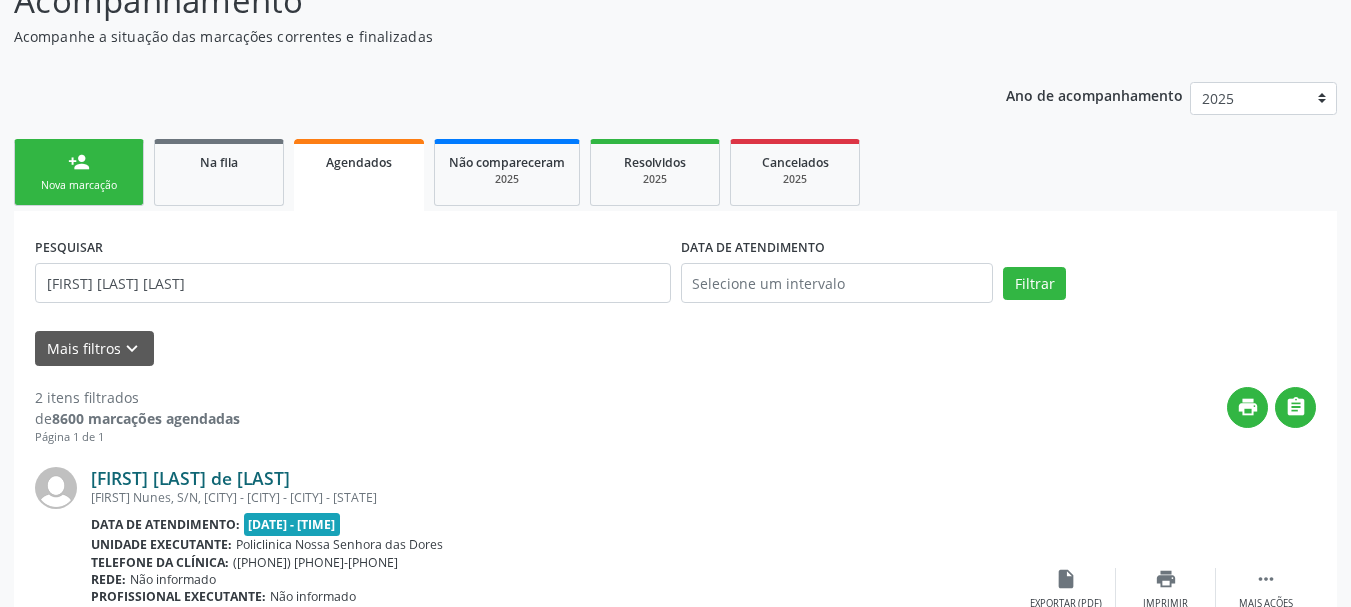 click on "[FIRST] [LAST] de [LAST]" at bounding box center [190, 478] 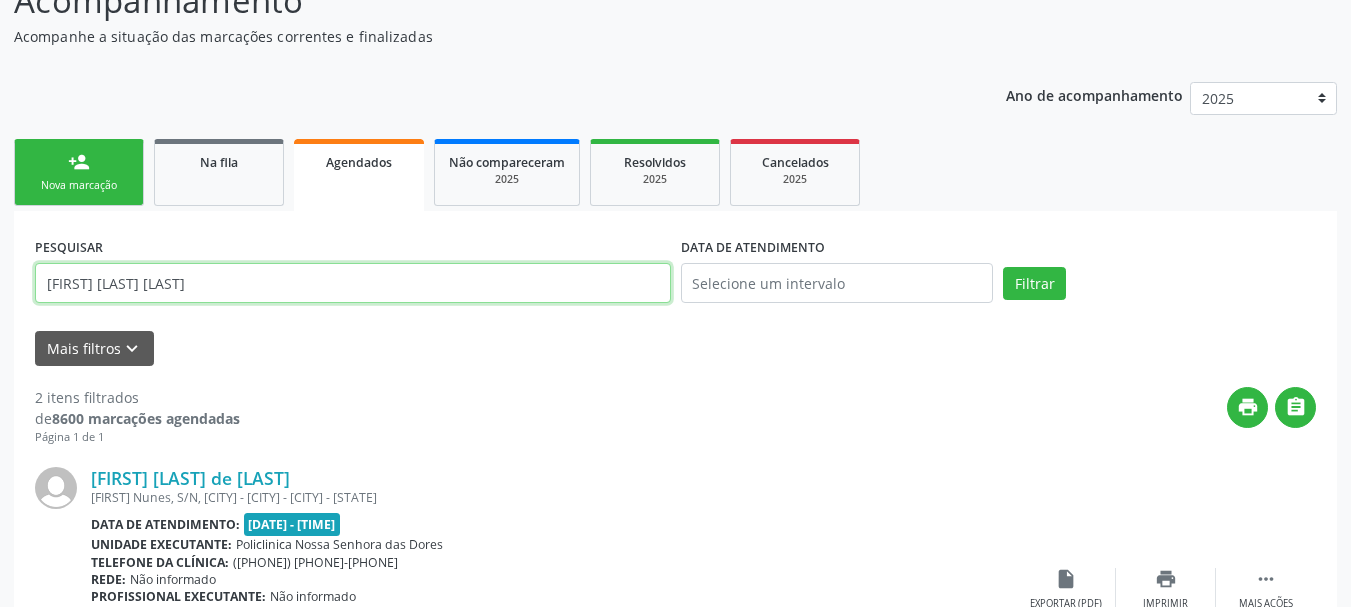 drag, startPoint x: 300, startPoint y: 288, endPoint x: 2, endPoint y: 312, distance: 298.96487 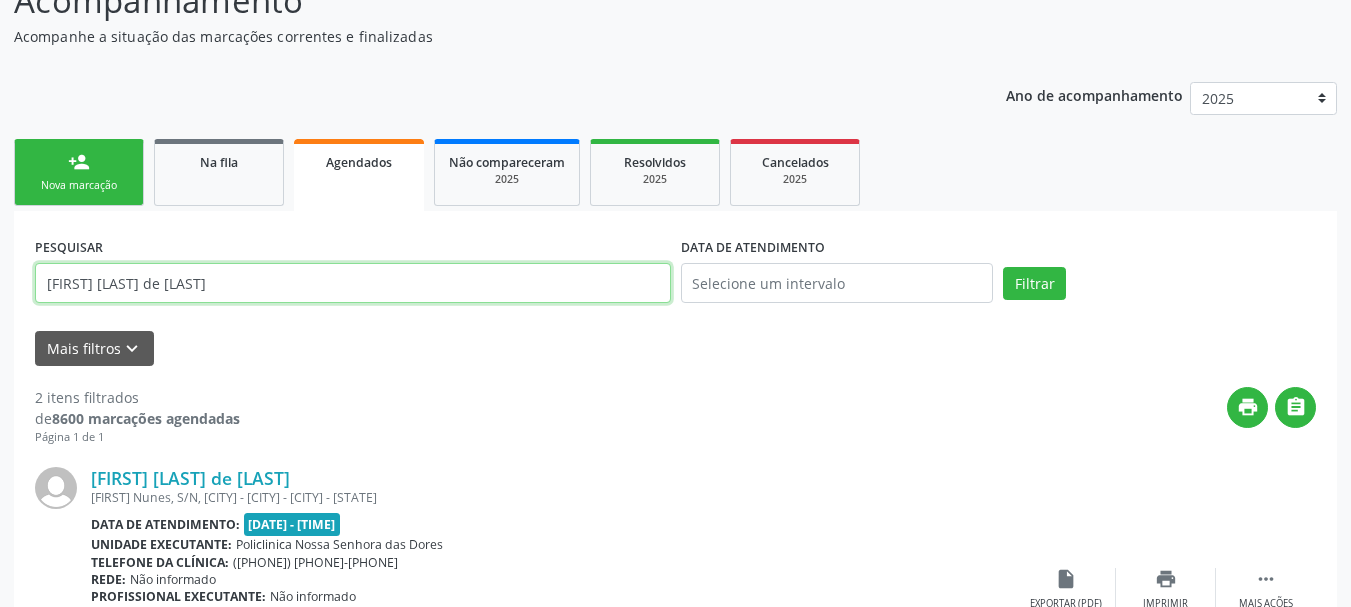 click on "Filtrar" at bounding box center (1034, 284) 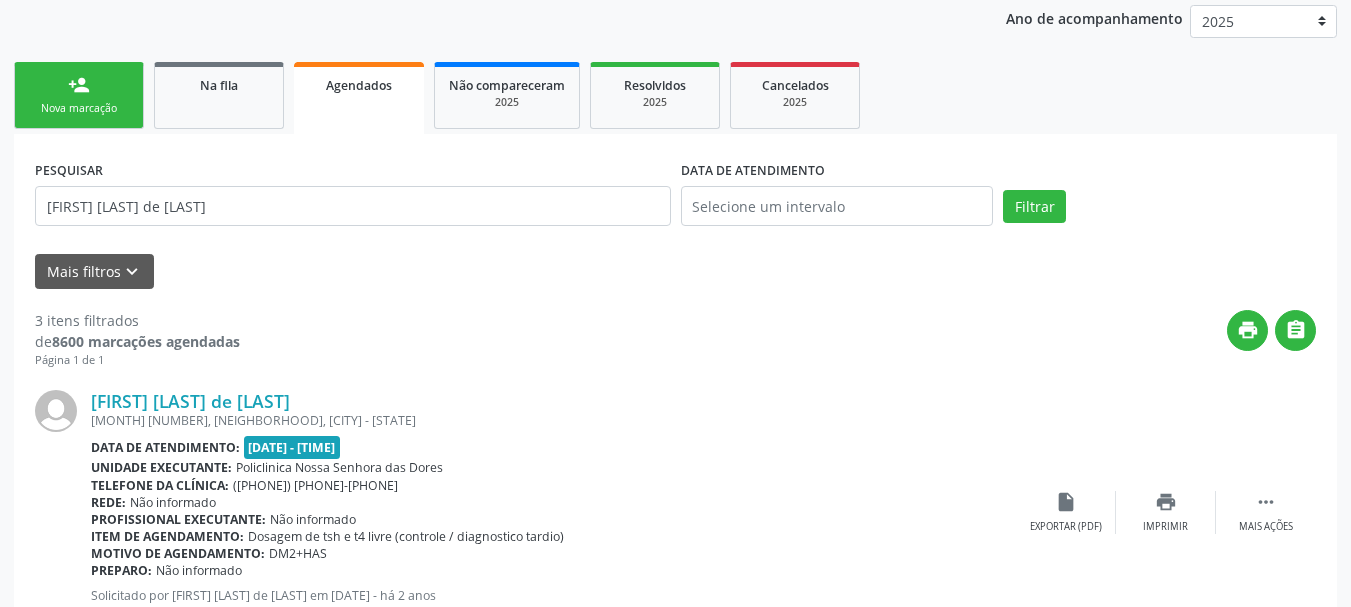 scroll, scrollTop: 360, scrollLeft: 0, axis: vertical 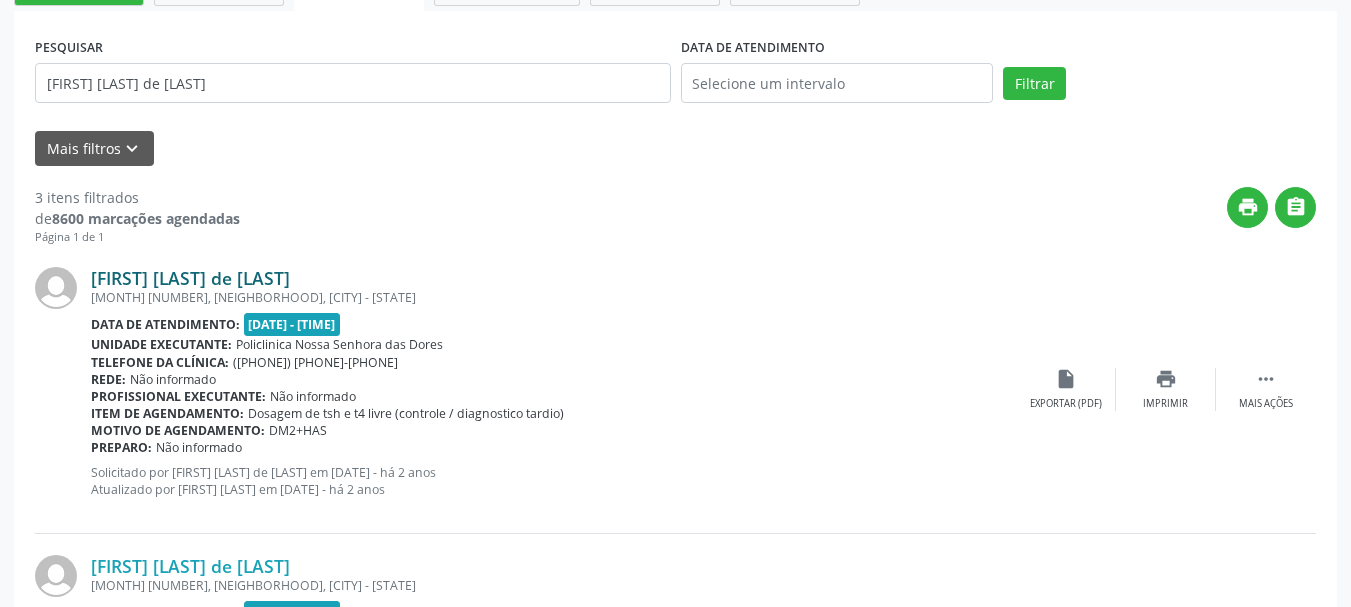 click on "[FIRST] [LAST] de [LAST]" at bounding box center (190, 278) 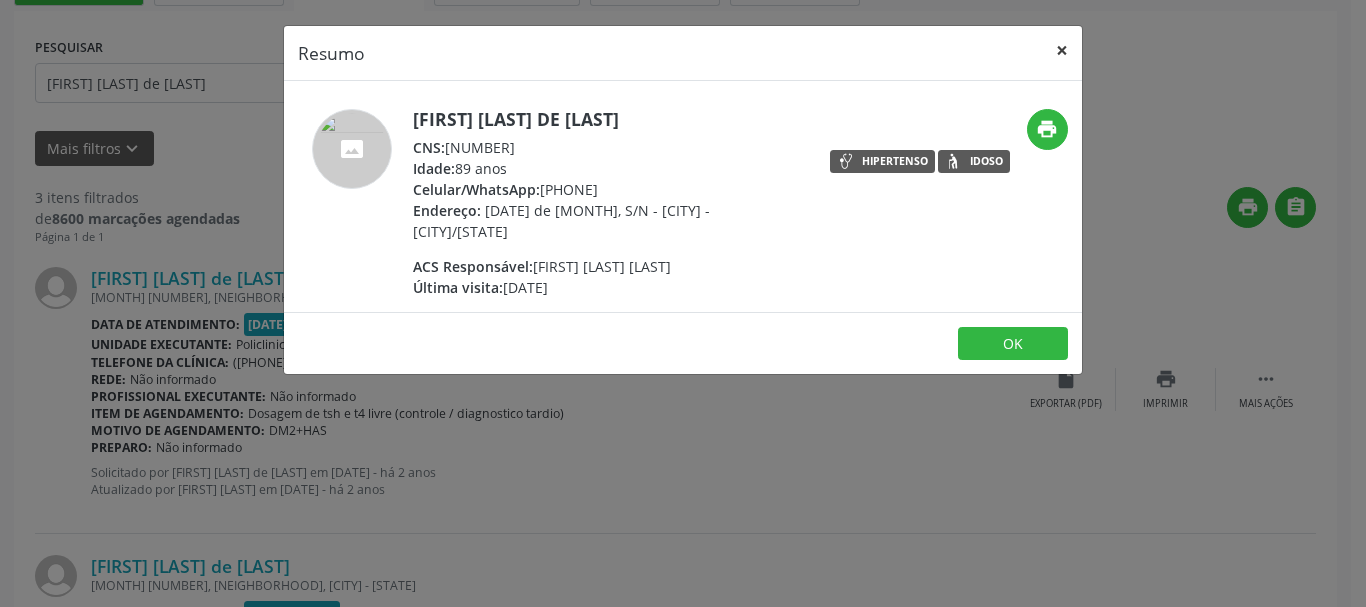 click on "×" at bounding box center (1062, 50) 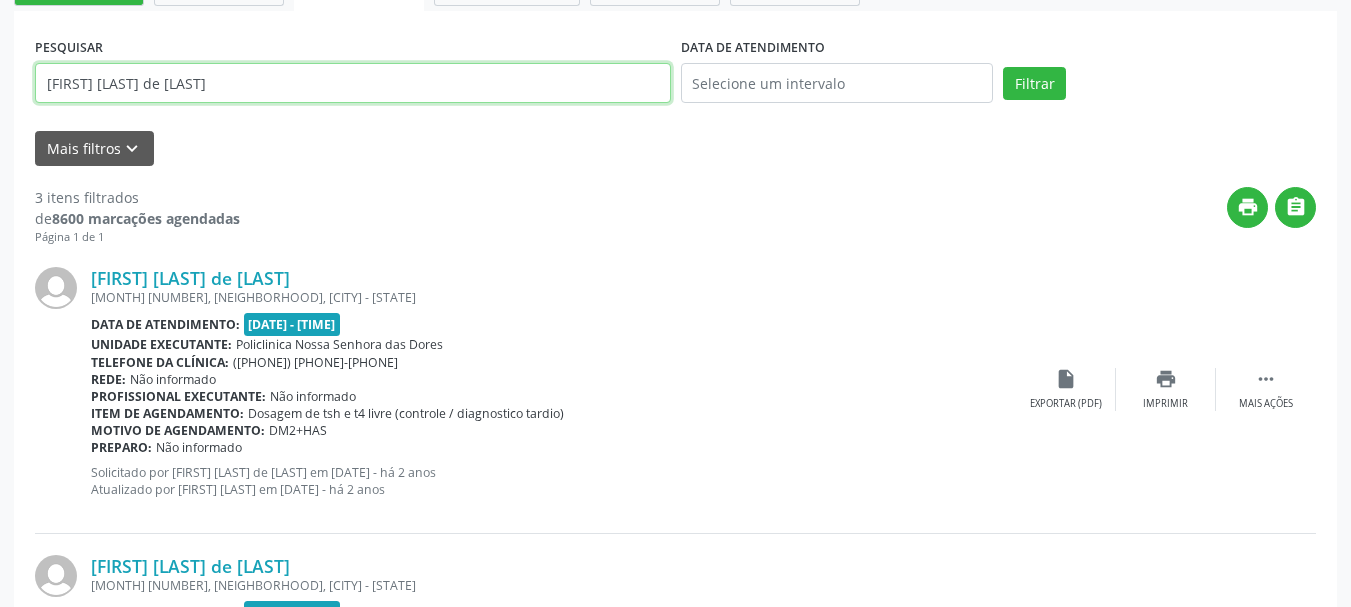 drag, startPoint x: 295, startPoint y: 87, endPoint x: 0, endPoint y: 97, distance: 295.16943 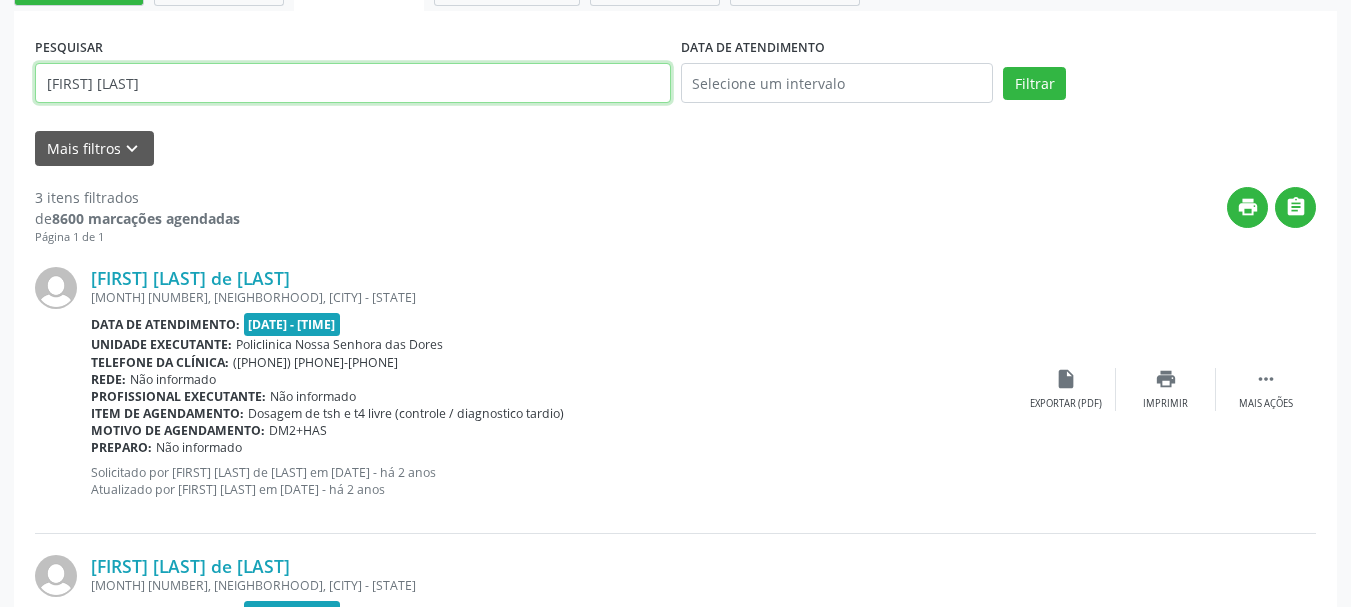 click on "Filtrar" at bounding box center [1034, 84] 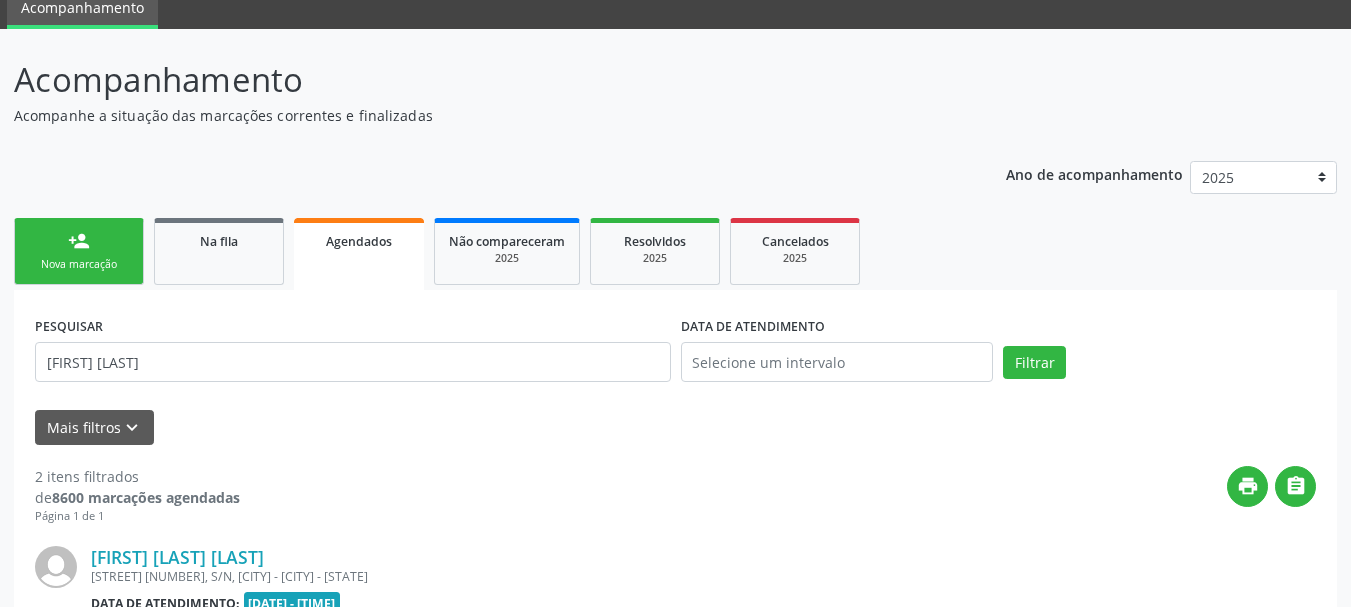 scroll, scrollTop: 360, scrollLeft: 0, axis: vertical 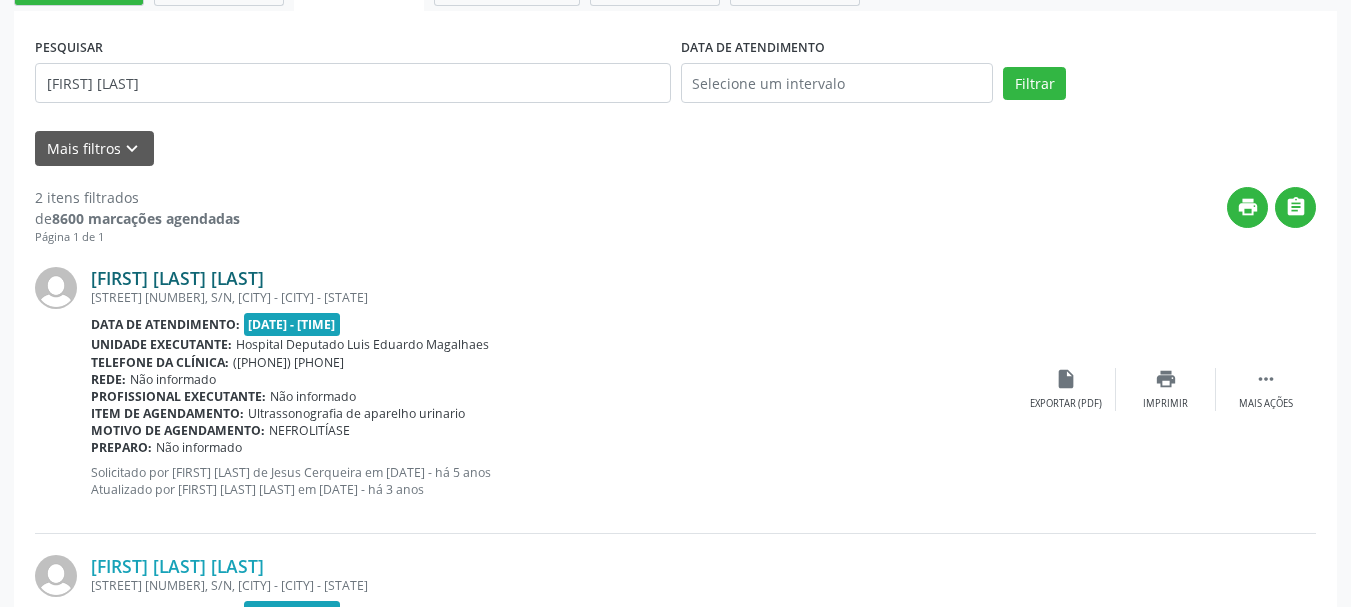click on "[FIRST] [LAST] [LAST]" at bounding box center (177, 278) 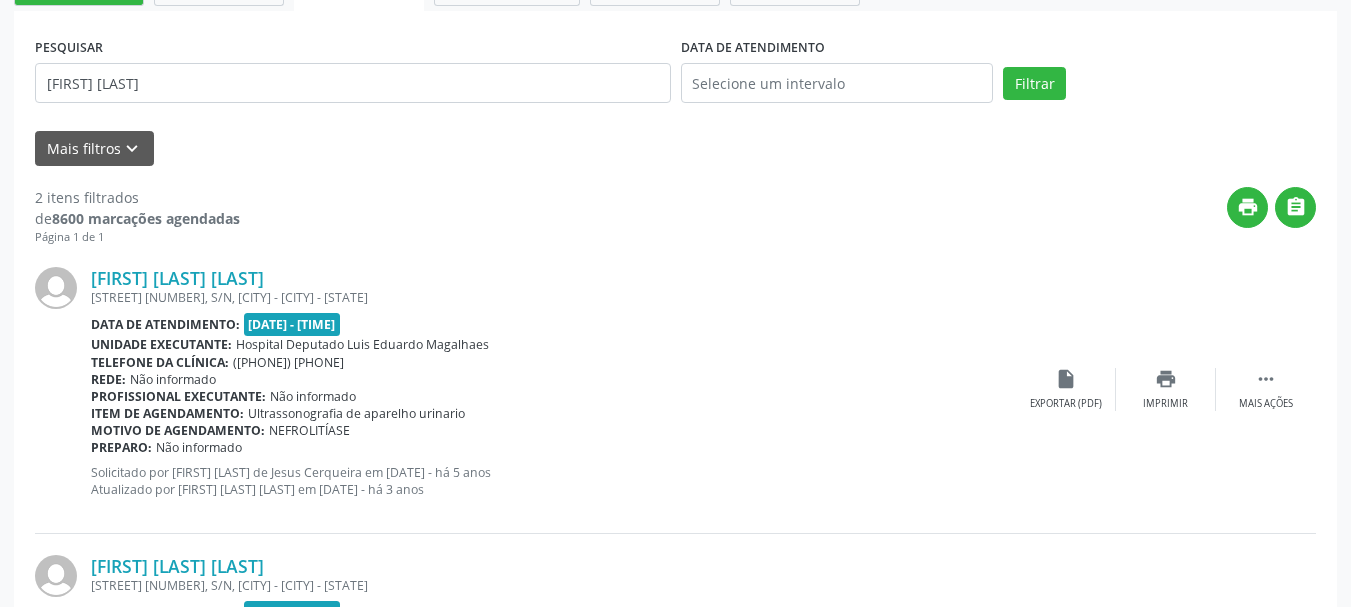 click on "[STREET] [NUMBER], S/N, [CITY] - [CITY] - [STATE]" at bounding box center (553, 297) 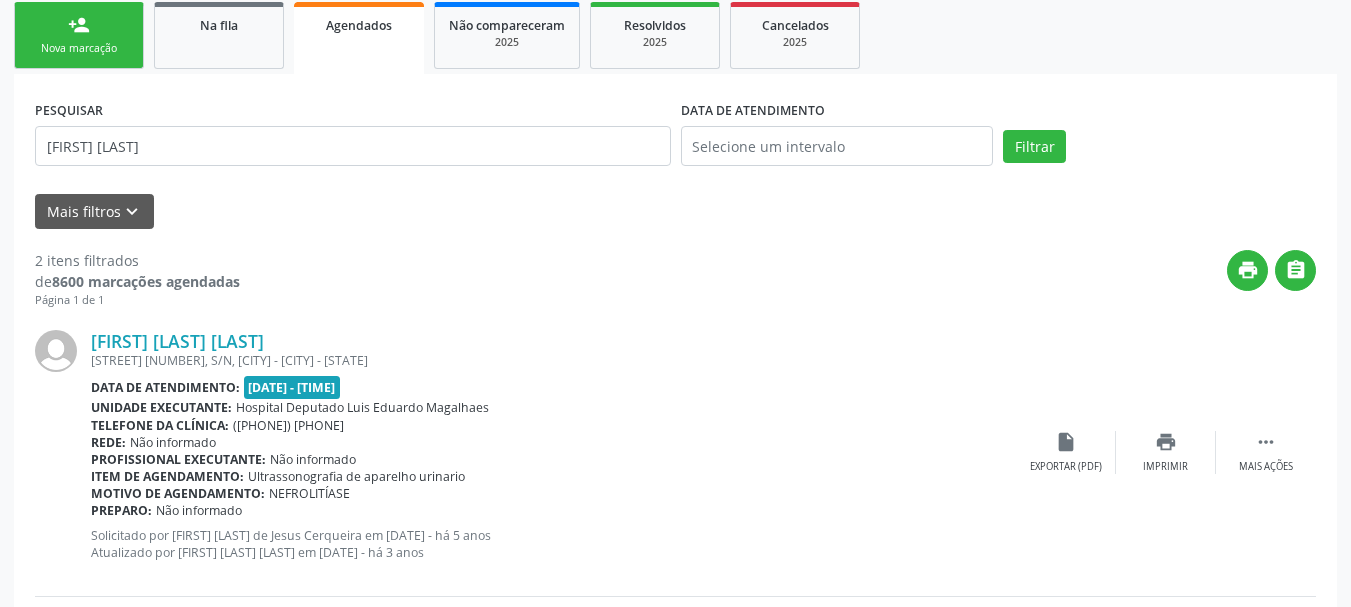 scroll, scrollTop: 109, scrollLeft: 0, axis: vertical 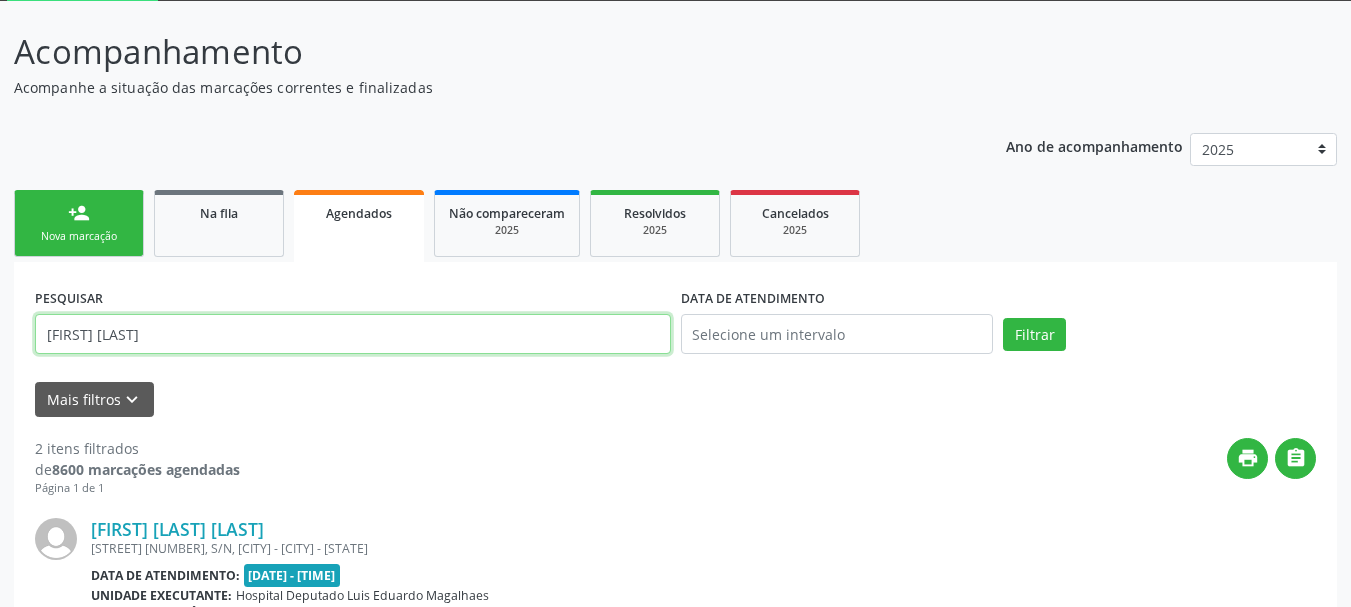 drag, startPoint x: 269, startPoint y: 326, endPoint x: 0, endPoint y: 337, distance: 269.22482 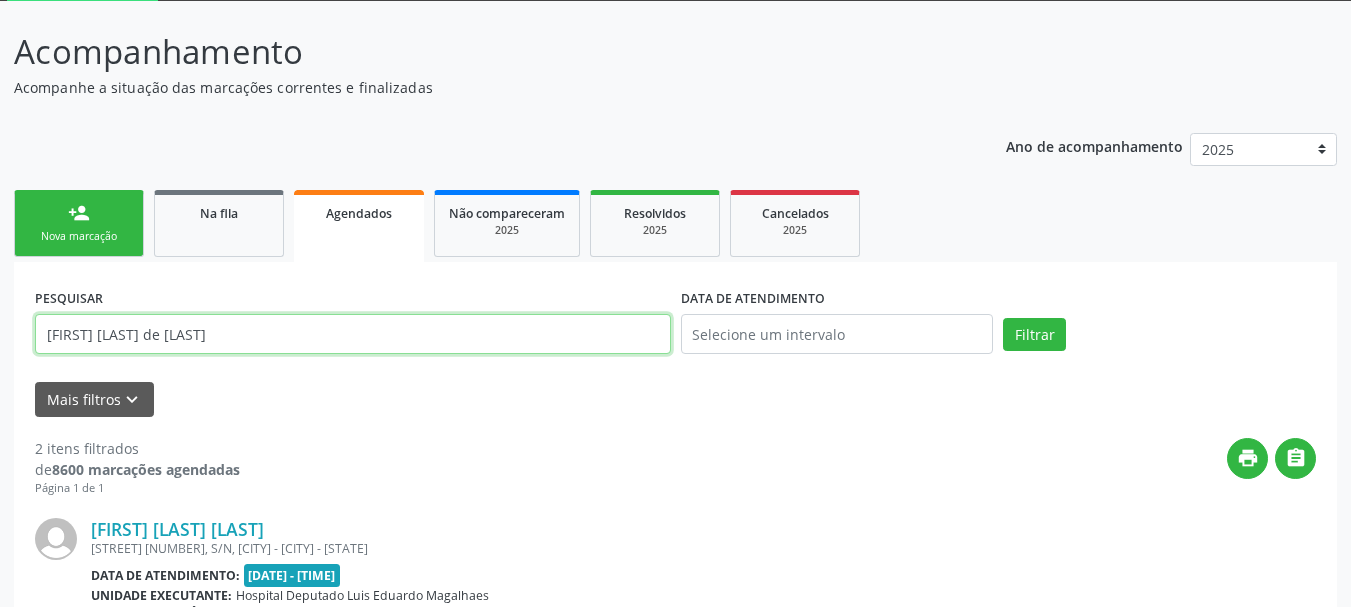click on "Filtrar" at bounding box center (1034, 335) 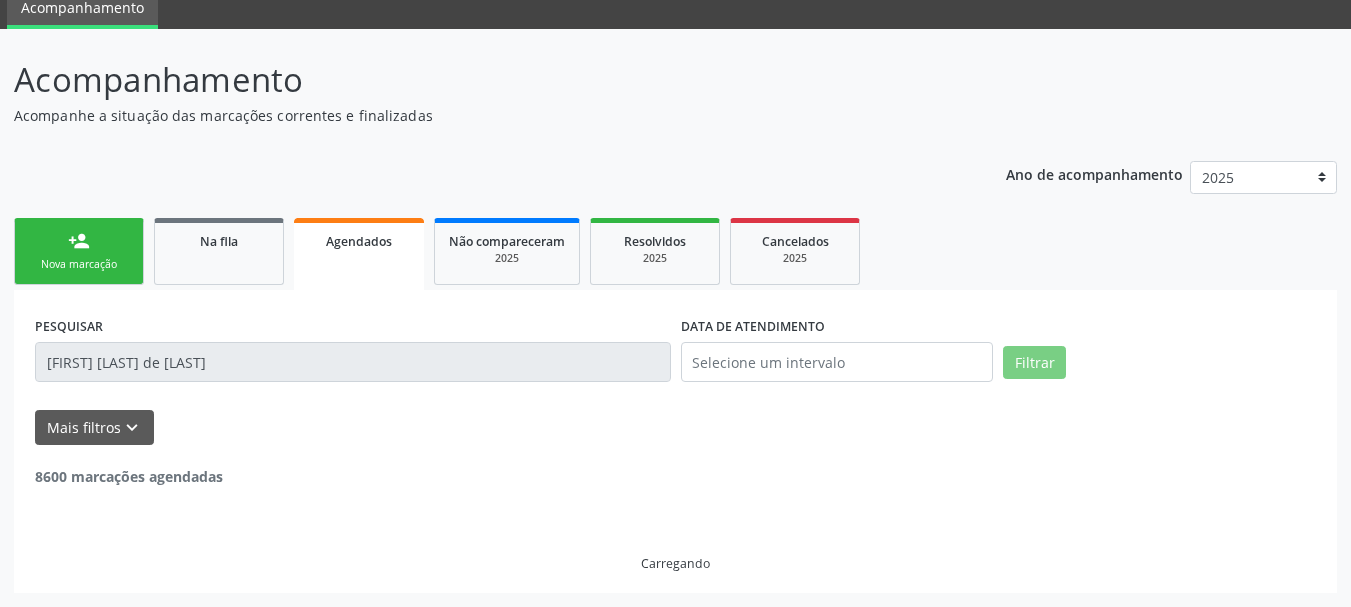 scroll, scrollTop: 17, scrollLeft: 0, axis: vertical 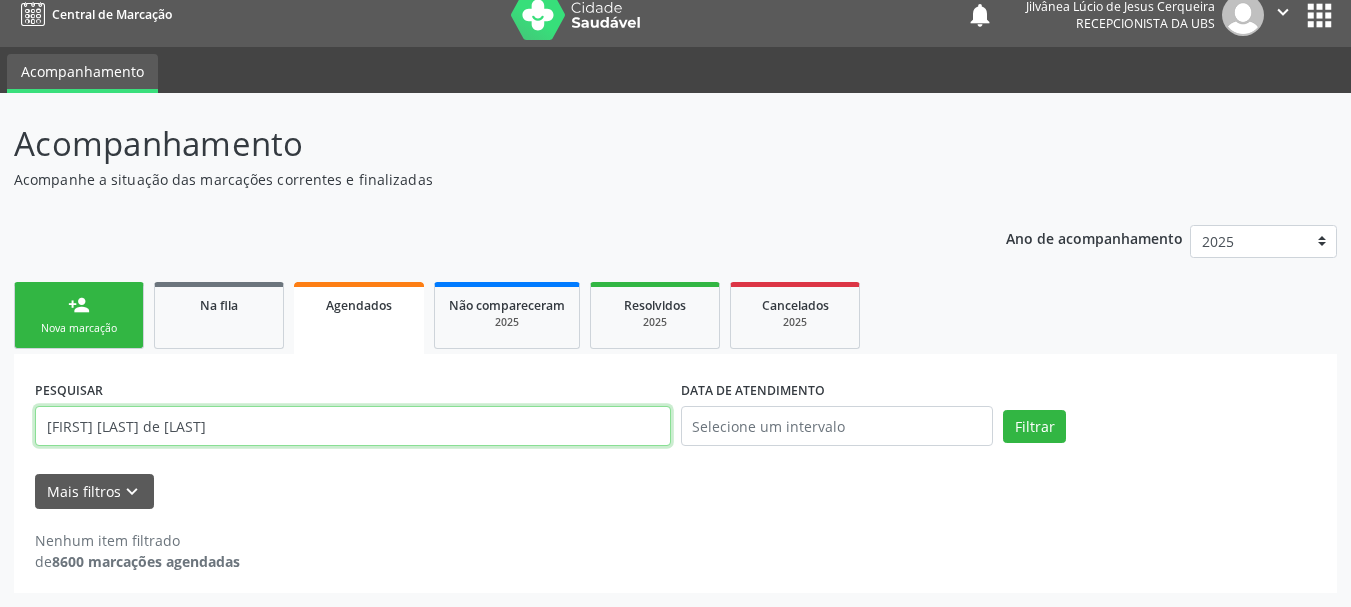drag, startPoint x: 317, startPoint y: 419, endPoint x: 182, endPoint y: 426, distance: 135.18137 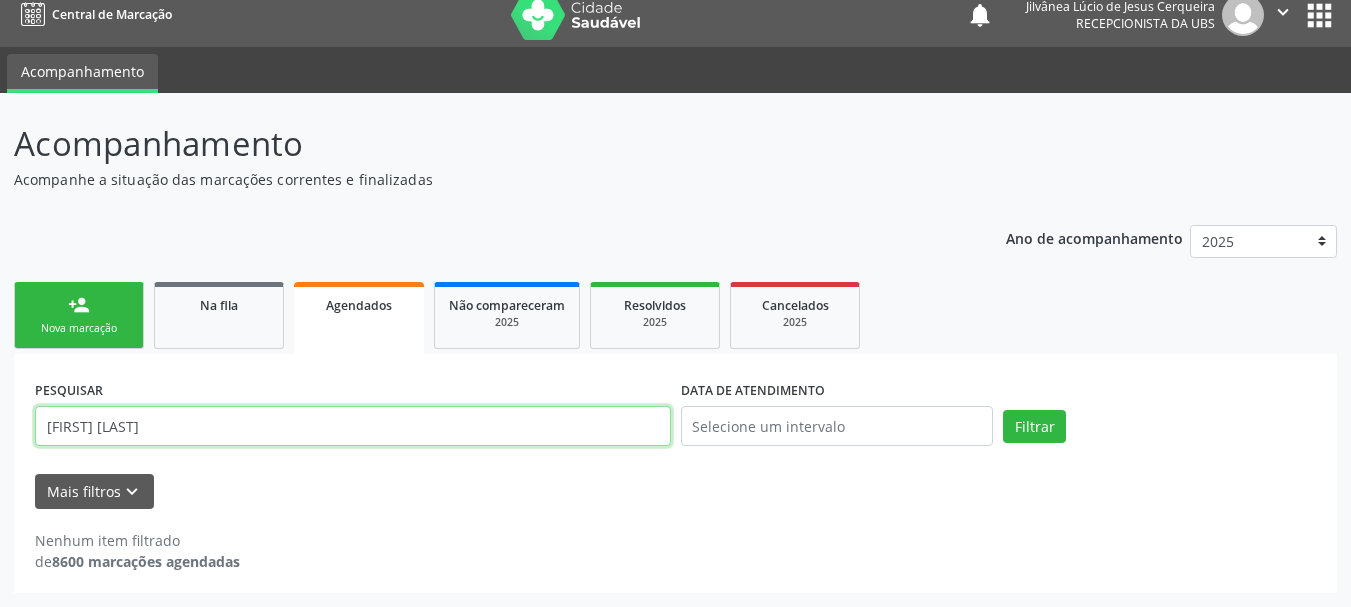 click on "Filtrar" at bounding box center [1034, 427] 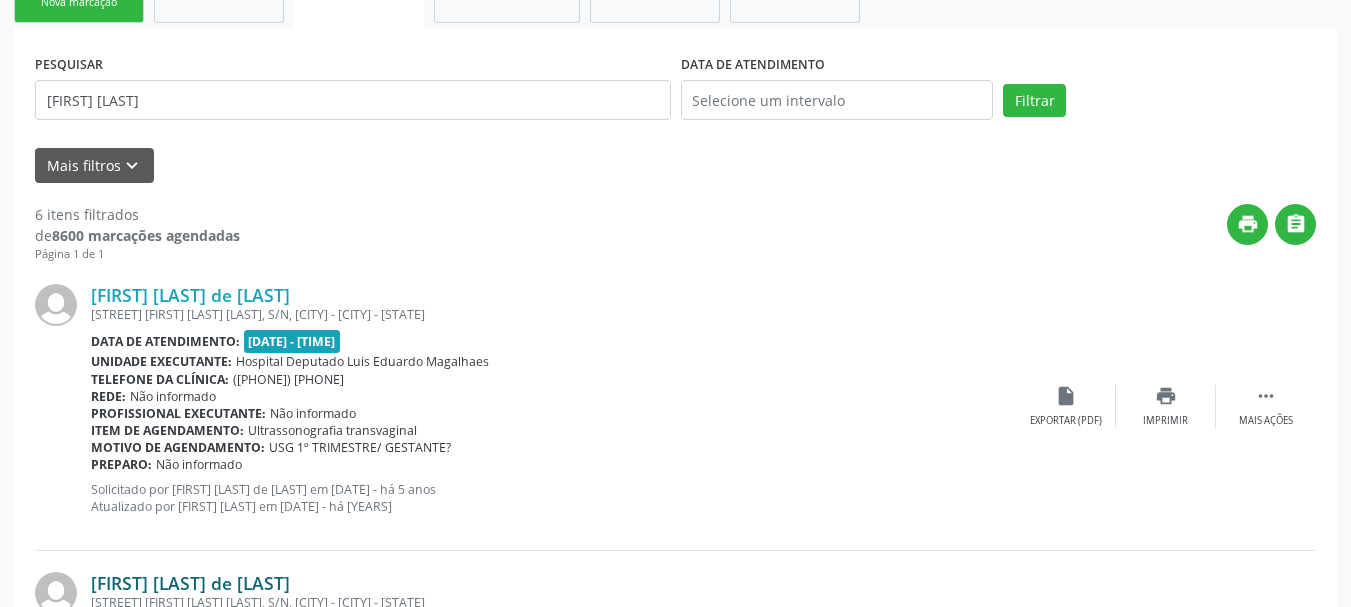 scroll, scrollTop: 317, scrollLeft: 0, axis: vertical 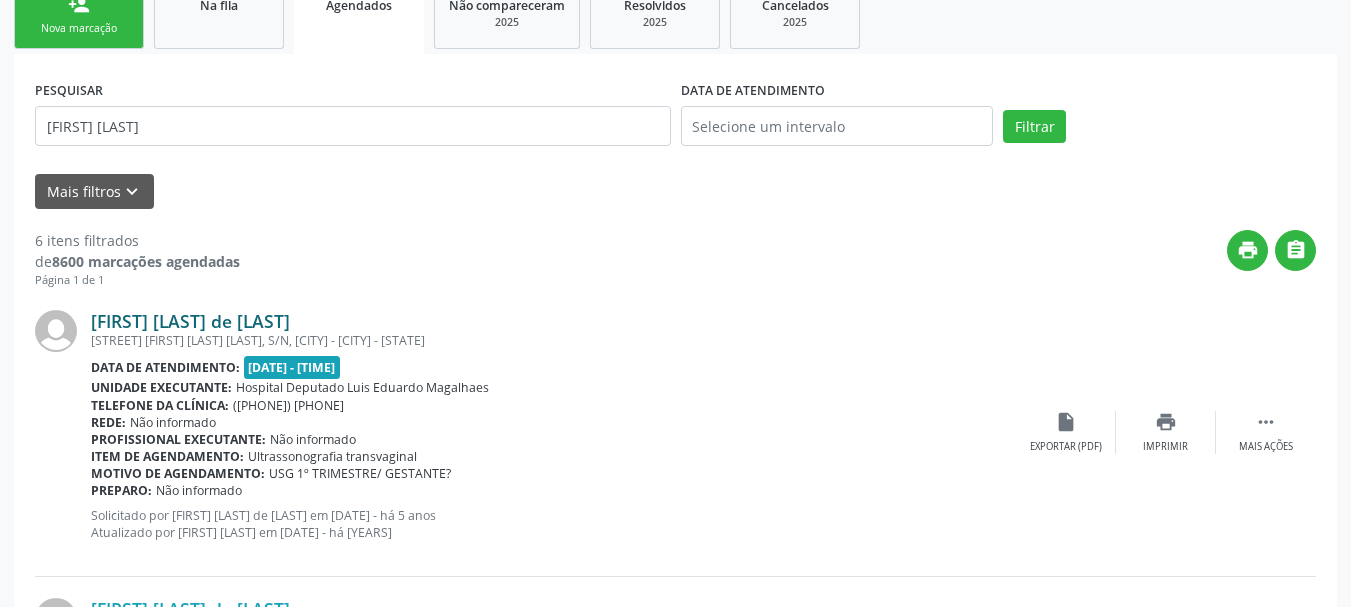 click on "[FIRST] [LAST] de [LAST]" at bounding box center [190, 321] 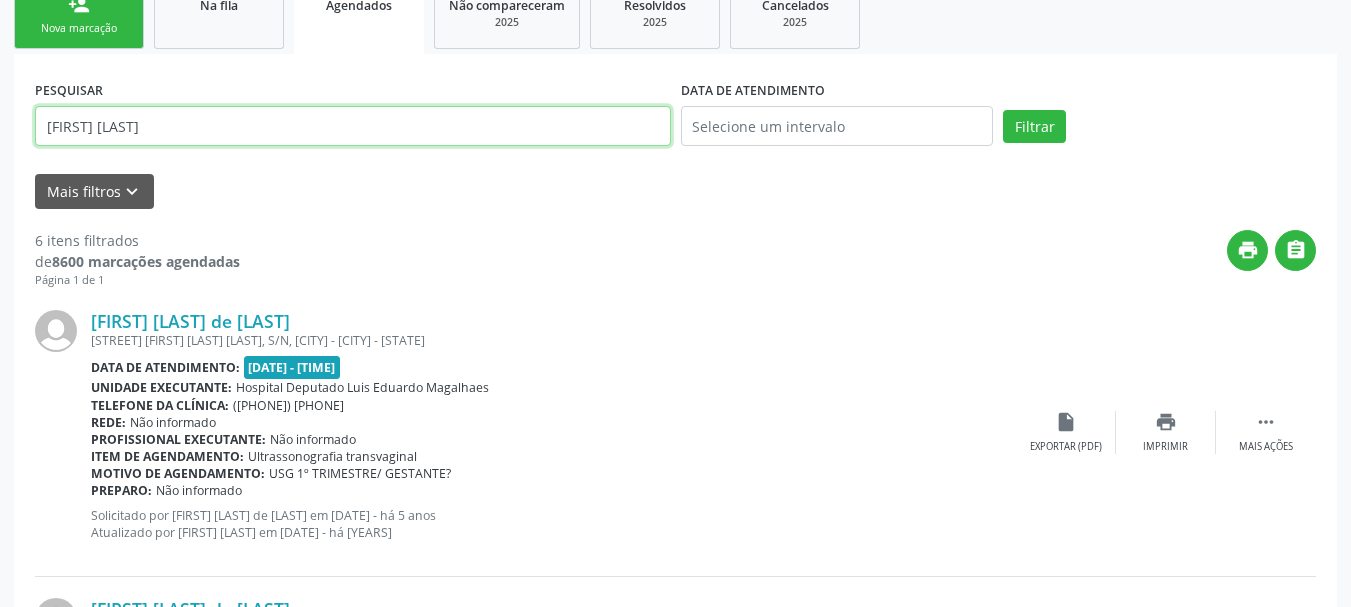 drag, startPoint x: 212, startPoint y: 125, endPoint x: 0, endPoint y: 135, distance: 212.23572 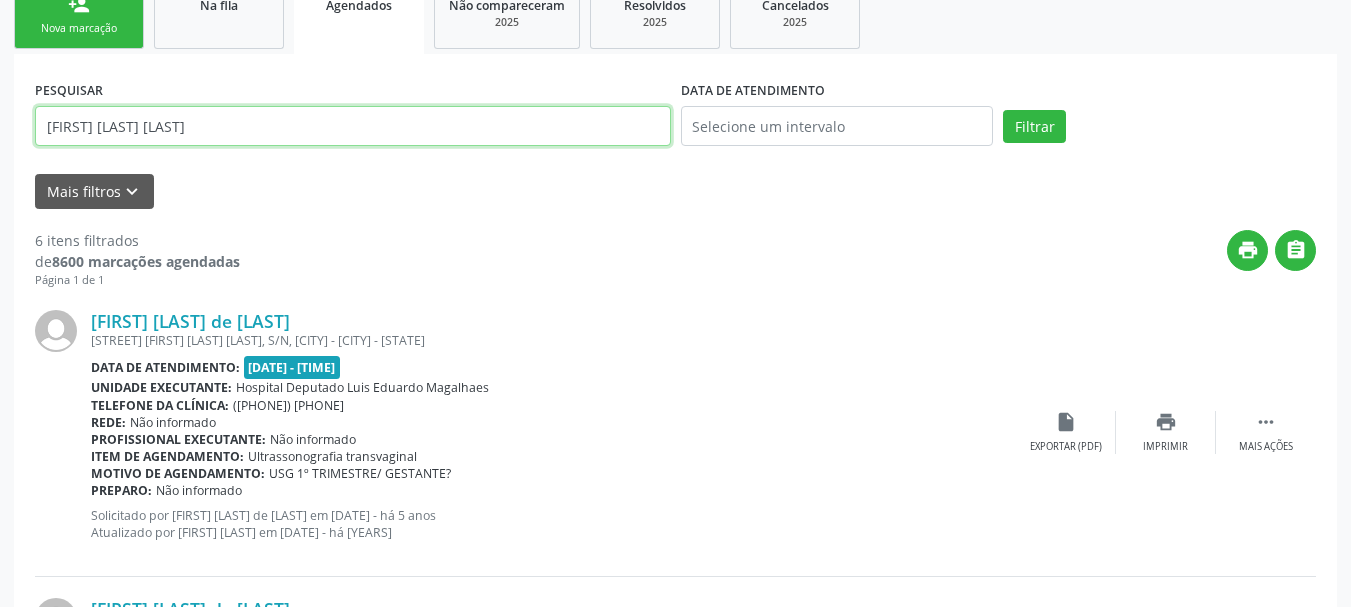 click on "Filtrar" at bounding box center [1034, 127] 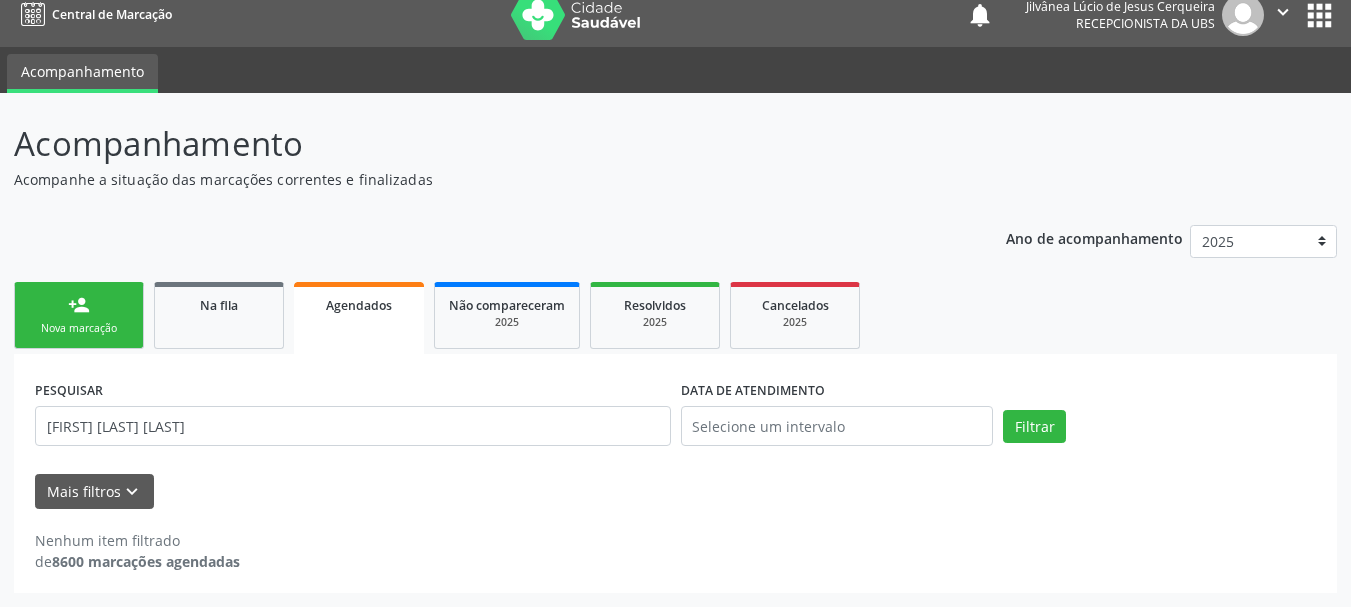 scroll, scrollTop: 17, scrollLeft: 0, axis: vertical 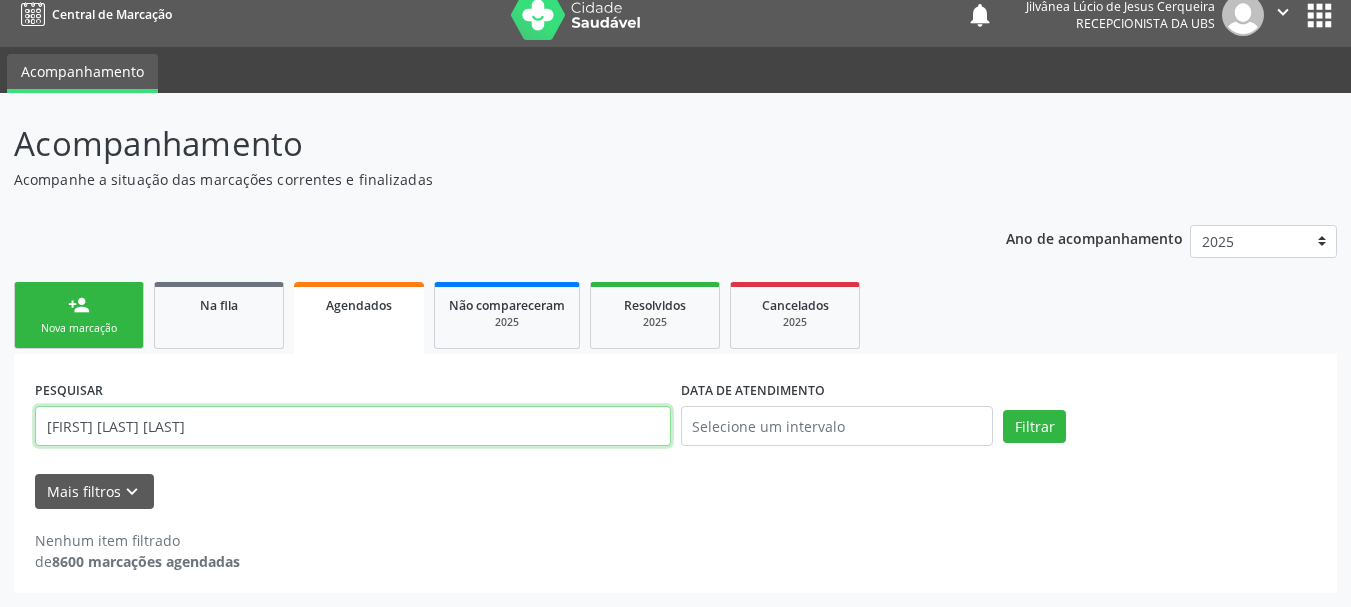drag, startPoint x: 295, startPoint y: 427, endPoint x: 194, endPoint y: 424, distance: 101.04455 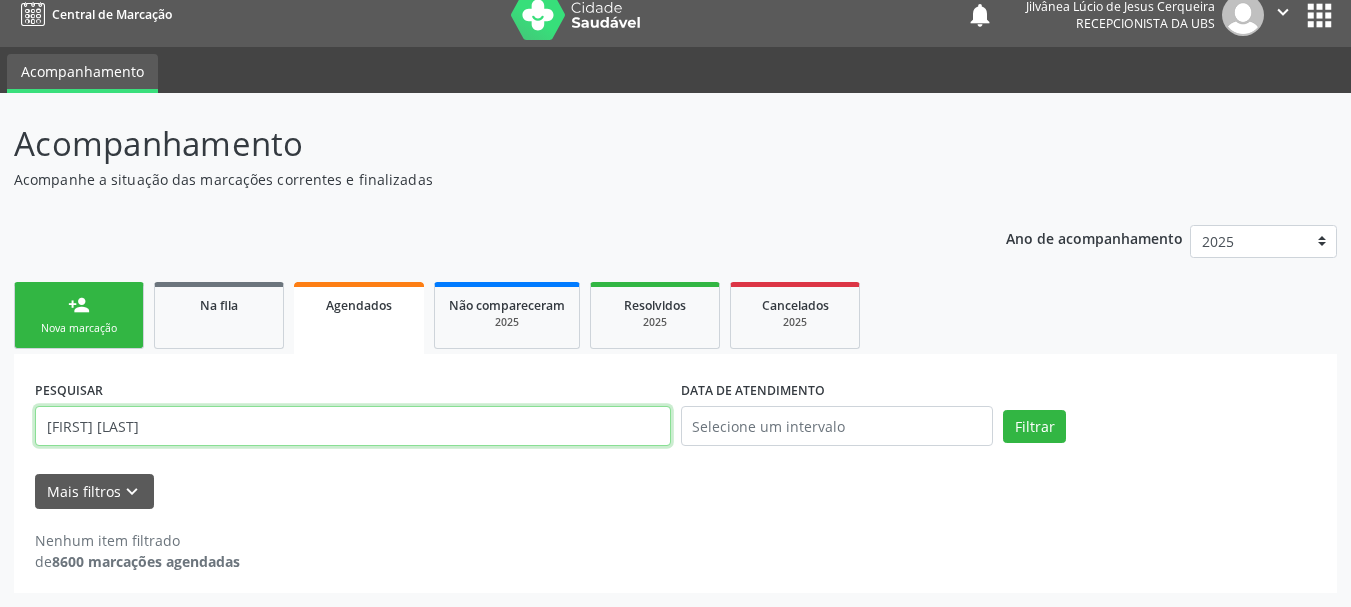 click on "Filtrar" at bounding box center (1034, 427) 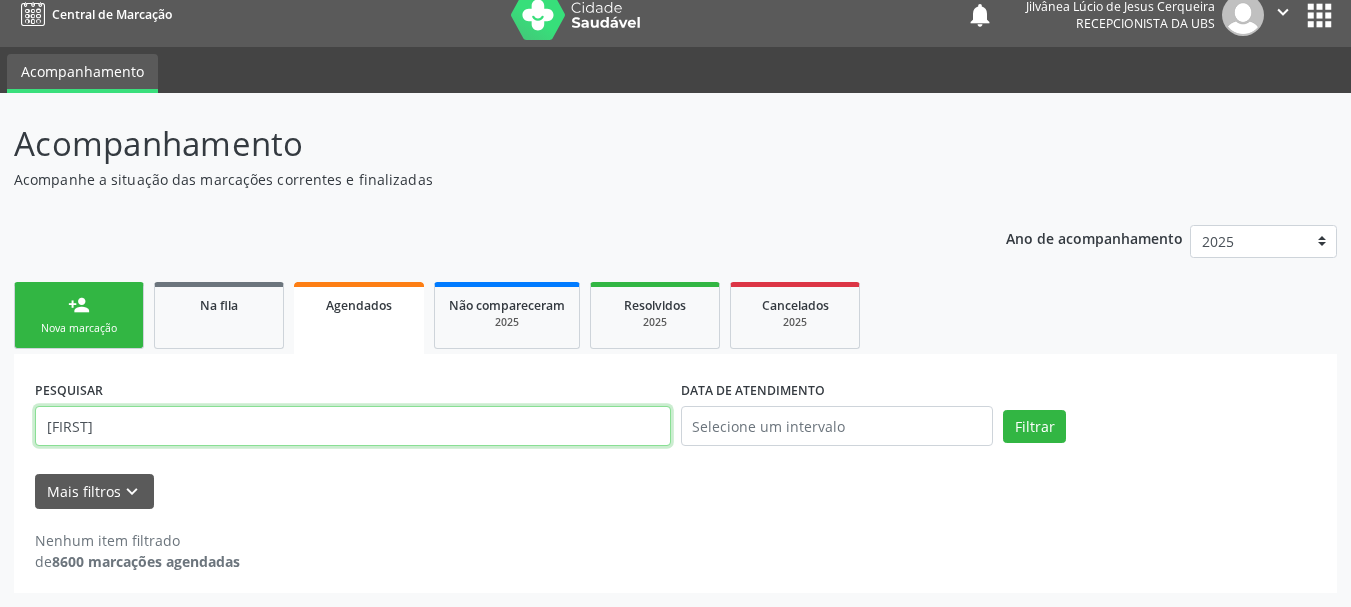 click on "Filtrar" at bounding box center [1034, 427] 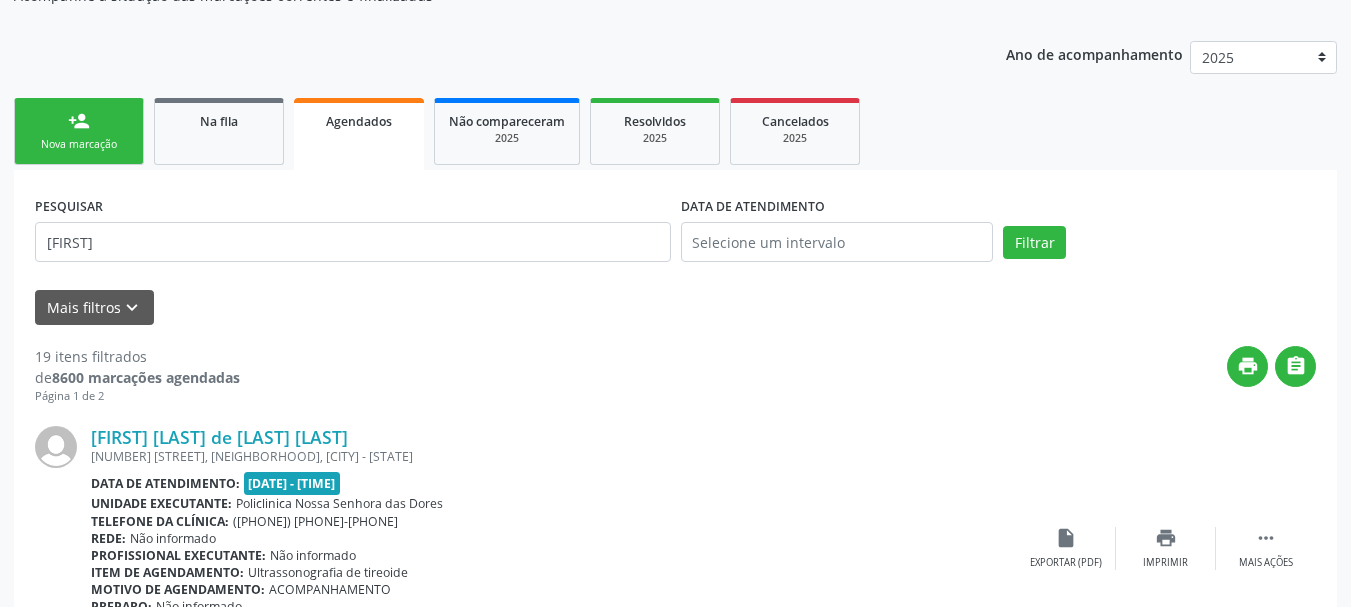 scroll, scrollTop: 217, scrollLeft: 0, axis: vertical 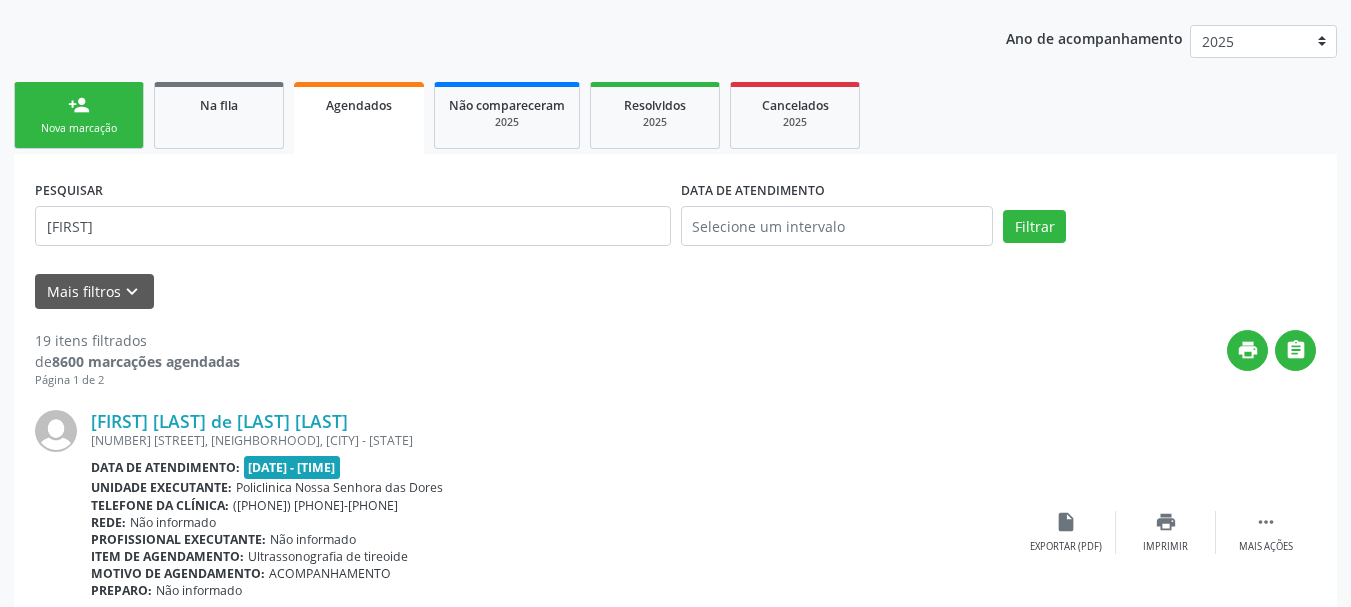 click on "Mais filtros
keyboard_arrow_down" at bounding box center [675, 291] 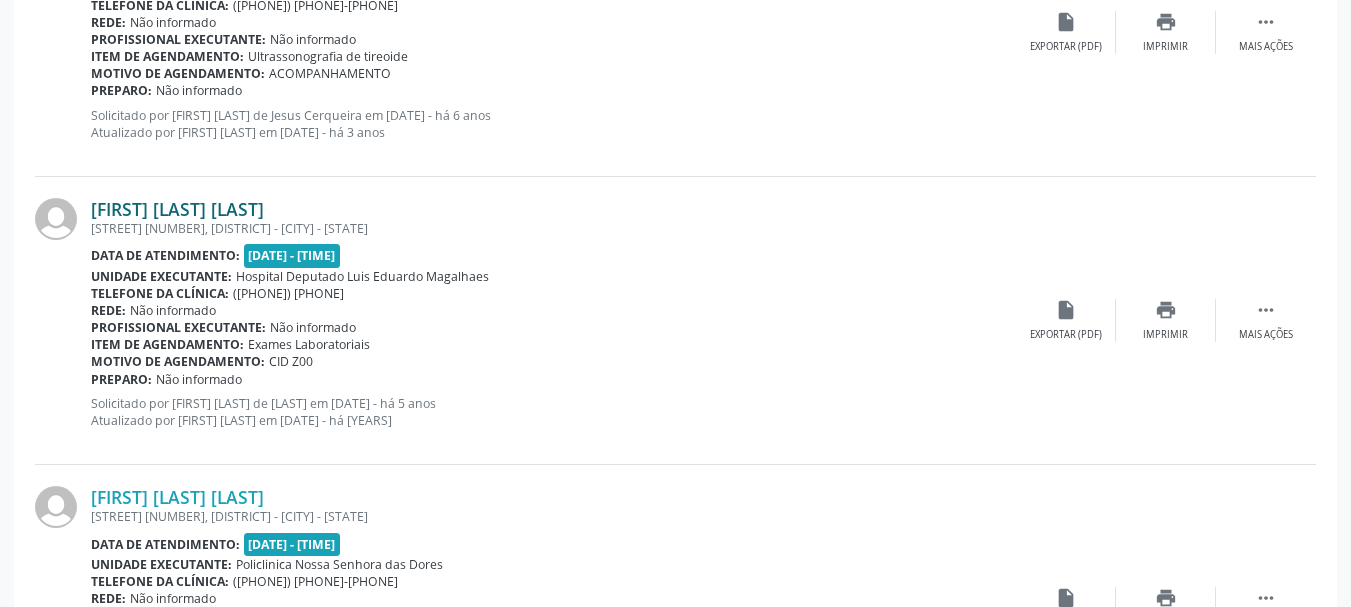 click on "[FIRST] [LAST] [LAST]" at bounding box center (177, 209) 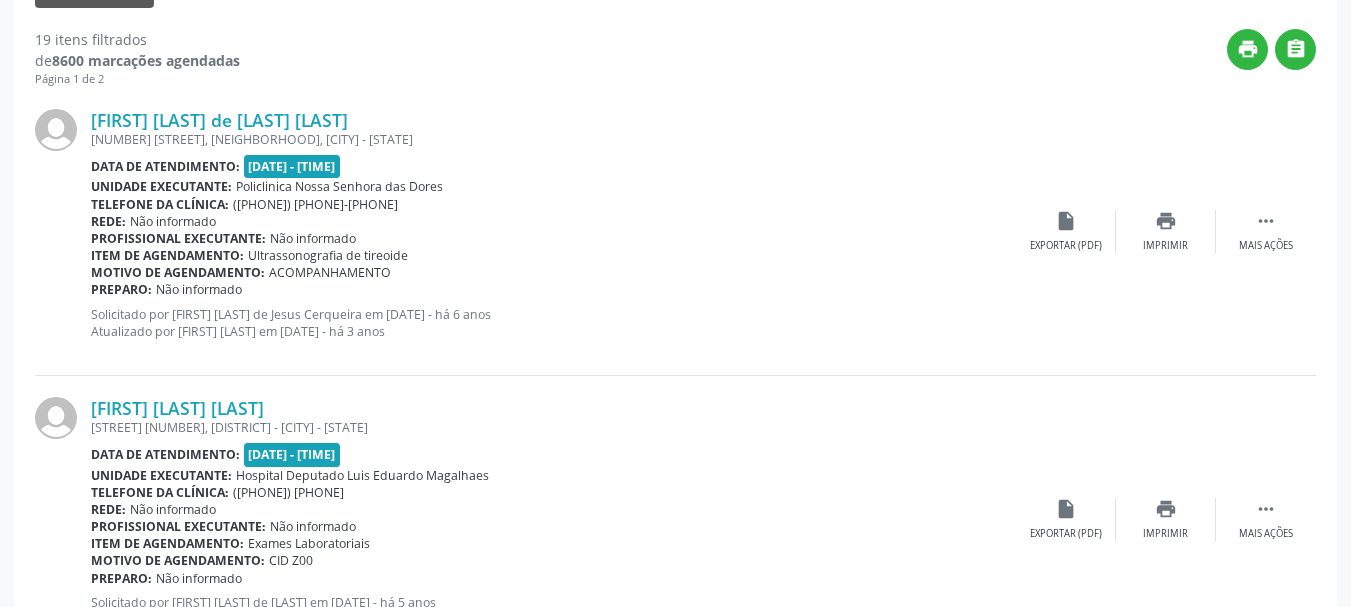 scroll, scrollTop: 317, scrollLeft: 0, axis: vertical 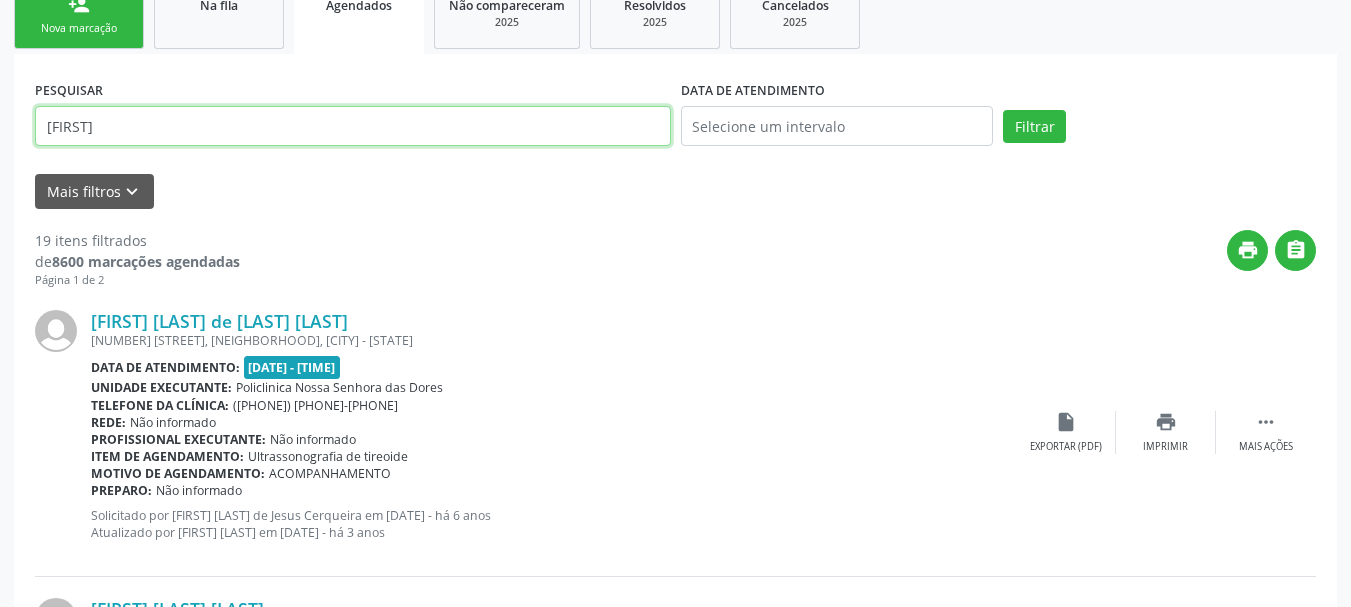drag, startPoint x: 178, startPoint y: 121, endPoint x: 0, endPoint y: 150, distance: 180.3469 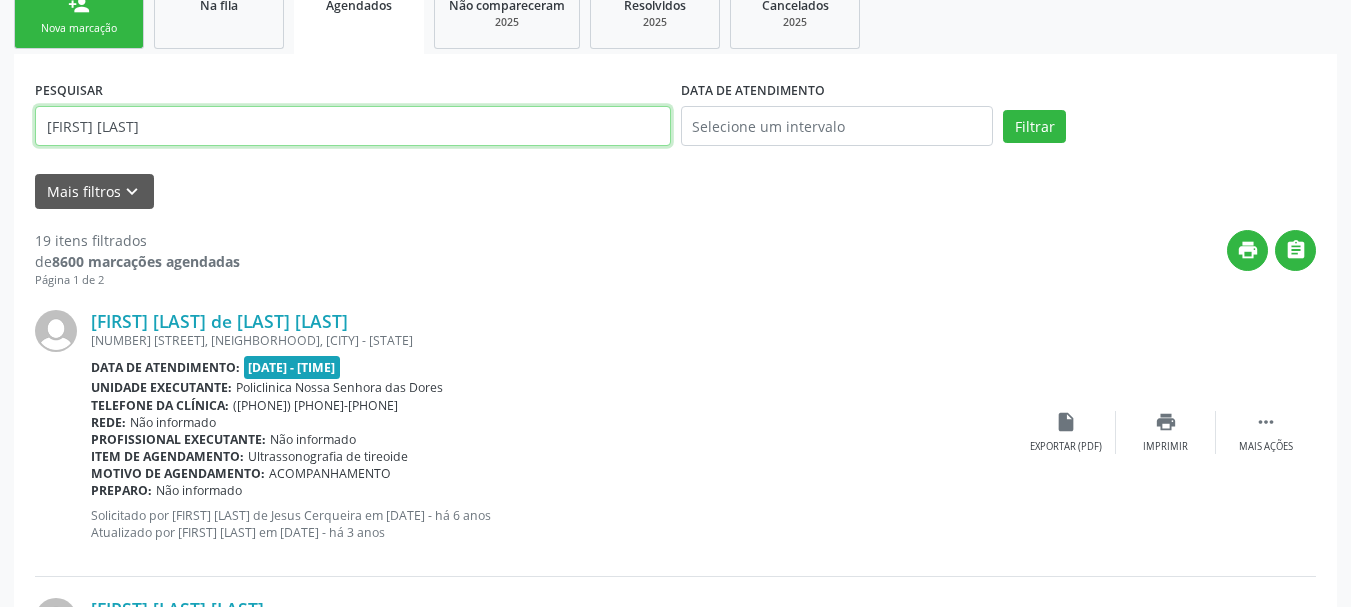 click on "Filtrar" at bounding box center [1034, 127] 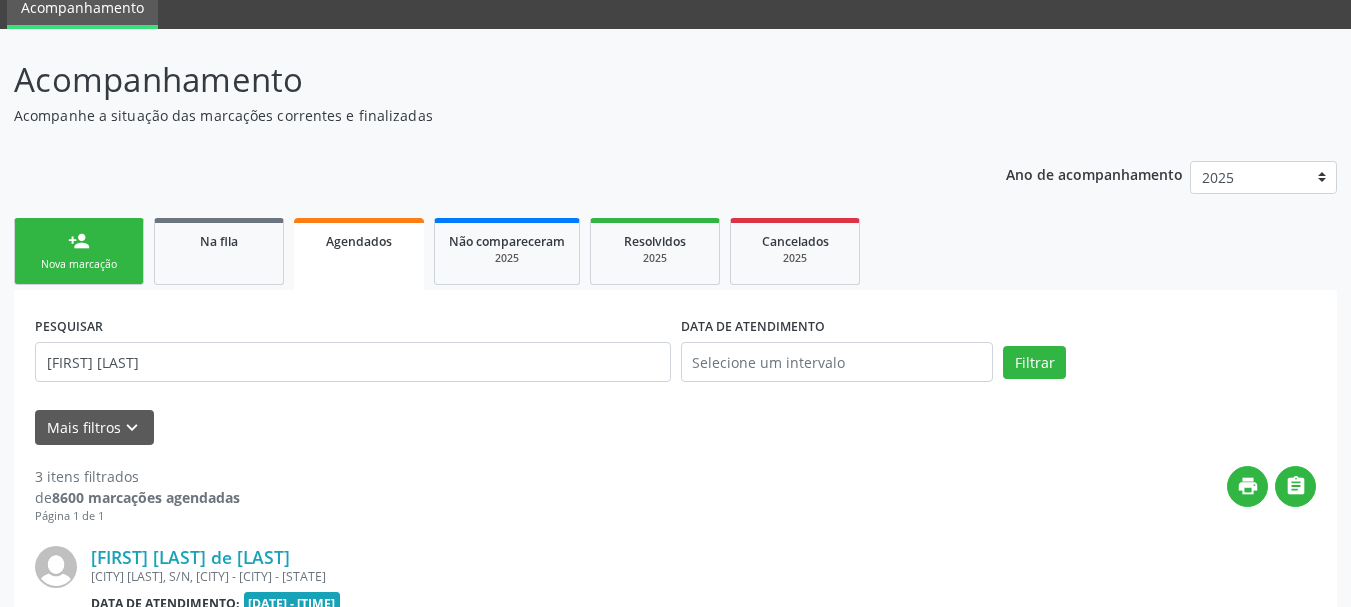 scroll, scrollTop: 317, scrollLeft: 0, axis: vertical 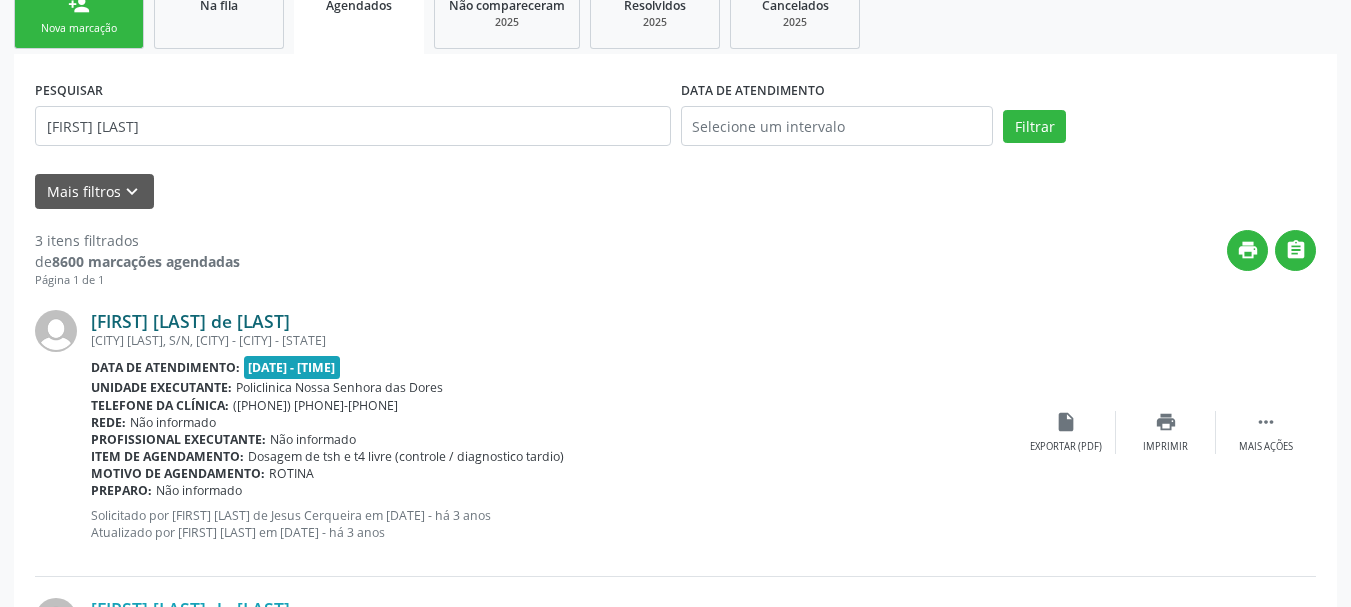 click on "[FIRST] [LAST] de [LAST]" at bounding box center [190, 321] 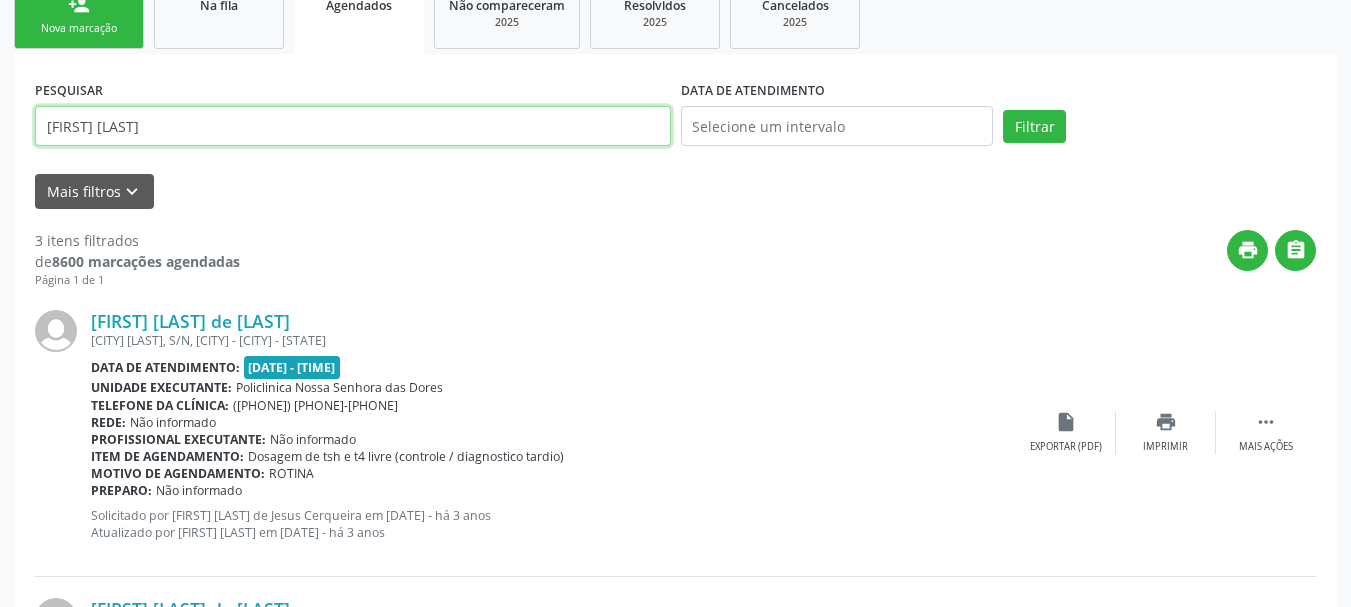 drag, startPoint x: 316, startPoint y: 122, endPoint x: 0, endPoint y: 148, distance: 317.0678 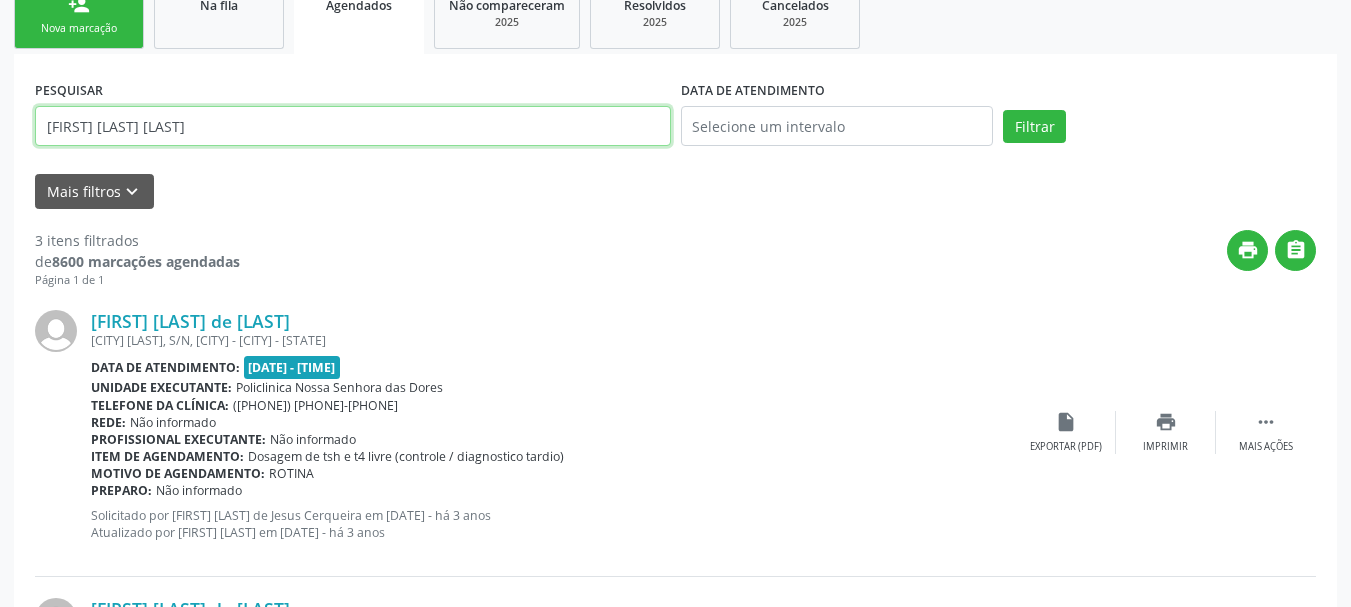 click on "Filtrar" at bounding box center (1034, 127) 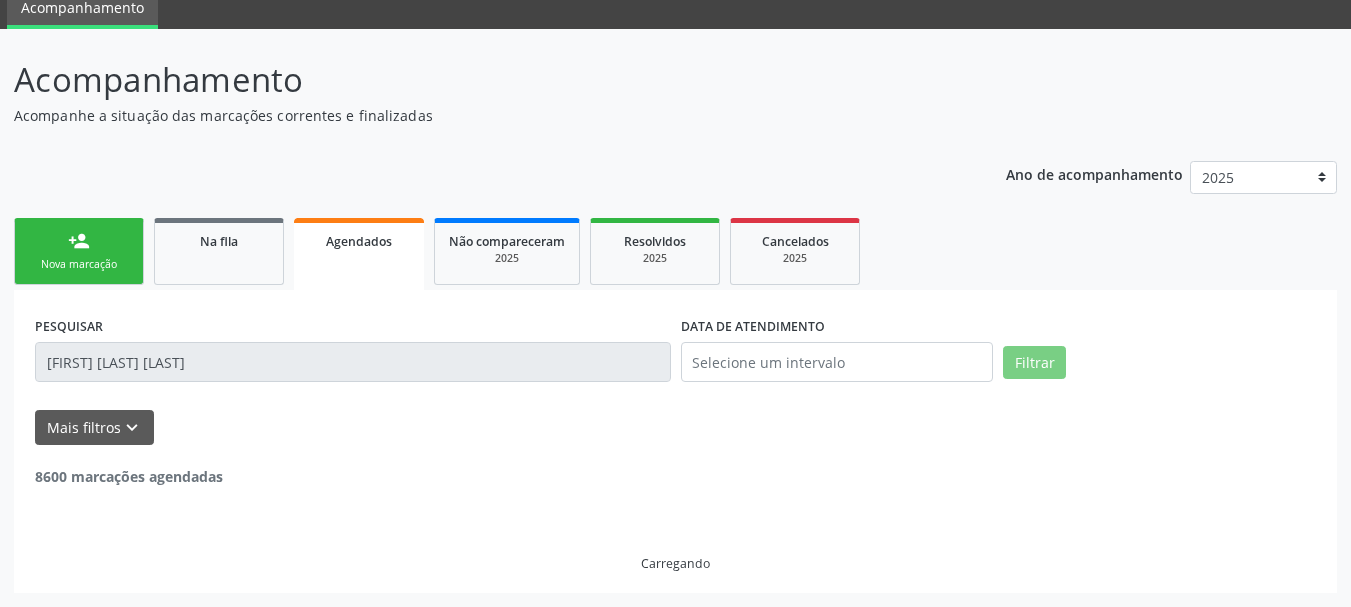 scroll, scrollTop: 317, scrollLeft: 0, axis: vertical 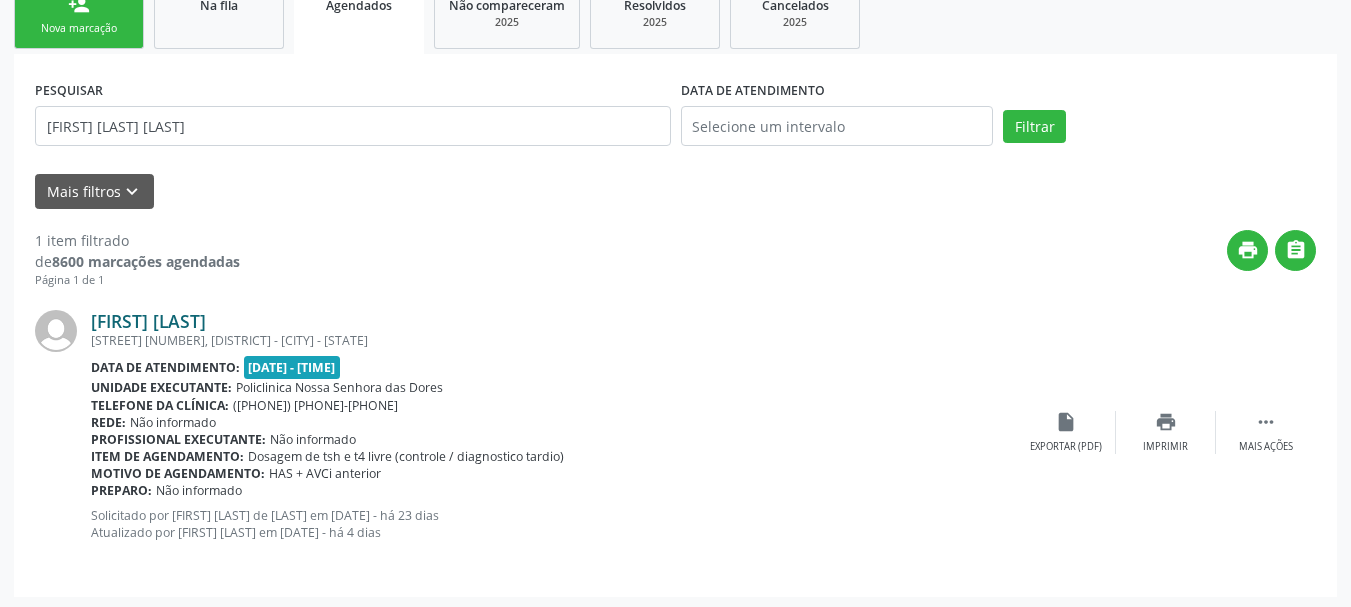 click on "[FIRST] [LAST]" at bounding box center (148, 321) 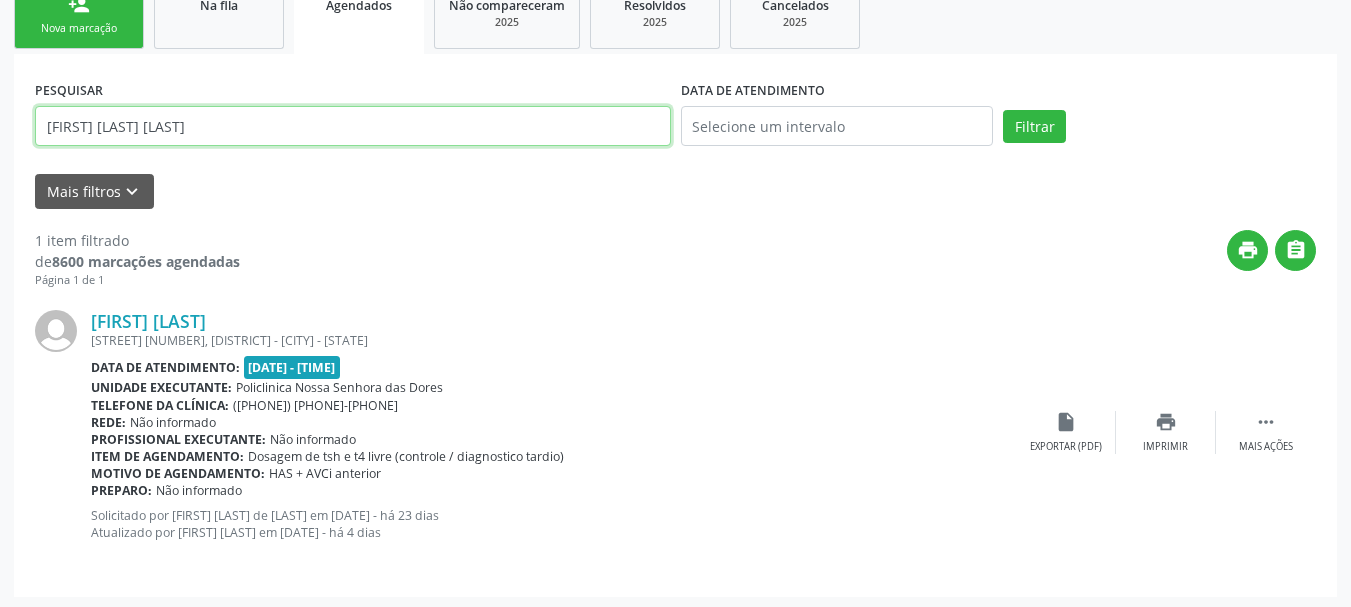 click on "Acompanhamento
Acompanhe a situação das marcações correntes e finalizadas
Relatórios
Ano de acompanhamento
2025 2024 2023 2022 2021 2020 2019
person_add
Nova marcação
Na fila   Agendados   Não compareceram
2025
Resolvidos
2025
Cancelados
2025
PESQUISAR
[FIRST] [LAST] [LAST]
DATA DE ATENDIMENTO
Filtrar
UNIDADE EXECUTANTE
Selecione uma unidade
Todos as unidades   3D Dent   A Bioquimika Farmacia de Manipulacao   A Botica Magistral Ltda   A Brito Servicos Medicos e Hospitalares   A C Servicos Medicos e Hospitalares   A D Santos Fernandes   A F dos Santos Servicos Medicos e Hospitalares   A G S Servicos Medicos   A Gomes Servicos Medicos e Hospitalares   A Goncalves Servicos Hospitalares   A M Servicos Medicos   A Maia Servicos Medicos e Hospitalares     A Medicina Diagnostica Cabula" at bounding box center [675, 202] 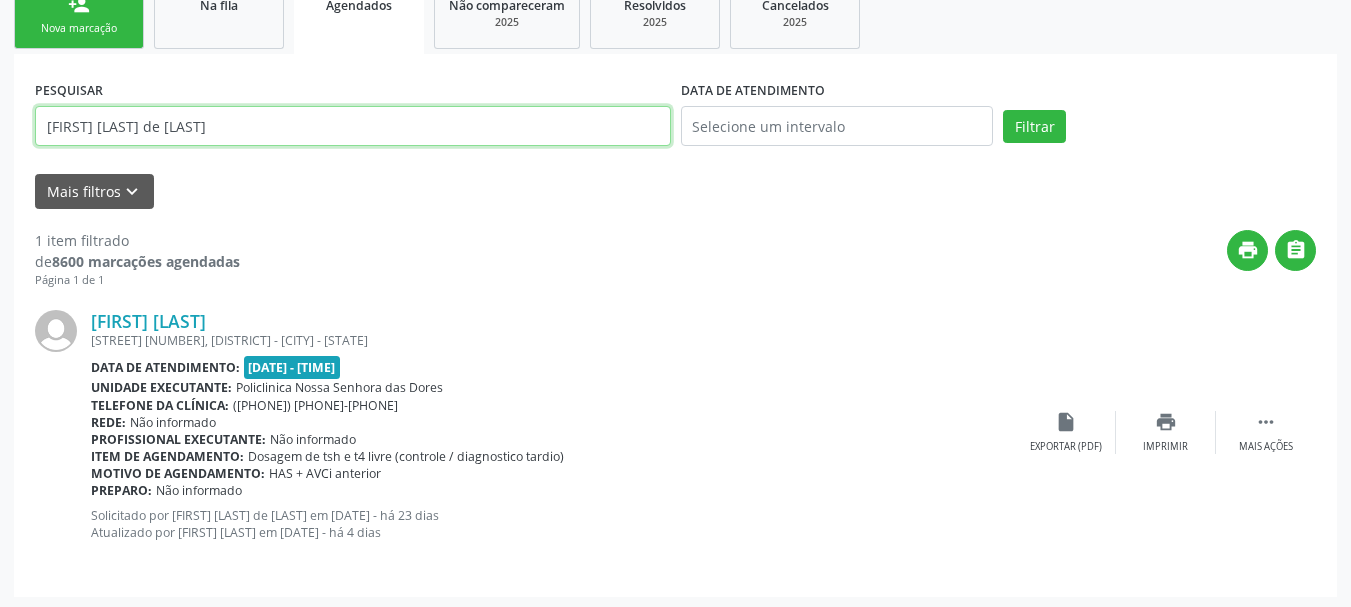 click on "Filtrar" at bounding box center [1034, 127] 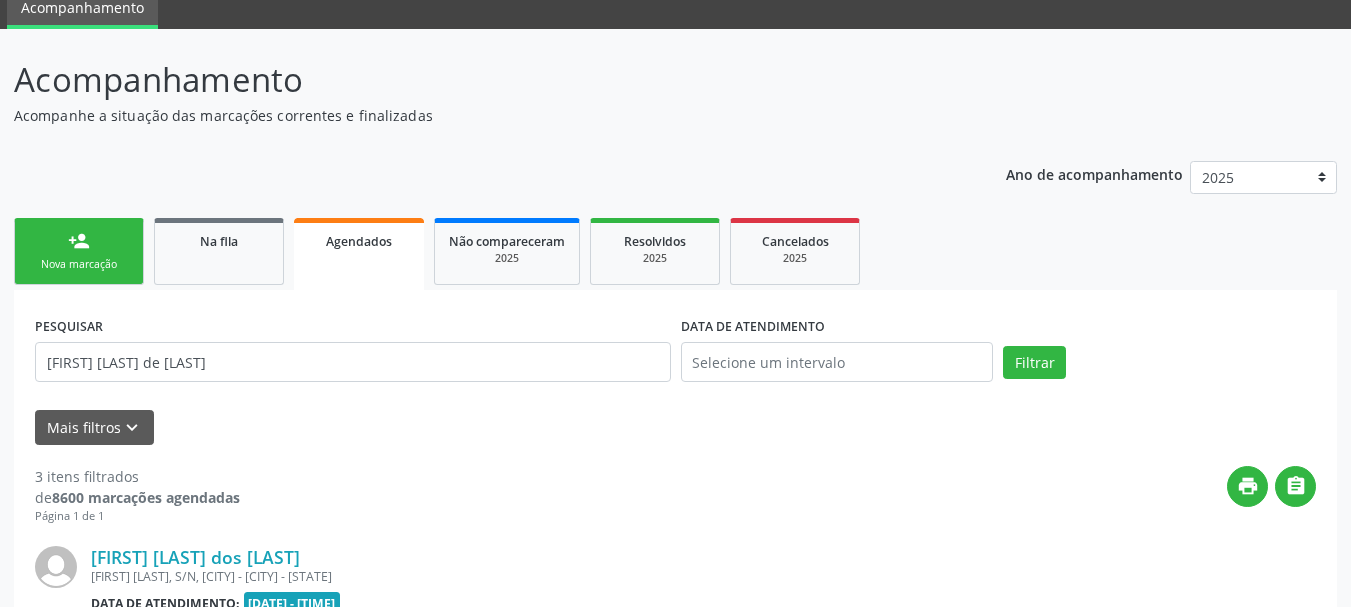 scroll, scrollTop: 317, scrollLeft: 0, axis: vertical 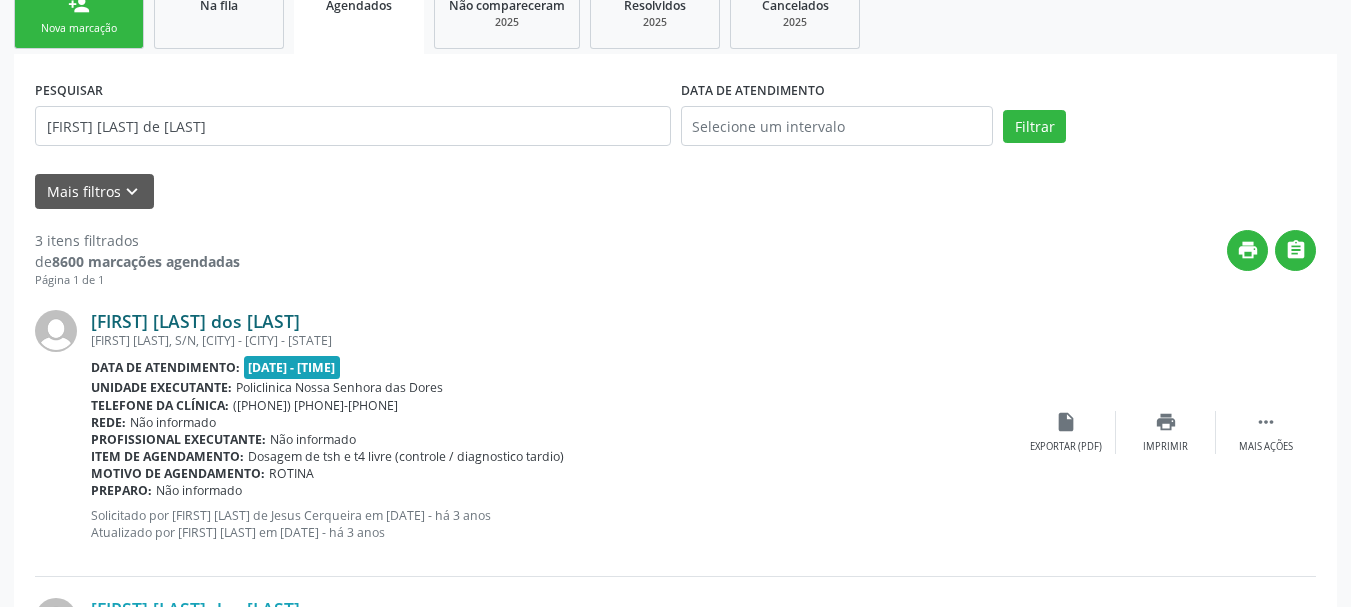 click on "[FIRST] [LAST] dos [LAST]" at bounding box center (195, 321) 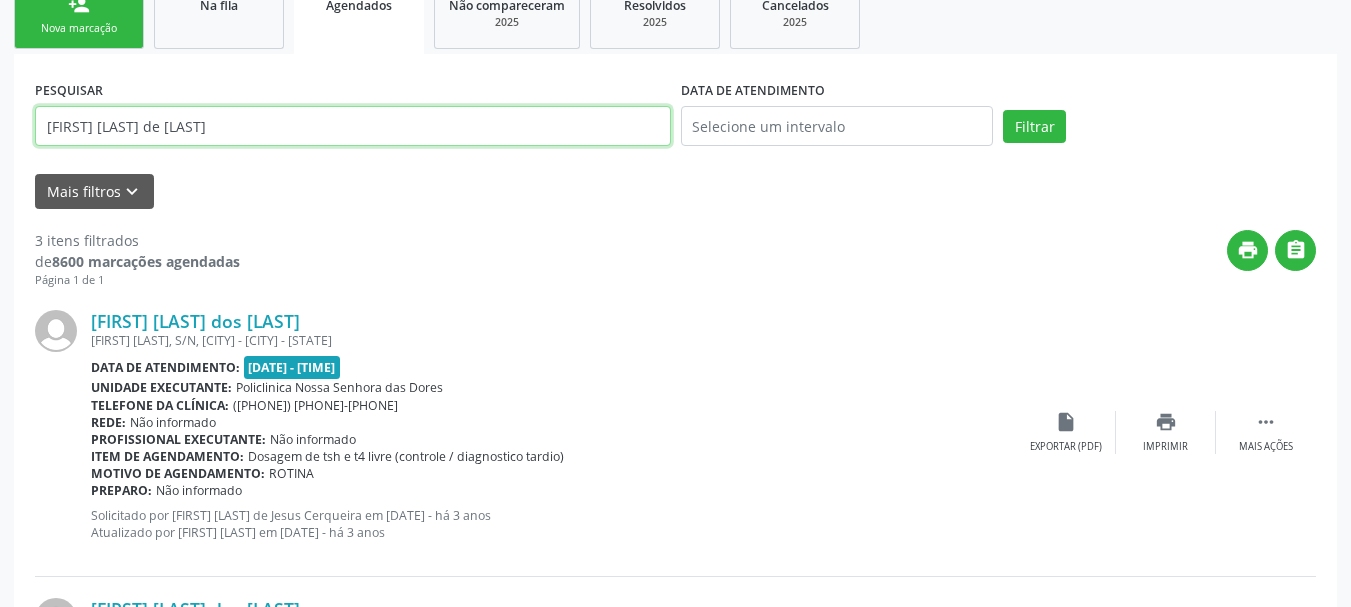 drag, startPoint x: 281, startPoint y: 126, endPoint x: 0, endPoint y: 125, distance: 281.00177 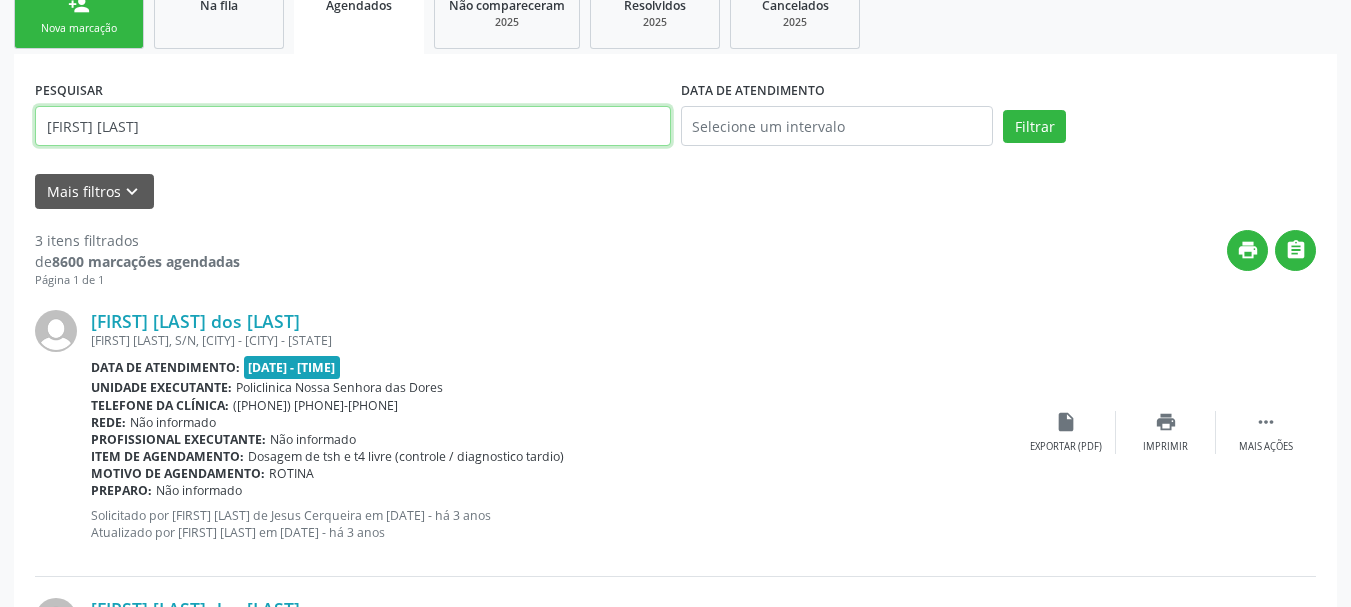 click on "Filtrar" at bounding box center [1034, 127] 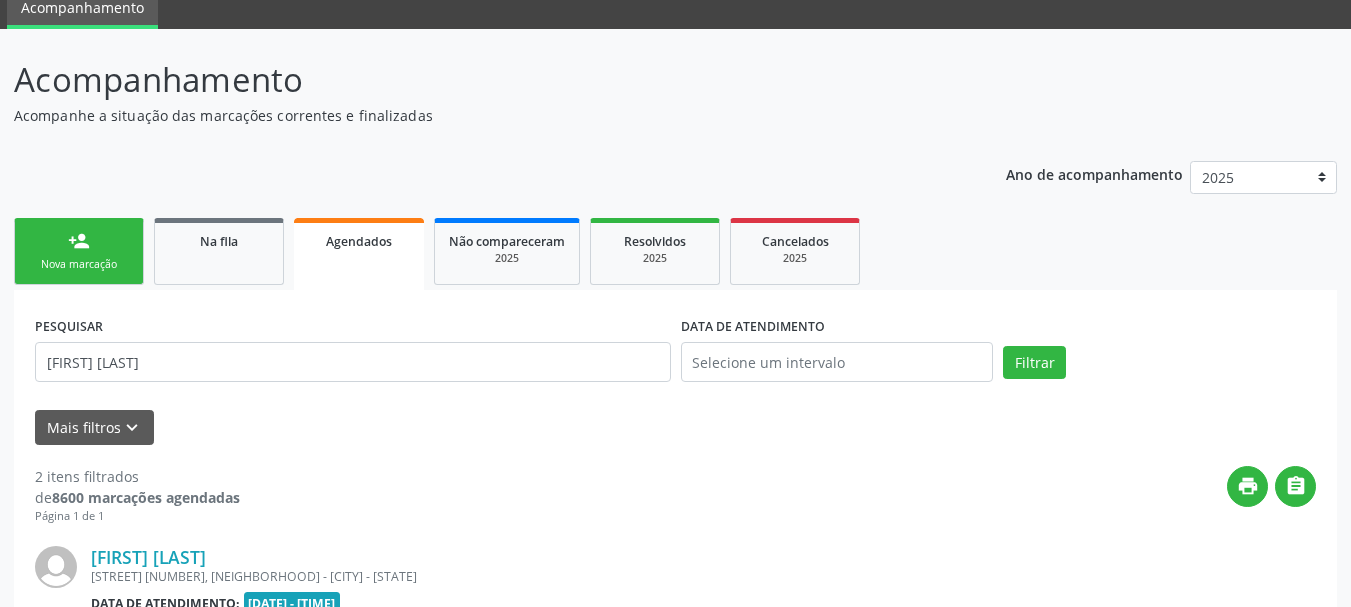scroll, scrollTop: 317, scrollLeft: 0, axis: vertical 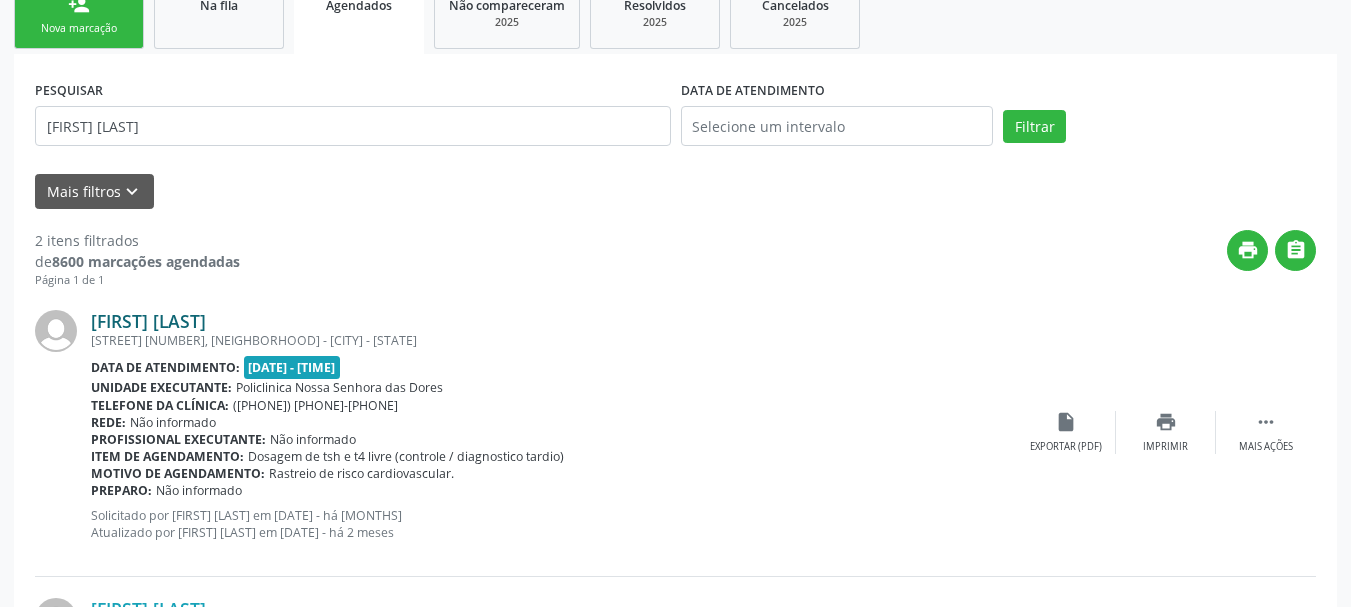 click on "[FIRST] [LAST]" at bounding box center (148, 321) 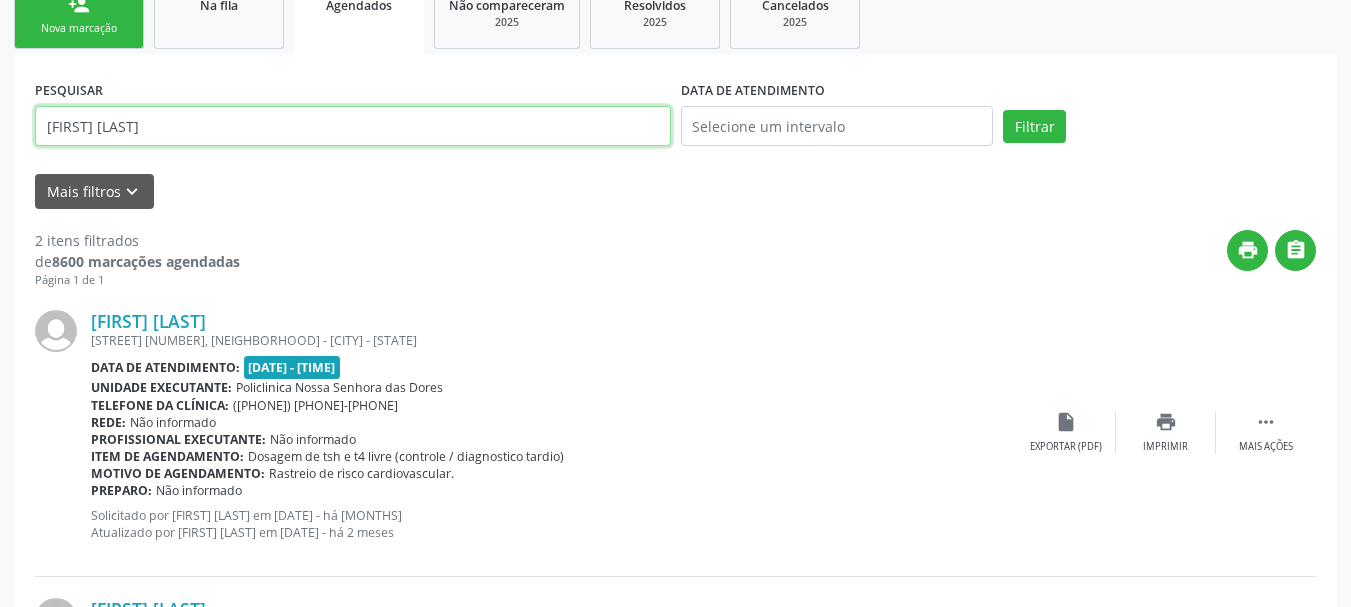 drag, startPoint x: 214, startPoint y: 125, endPoint x: 0, endPoint y: 137, distance: 214.33618 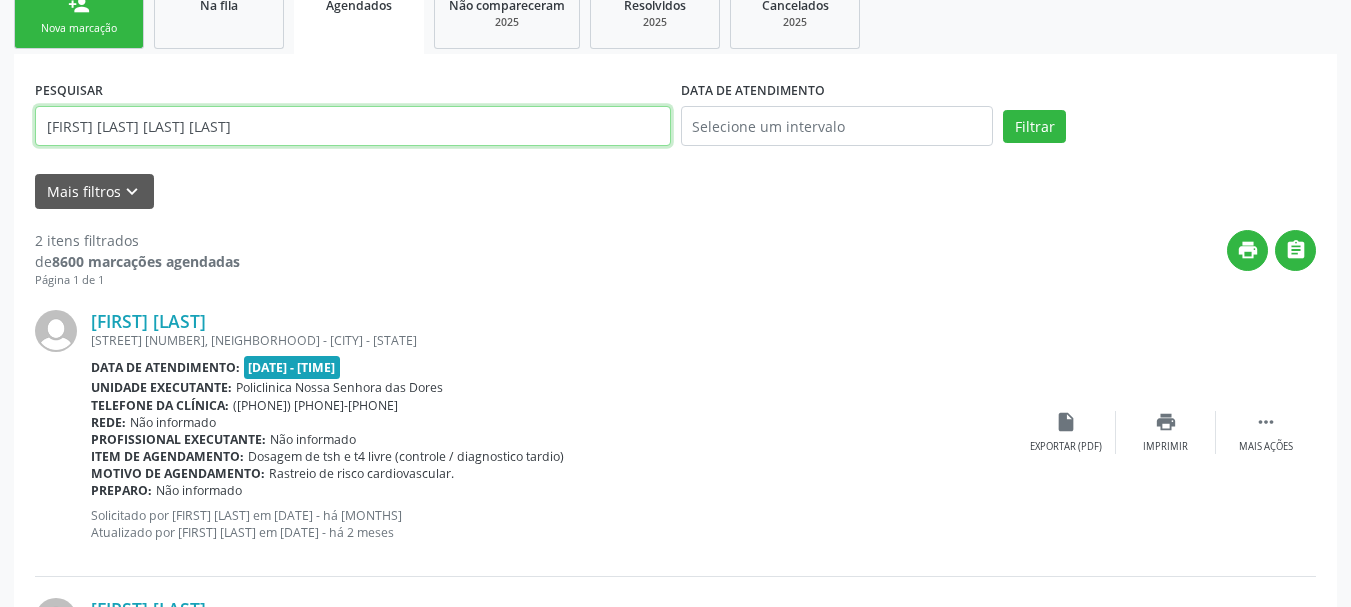 click on "Filtrar" at bounding box center (1034, 127) 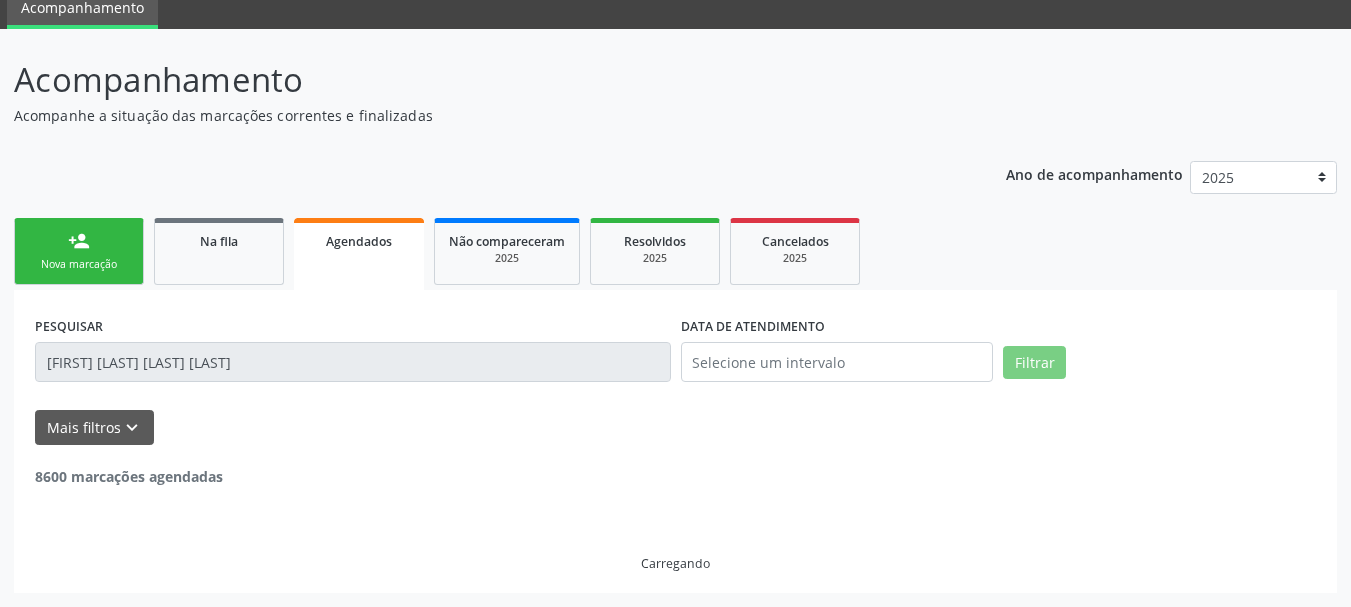 scroll, scrollTop: 17, scrollLeft: 0, axis: vertical 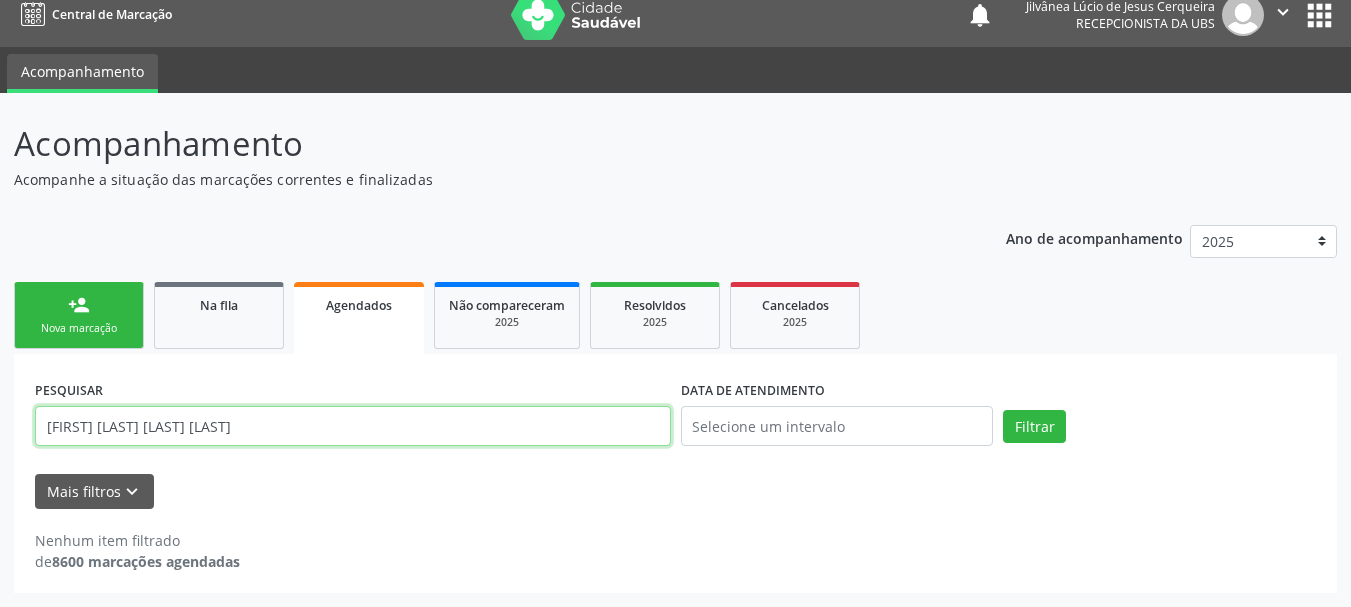 drag, startPoint x: 205, startPoint y: 423, endPoint x: 378, endPoint y: 430, distance: 173.14156 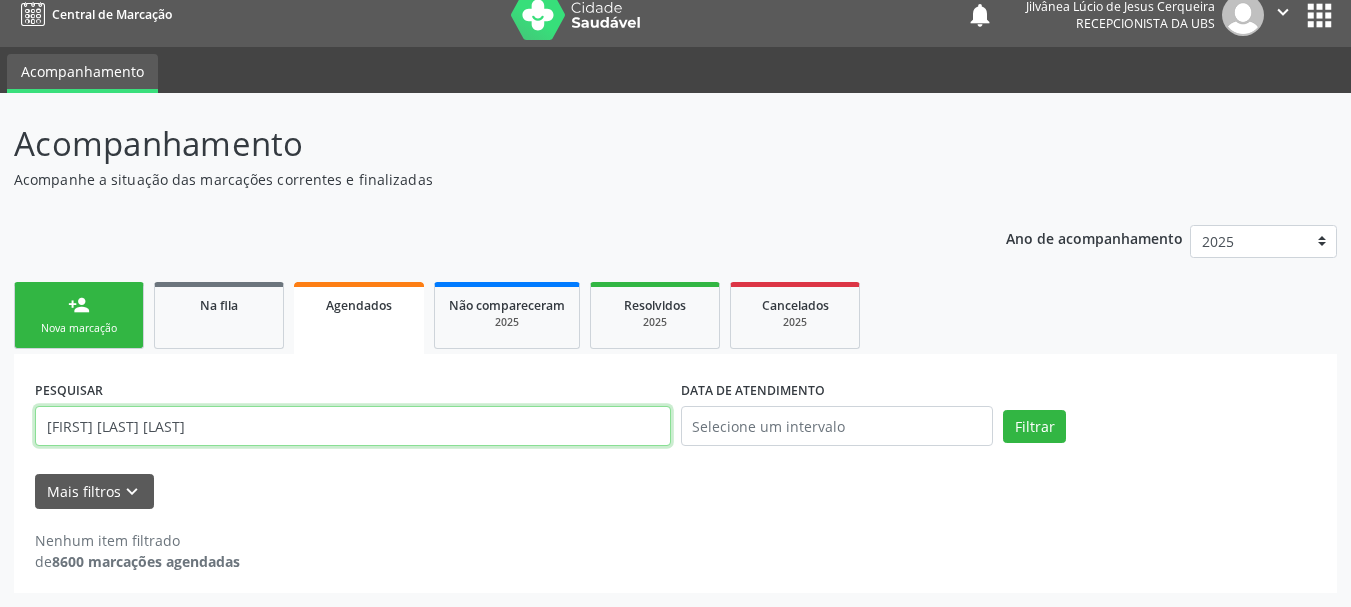 click on "Filtrar" at bounding box center [1034, 427] 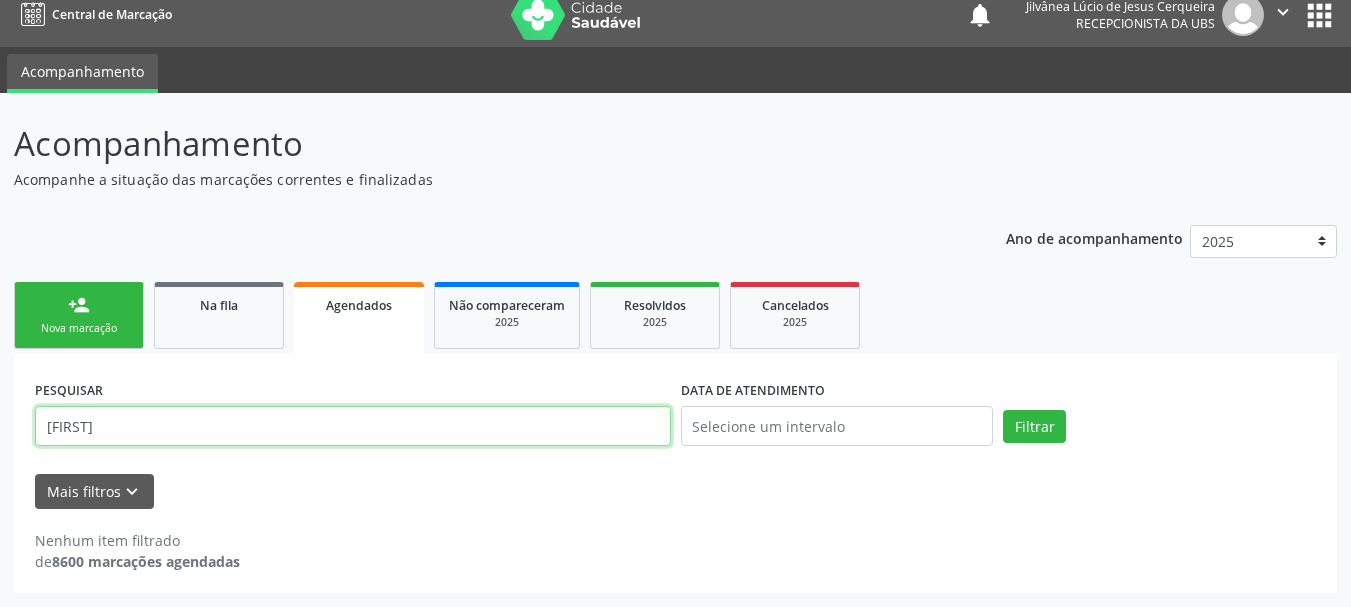 click on "Filtrar" at bounding box center (1034, 427) 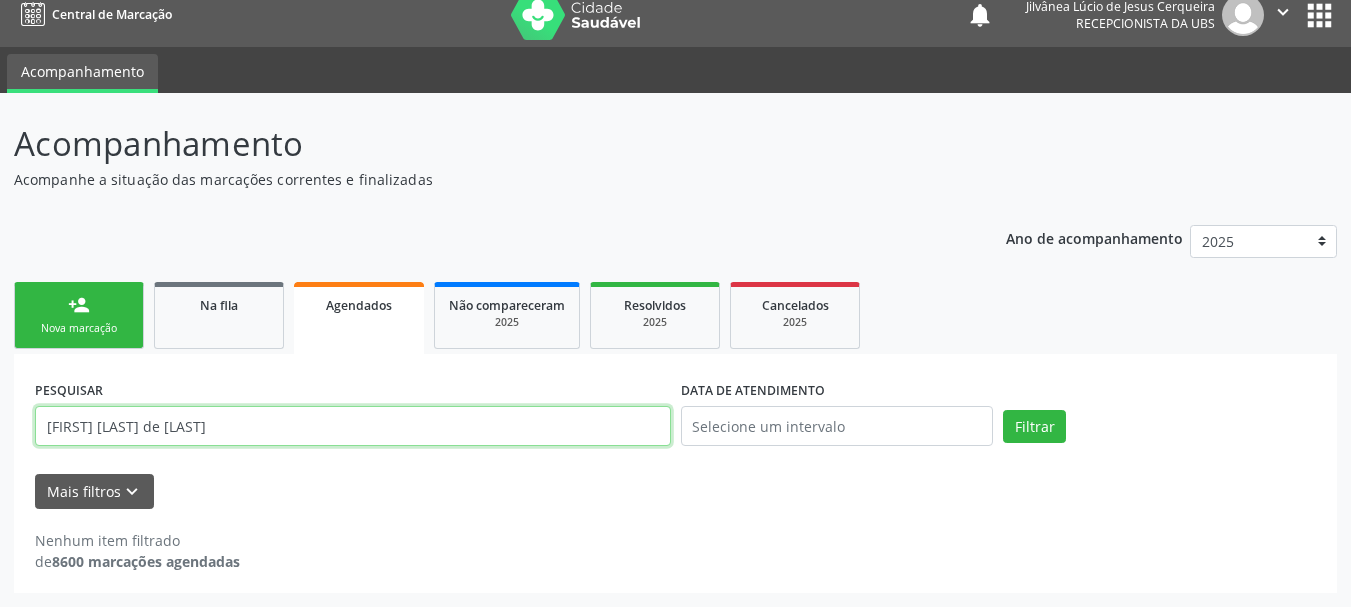 click on "Filtrar" at bounding box center [1034, 427] 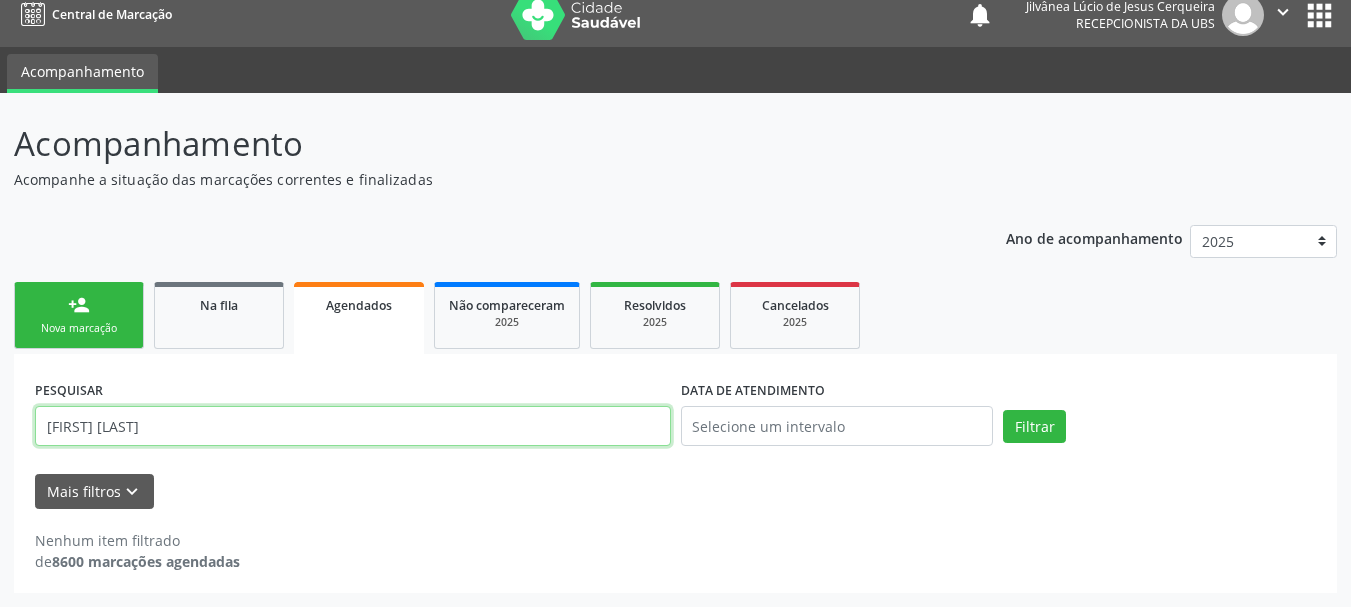 click on "Filtrar" at bounding box center (1034, 427) 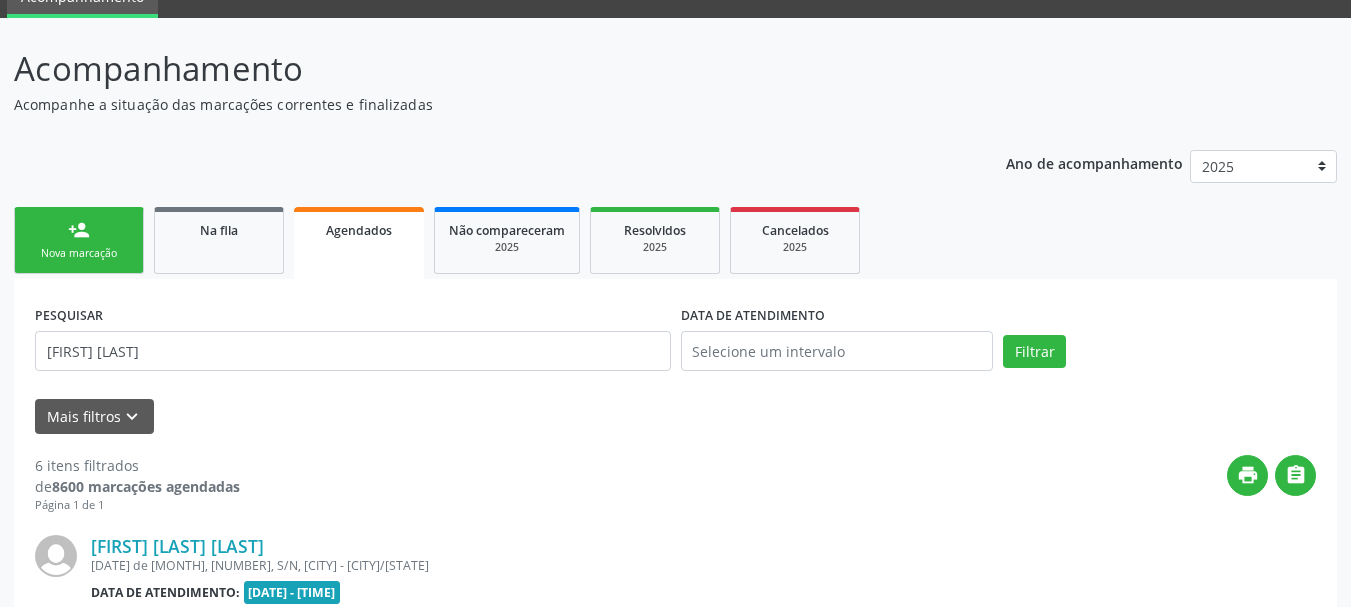 scroll, scrollTop: 217, scrollLeft: 0, axis: vertical 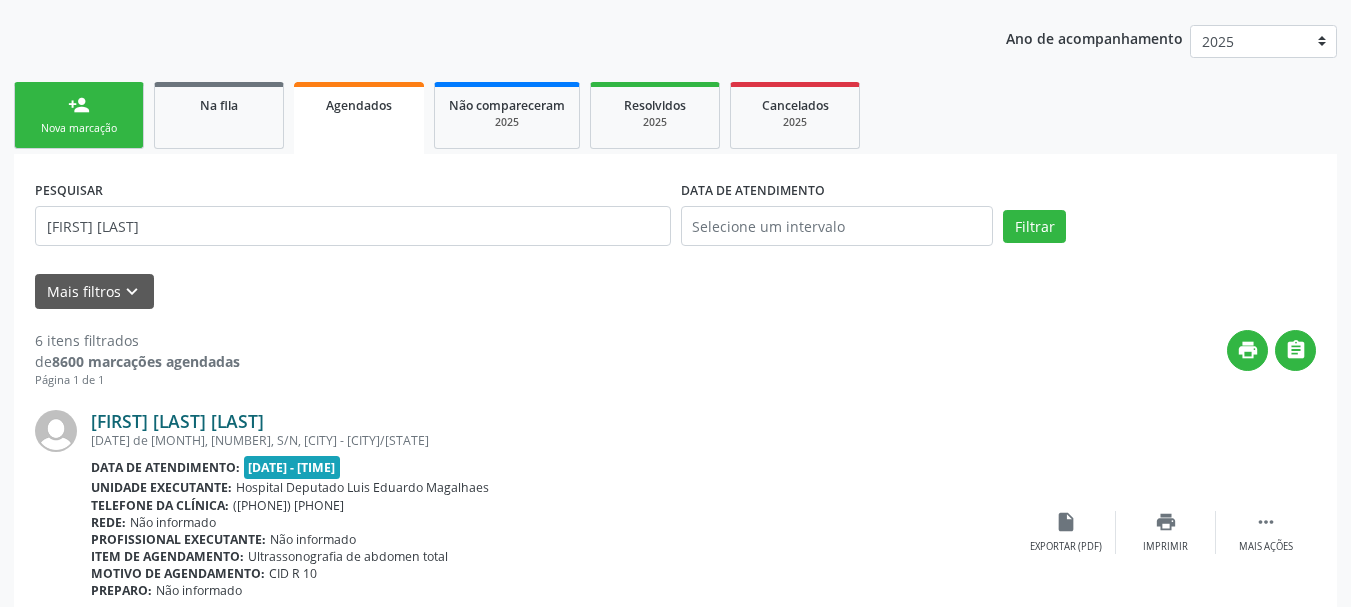 click on "[FIRST] [LAST] [LAST]" at bounding box center (177, 421) 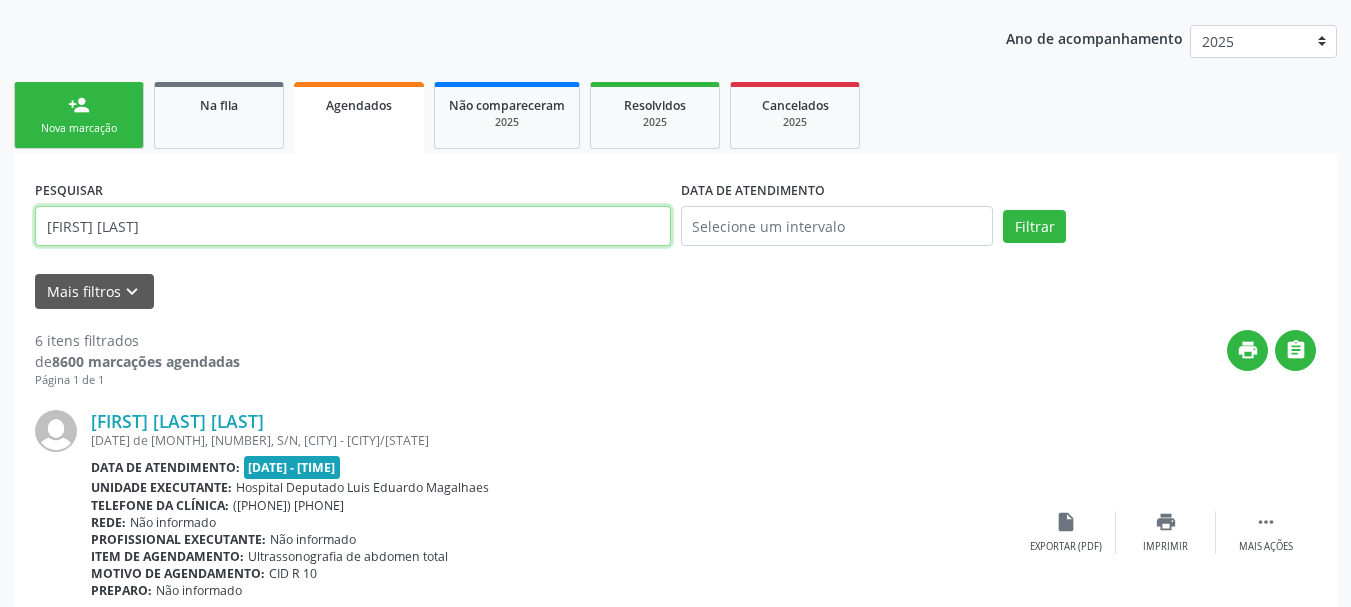 drag, startPoint x: 39, startPoint y: 238, endPoint x: 0, endPoint y: 247, distance: 40.024994 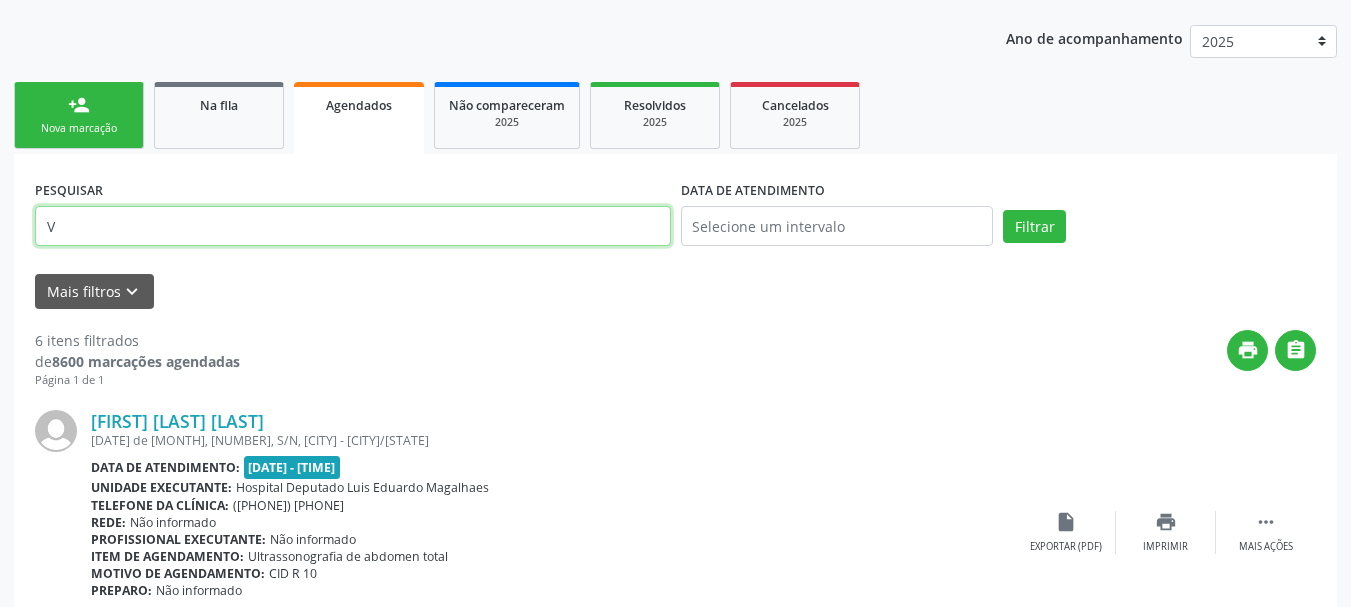 type on "V" 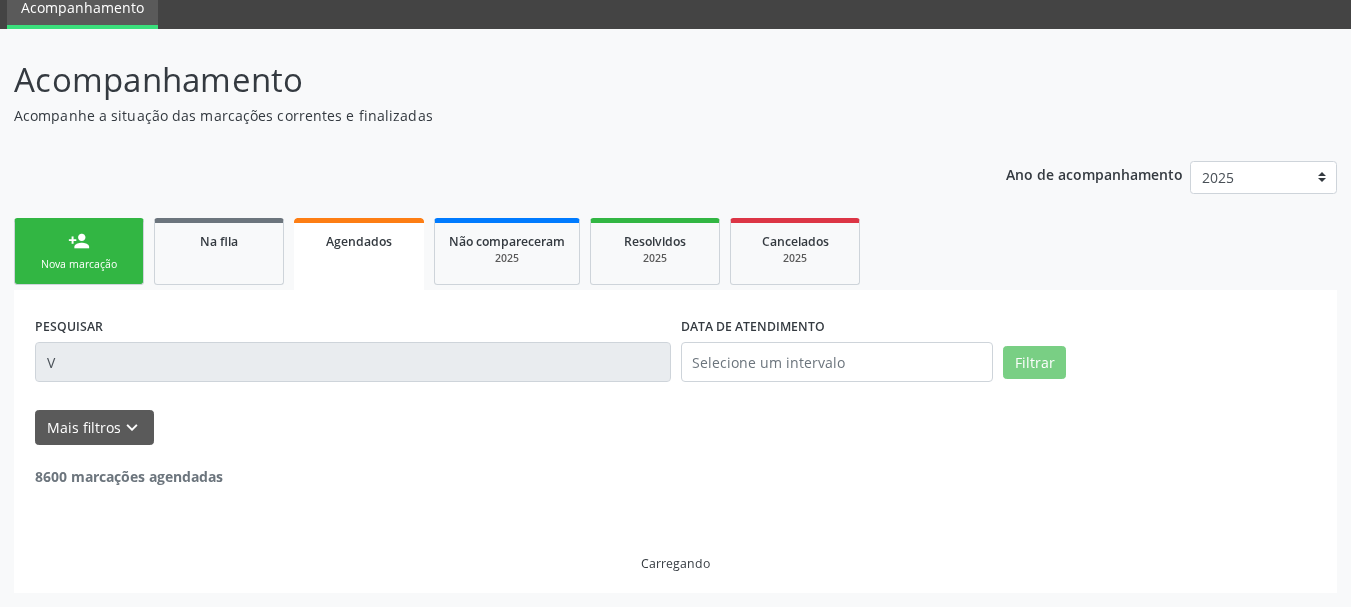 scroll, scrollTop: 81, scrollLeft: 0, axis: vertical 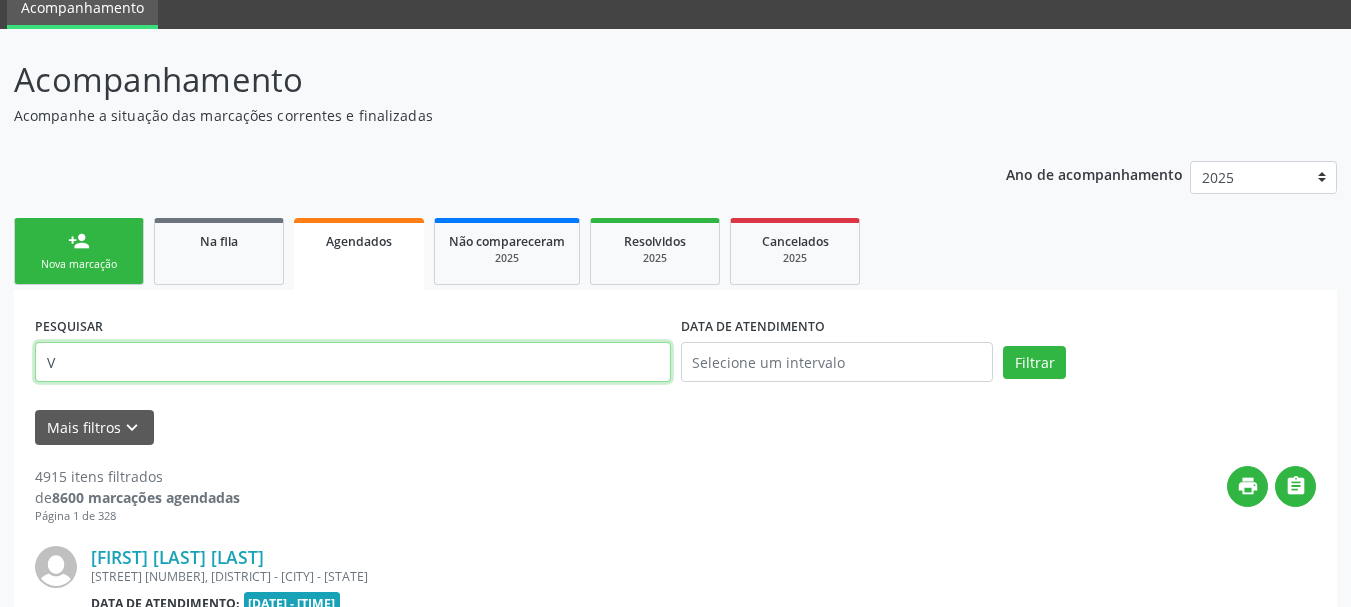 click on "V" at bounding box center [353, 362] 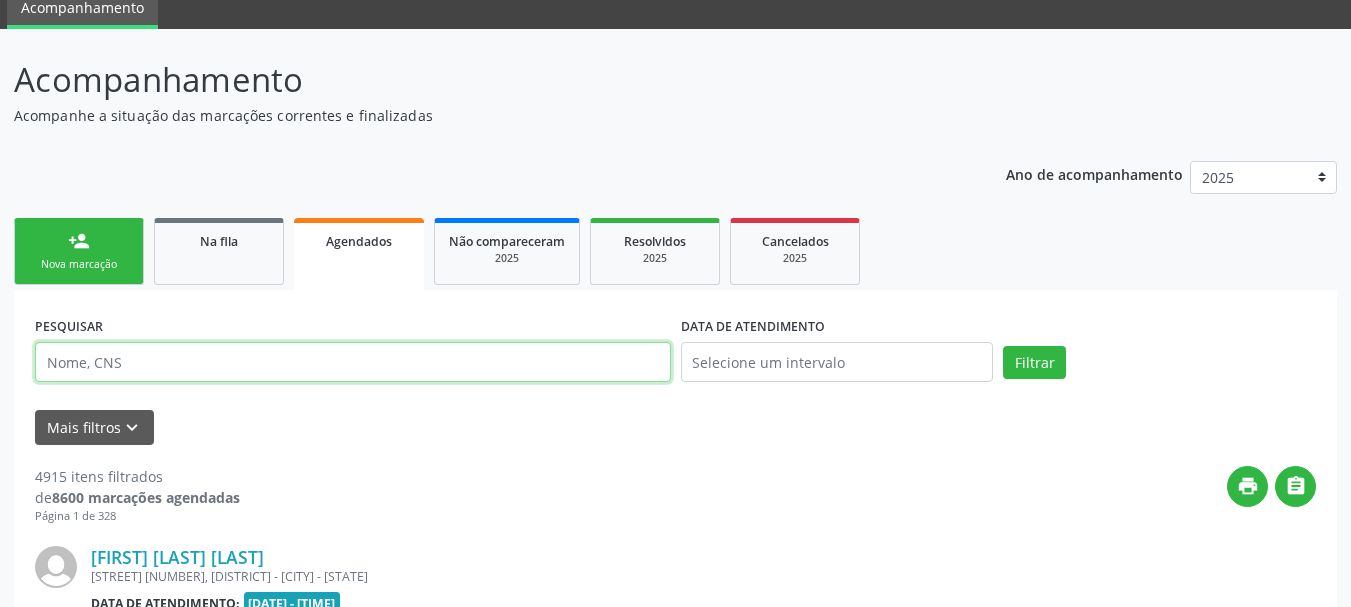 paste on "[FIRST] de [LAST] [LAST]" 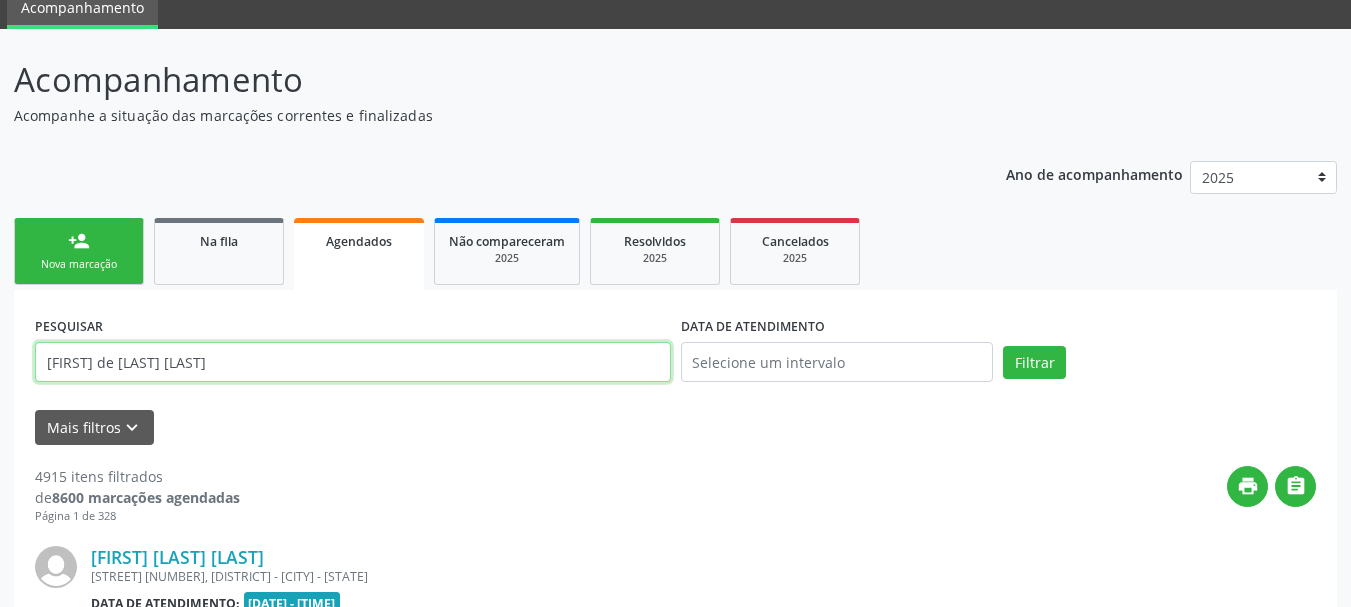 click on "Filtrar" at bounding box center (1034, 363) 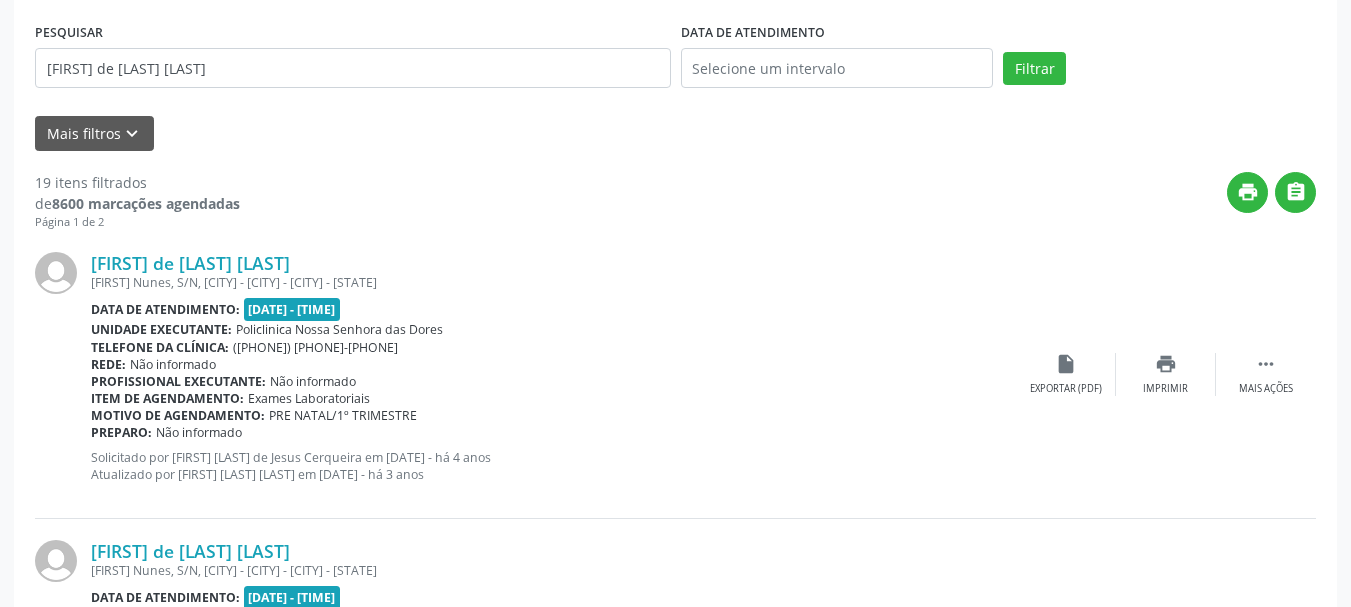 scroll, scrollTop: 381, scrollLeft: 0, axis: vertical 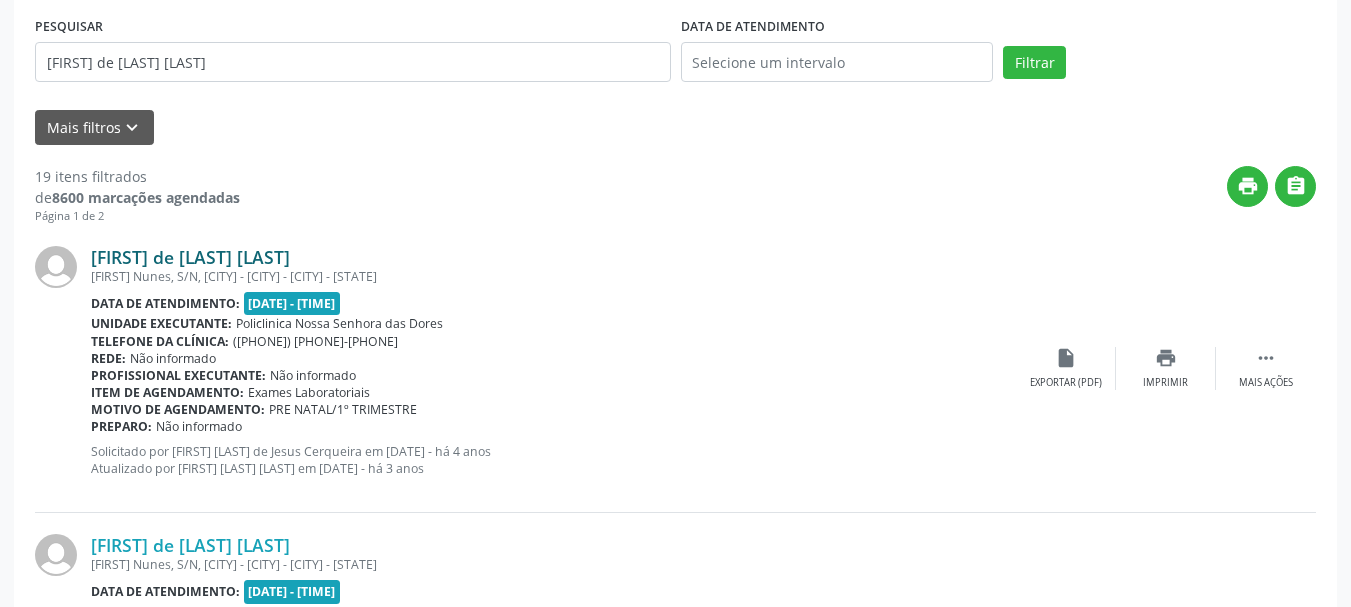 click on "[FIRST] de [LAST] [LAST]" at bounding box center [190, 257] 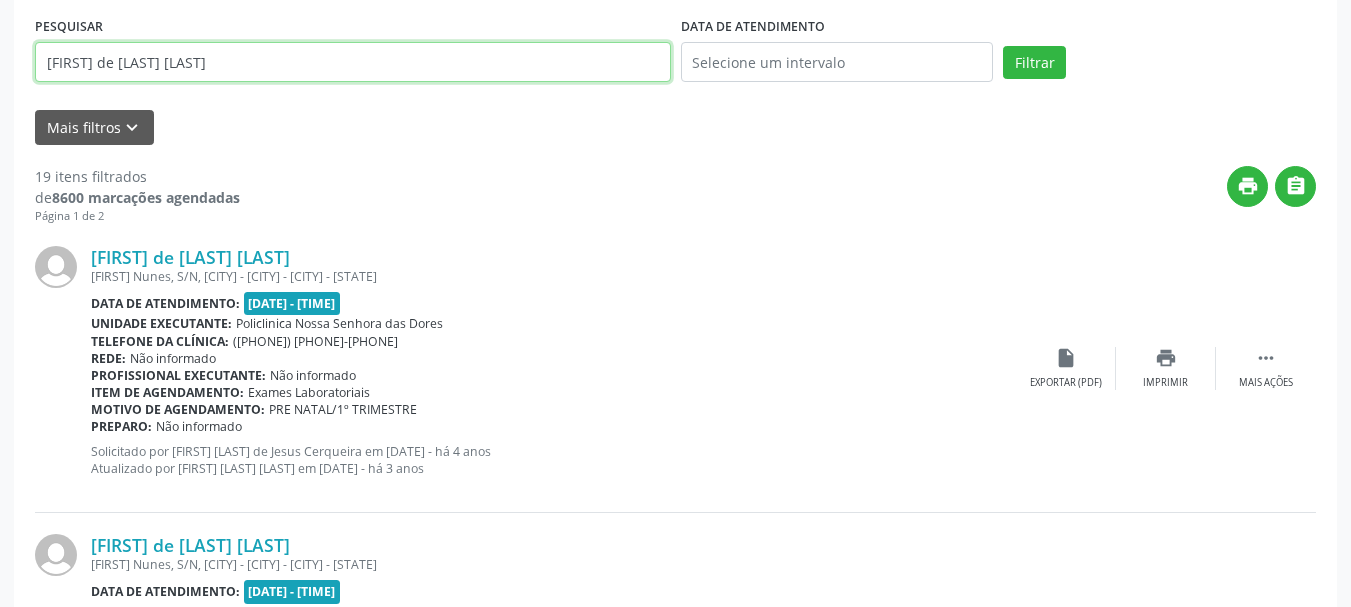 drag, startPoint x: 194, startPoint y: 64, endPoint x: 0, endPoint y: 87, distance: 195.35864 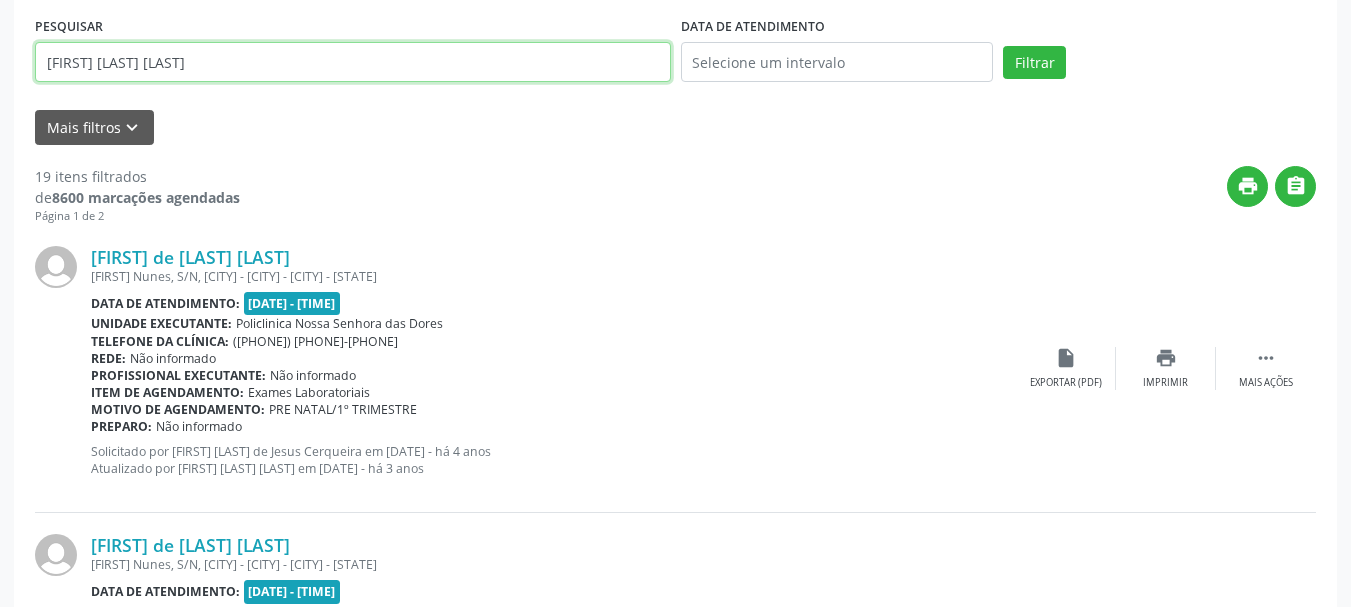 click on "Filtrar" at bounding box center (1034, 63) 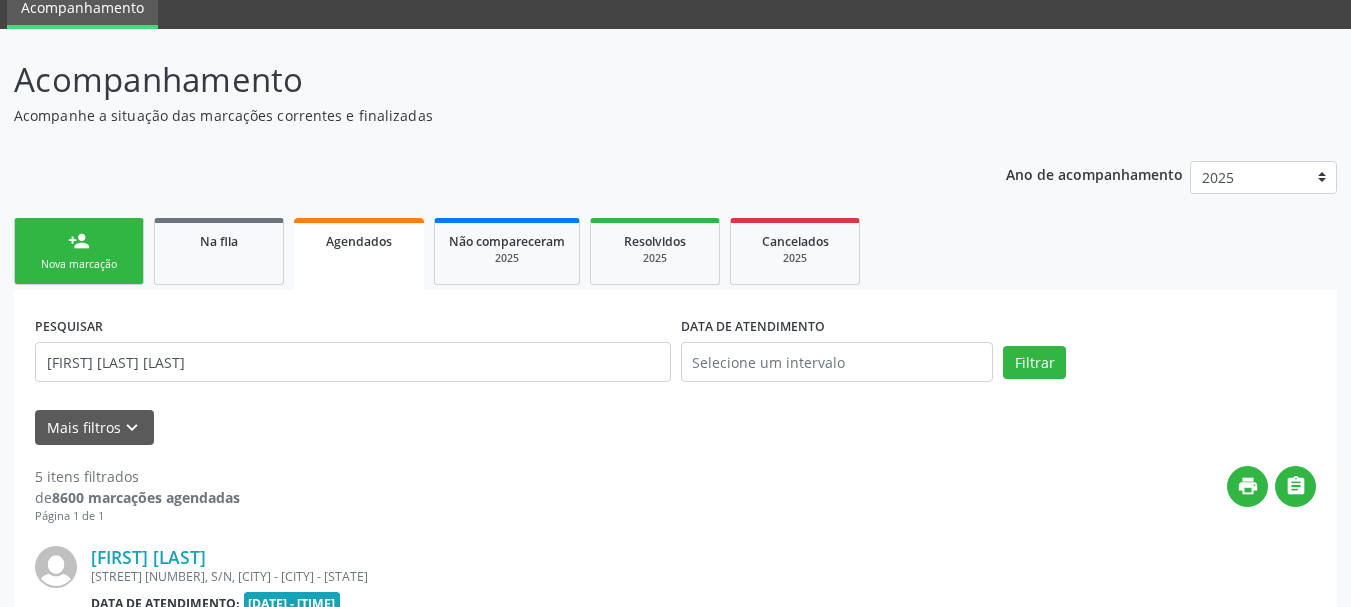 scroll, scrollTop: 381, scrollLeft: 0, axis: vertical 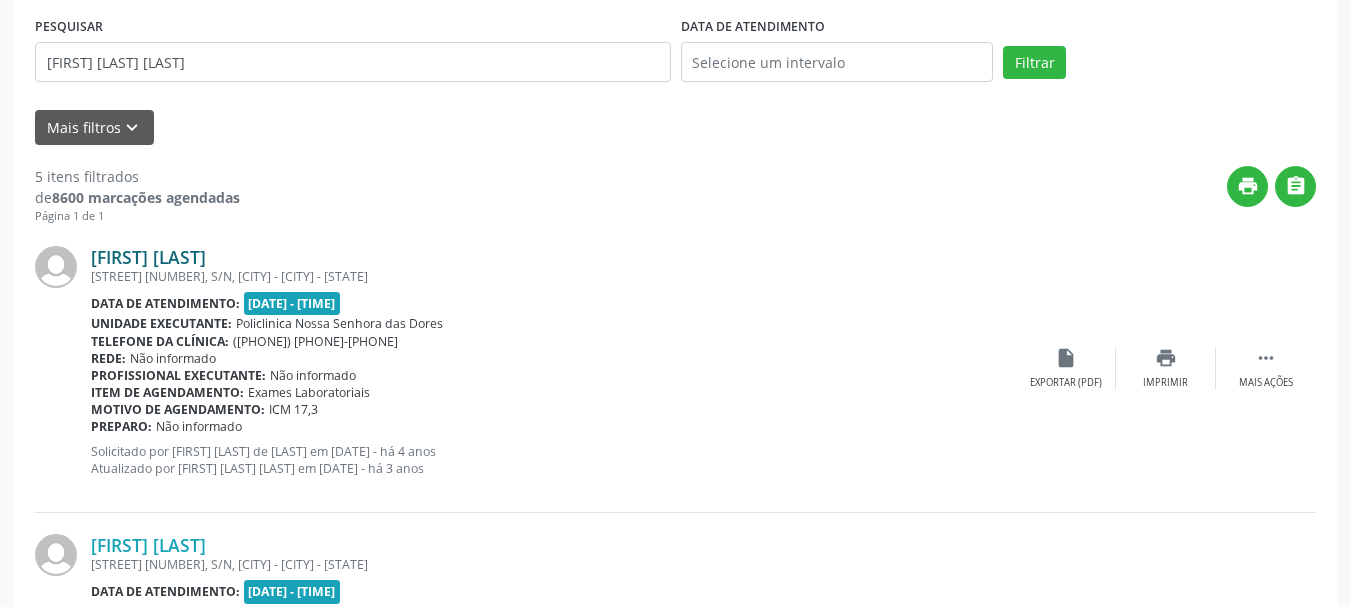 click on "[FIRST] [LAST]" at bounding box center [148, 257] 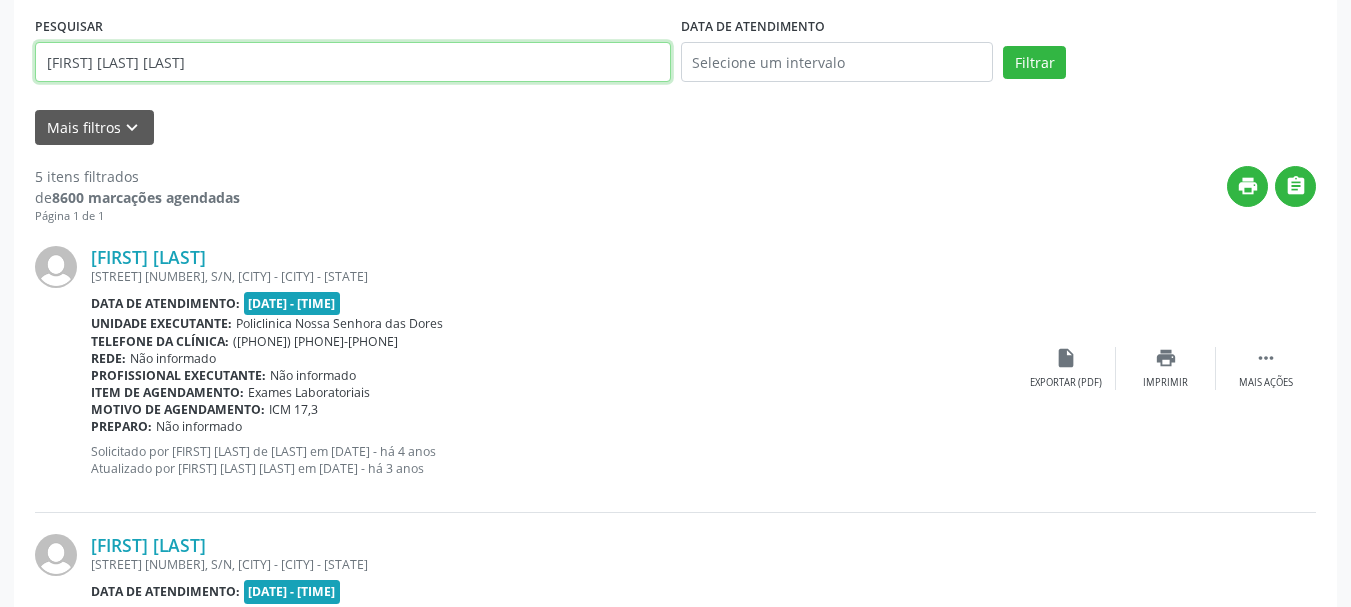 drag, startPoint x: 256, startPoint y: 53, endPoint x: 0, endPoint y: 69, distance: 256.4995 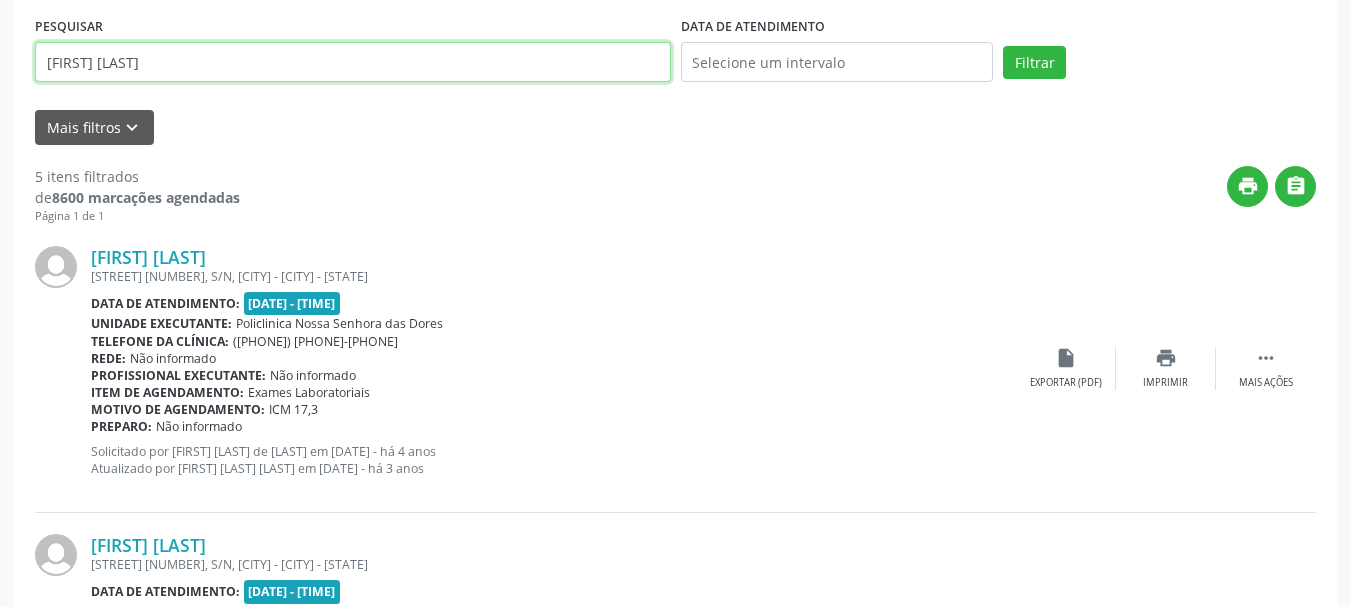 click on "Filtrar" at bounding box center (1034, 63) 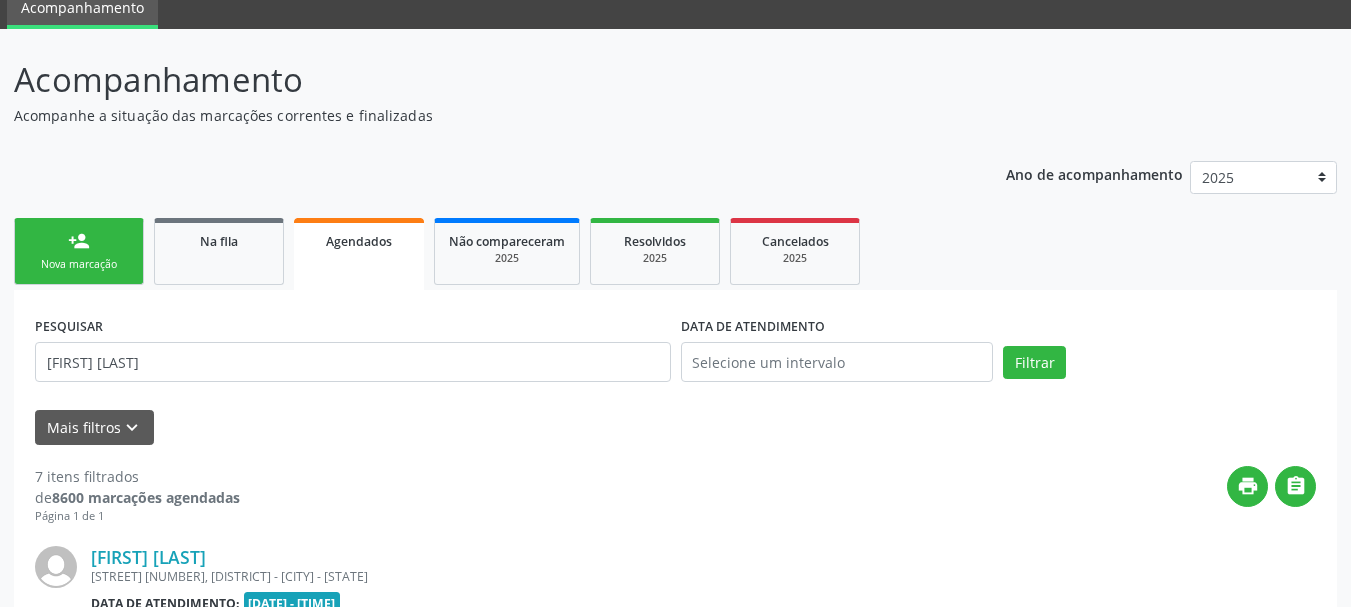 scroll, scrollTop: 381, scrollLeft: 0, axis: vertical 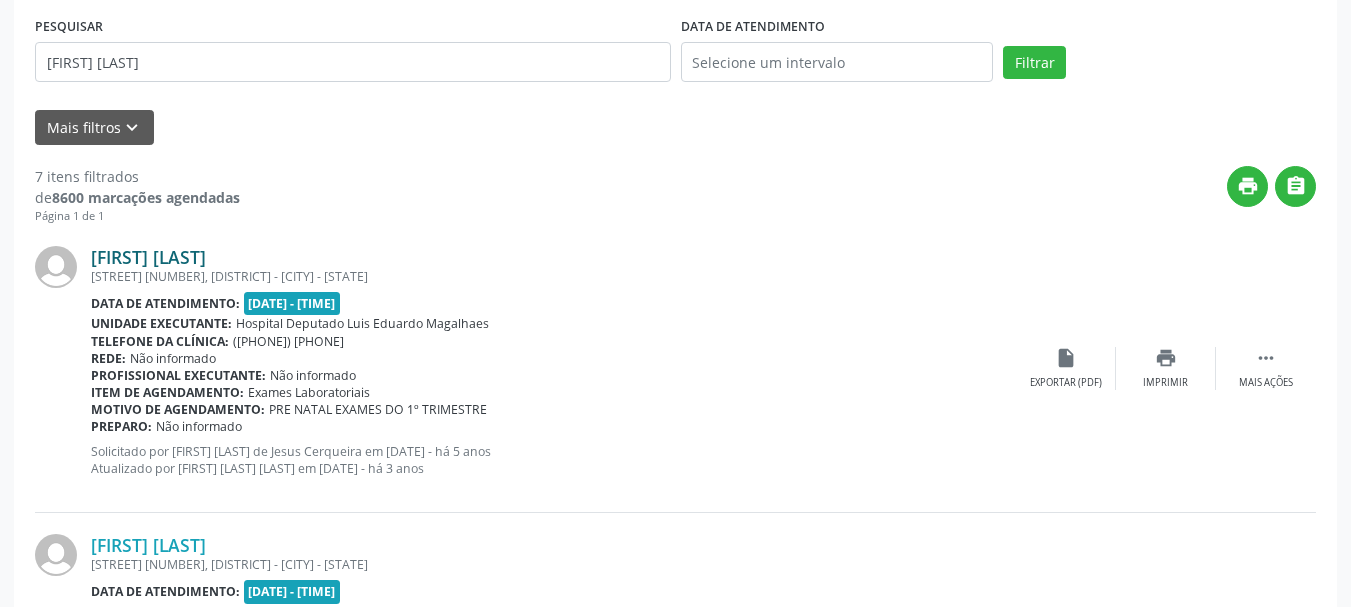 click on "[FIRST] [LAST]" at bounding box center (148, 257) 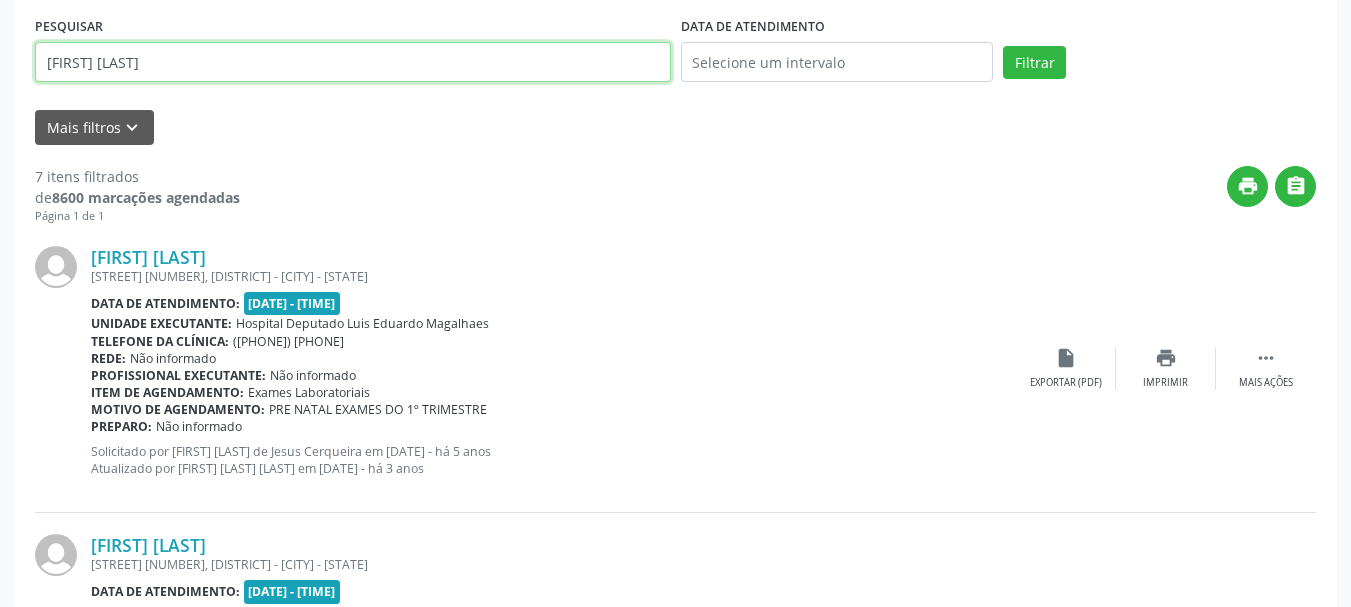 drag, startPoint x: 217, startPoint y: 57, endPoint x: 0, endPoint y: 75, distance: 217.74527 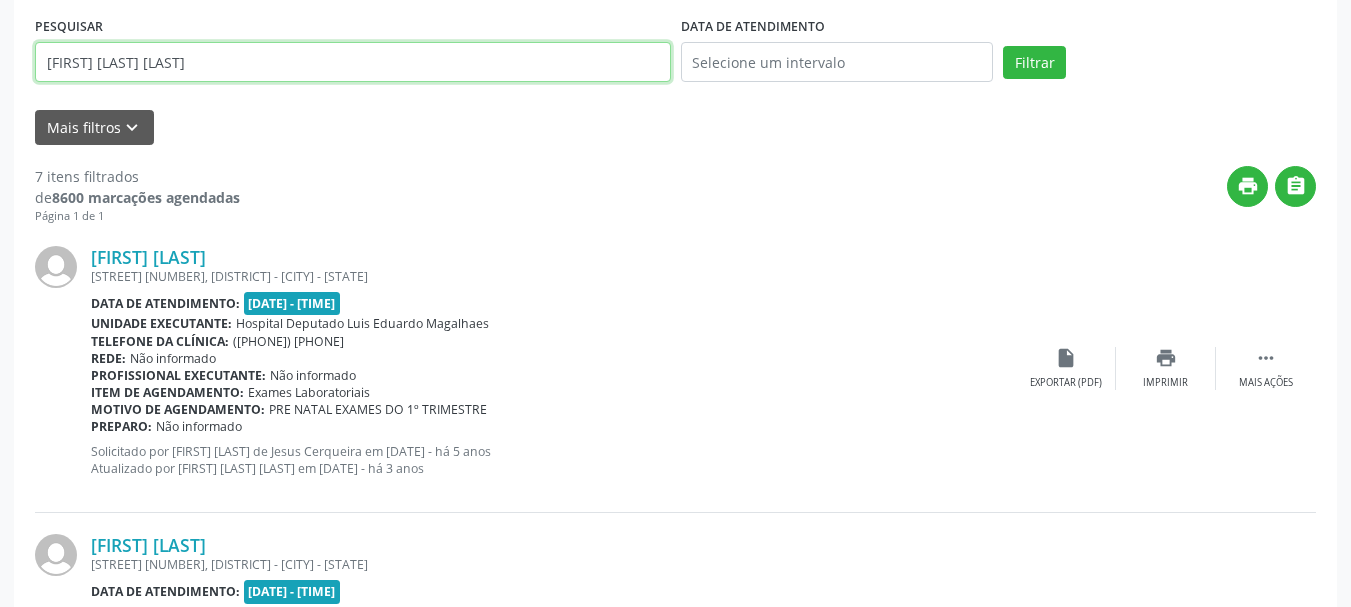 click on "Filtrar" at bounding box center [1034, 63] 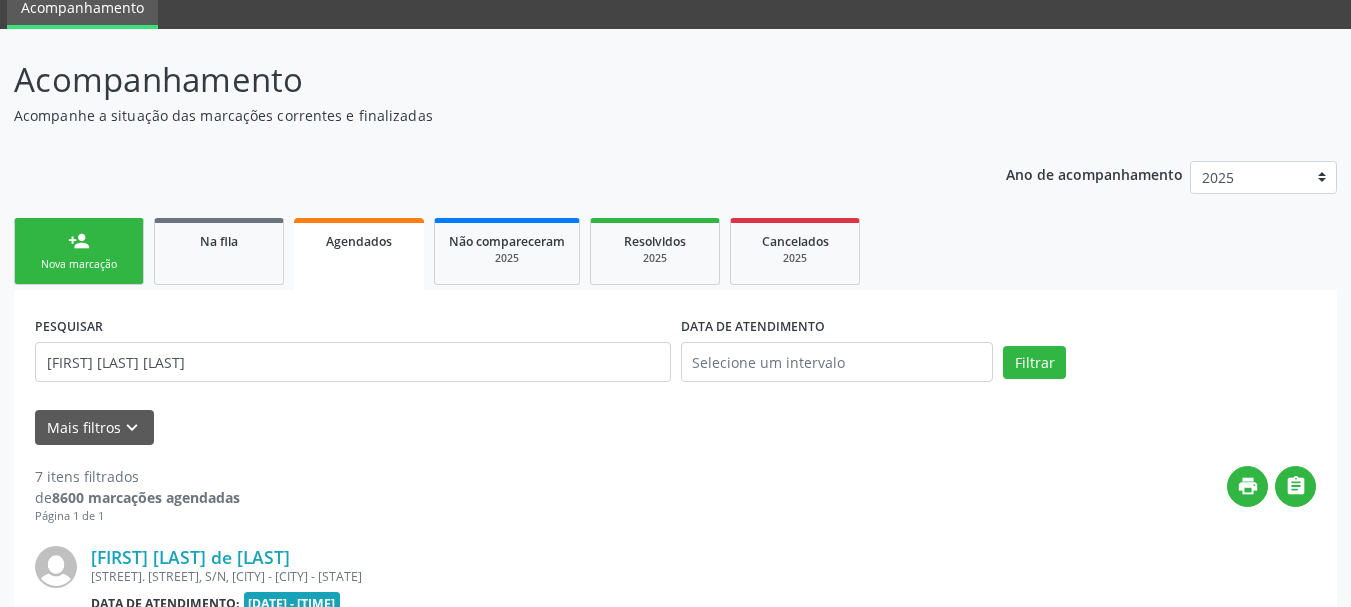 scroll, scrollTop: 381, scrollLeft: 0, axis: vertical 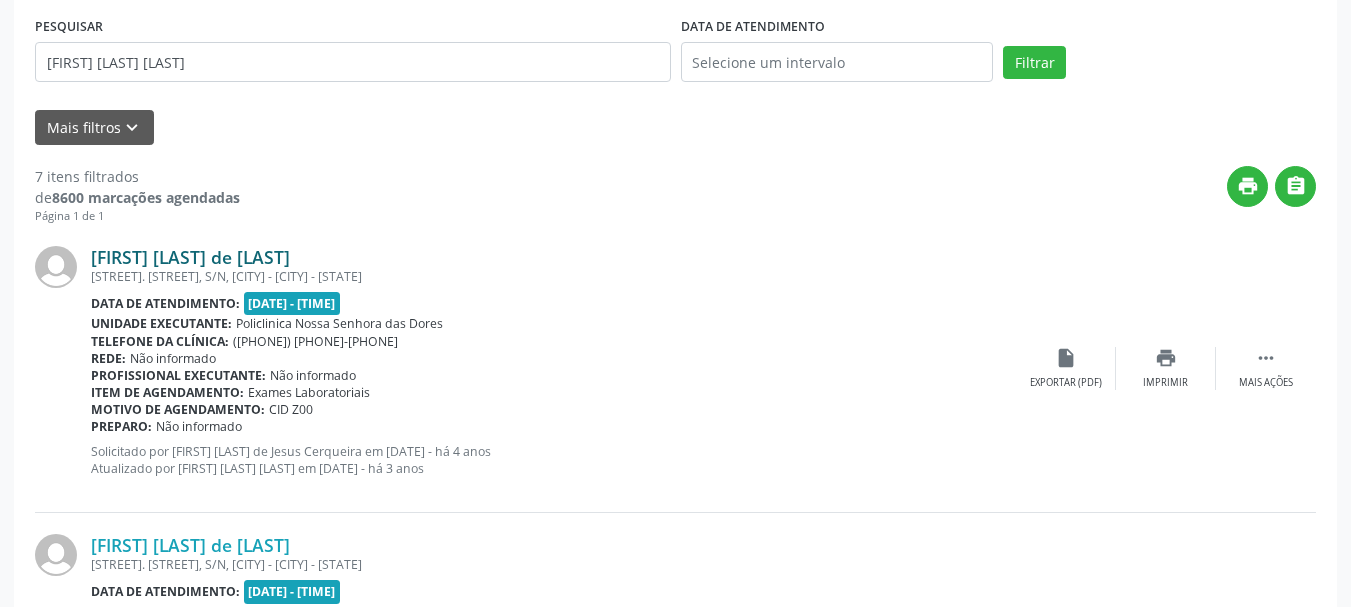 click on "[FIRST] [LAST] de [LAST]" at bounding box center (190, 257) 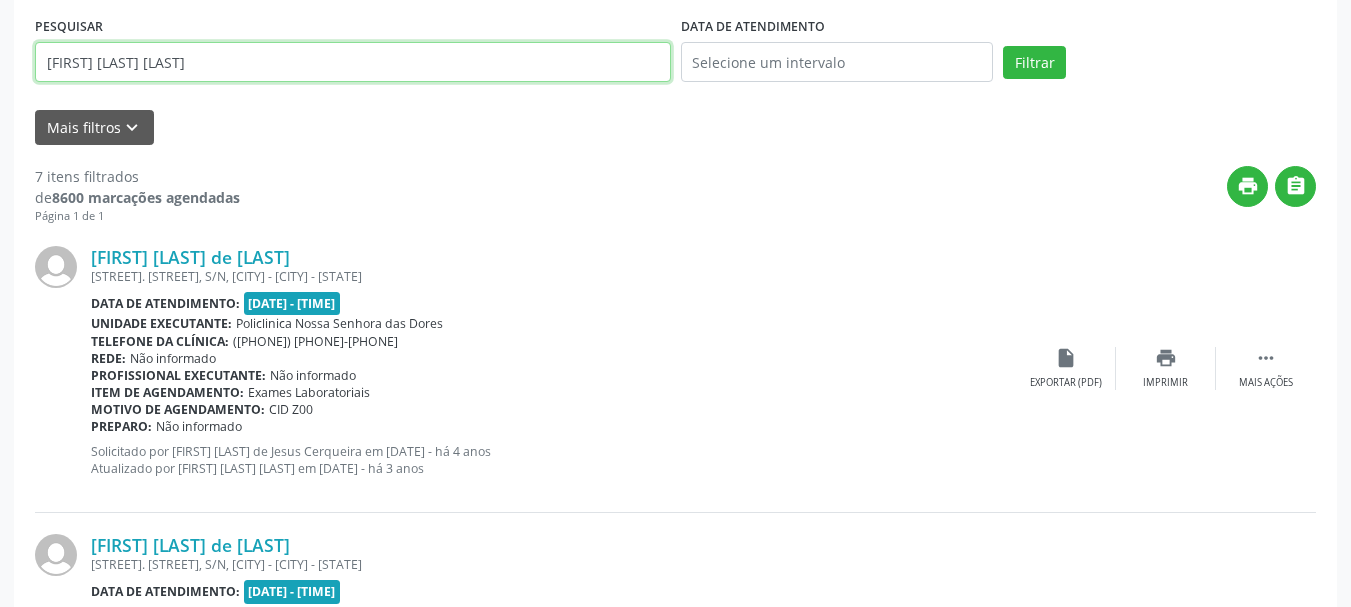 drag, startPoint x: 154, startPoint y: 76, endPoint x: 0, endPoint y: 122, distance: 160.72336 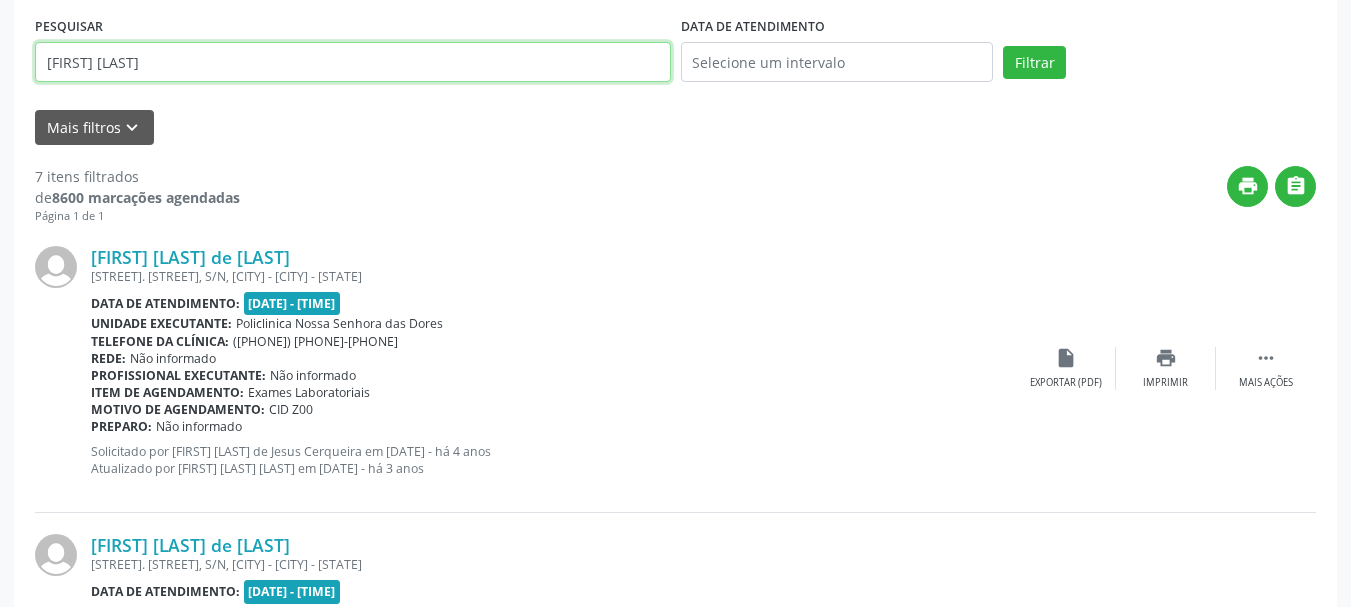 click on "Filtrar" at bounding box center [1034, 63] 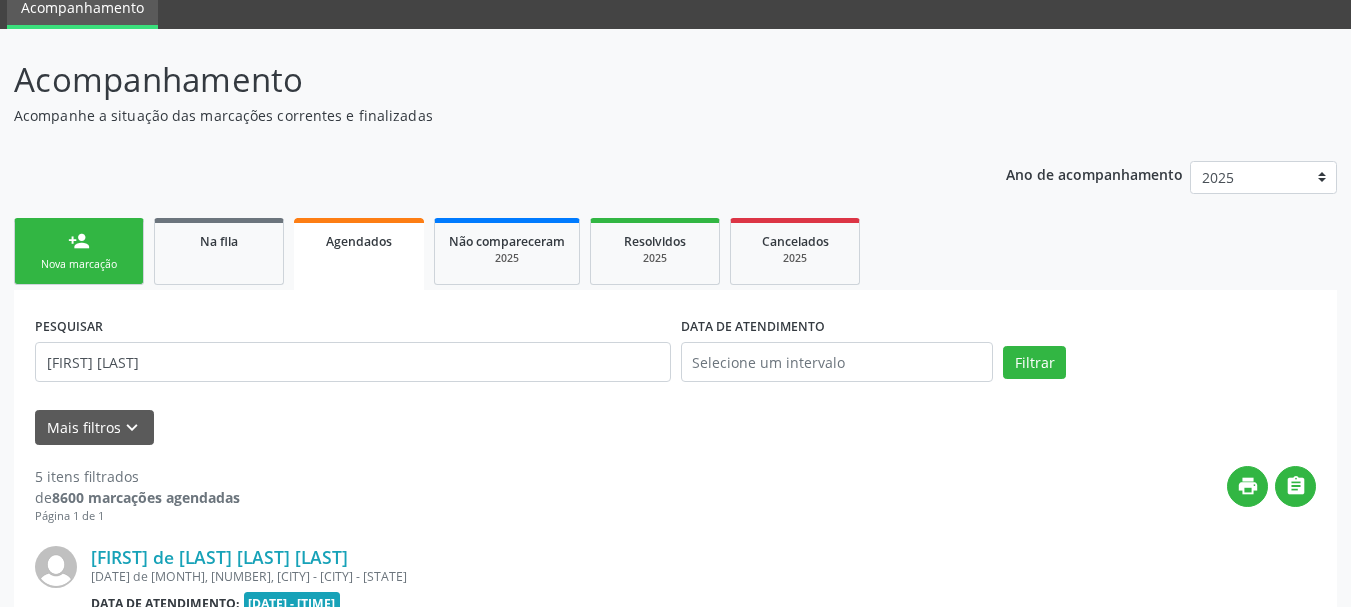 scroll, scrollTop: 381, scrollLeft: 0, axis: vertical 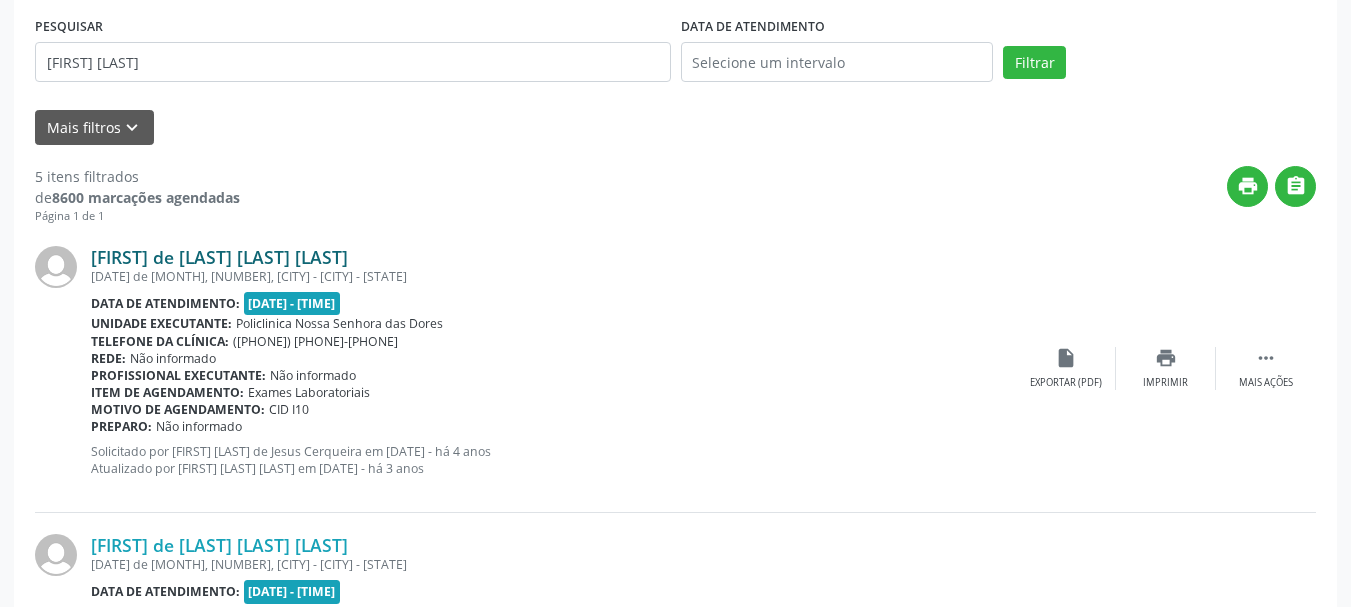 click on "[FIRST] de [LAST] [LAST] [LAST]" at bounding box center (219, 257) 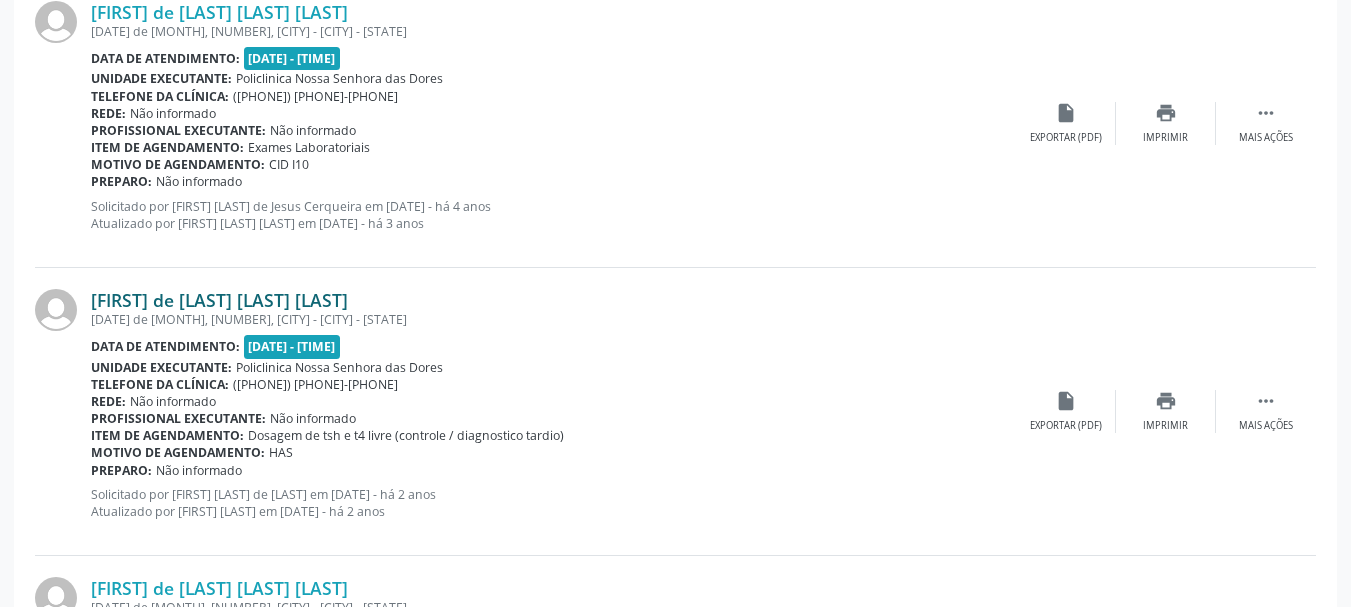 scroll, scrollTop: 881, scrollLeft: 0, axis: vertical 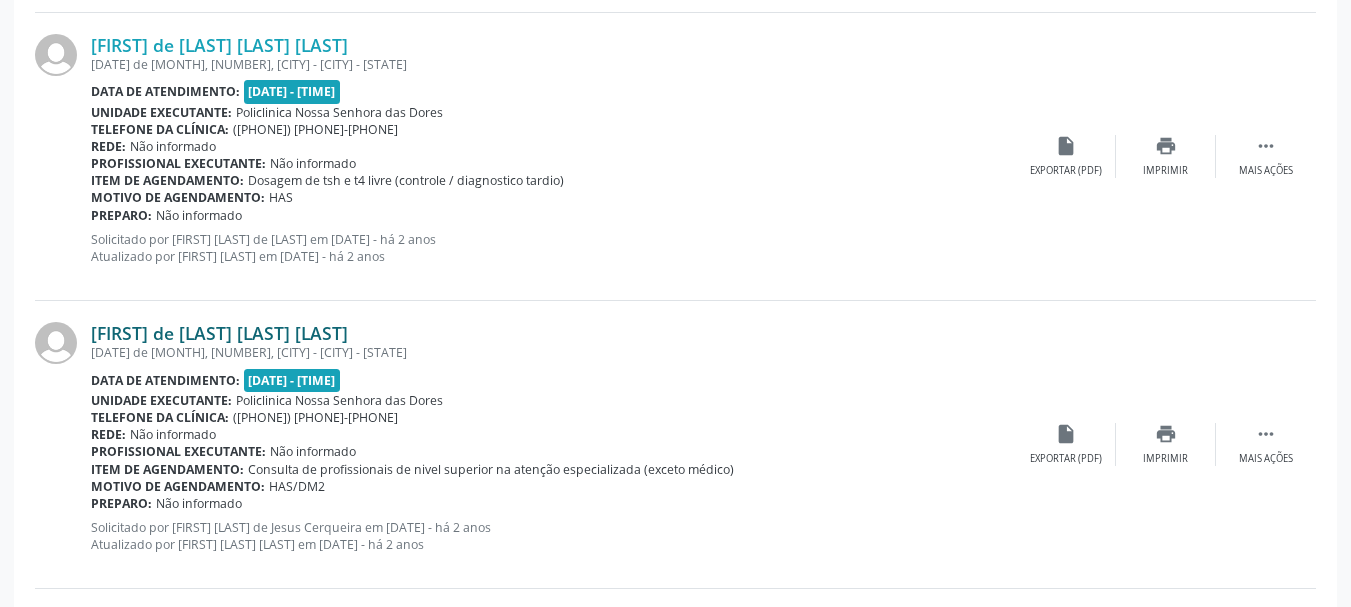 click on "[FIRST] de [LAST] [LAST] [LAST]" at bounding box center [219, 333] 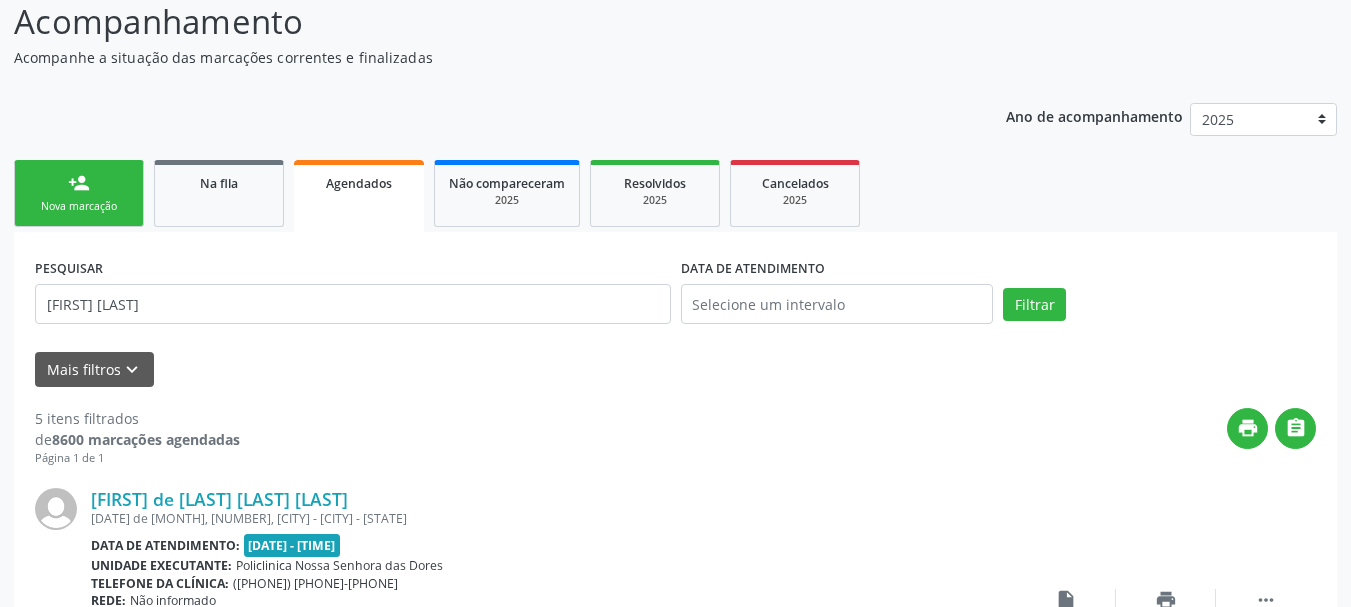 scroll, scrollTop: 0, scrollLeft: 0, axis: both 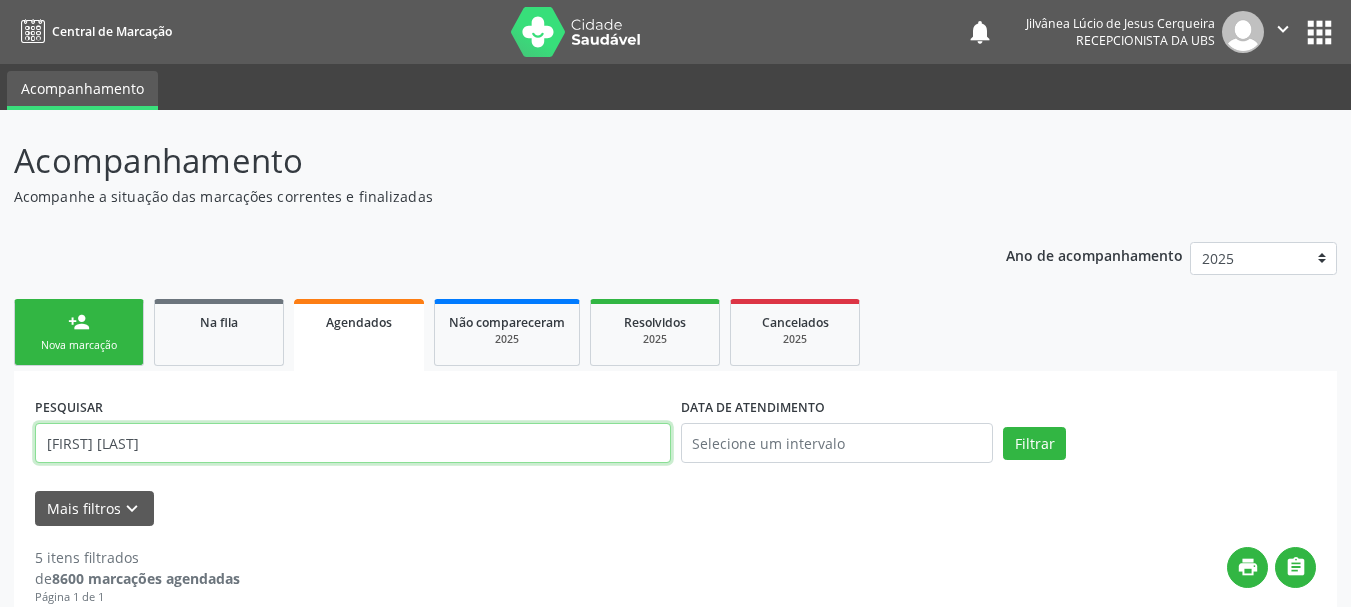 drag, startPoint x: 324, startPoint y: 435, endPoint x: 0, endPoint y: 423, distance: 324.22214 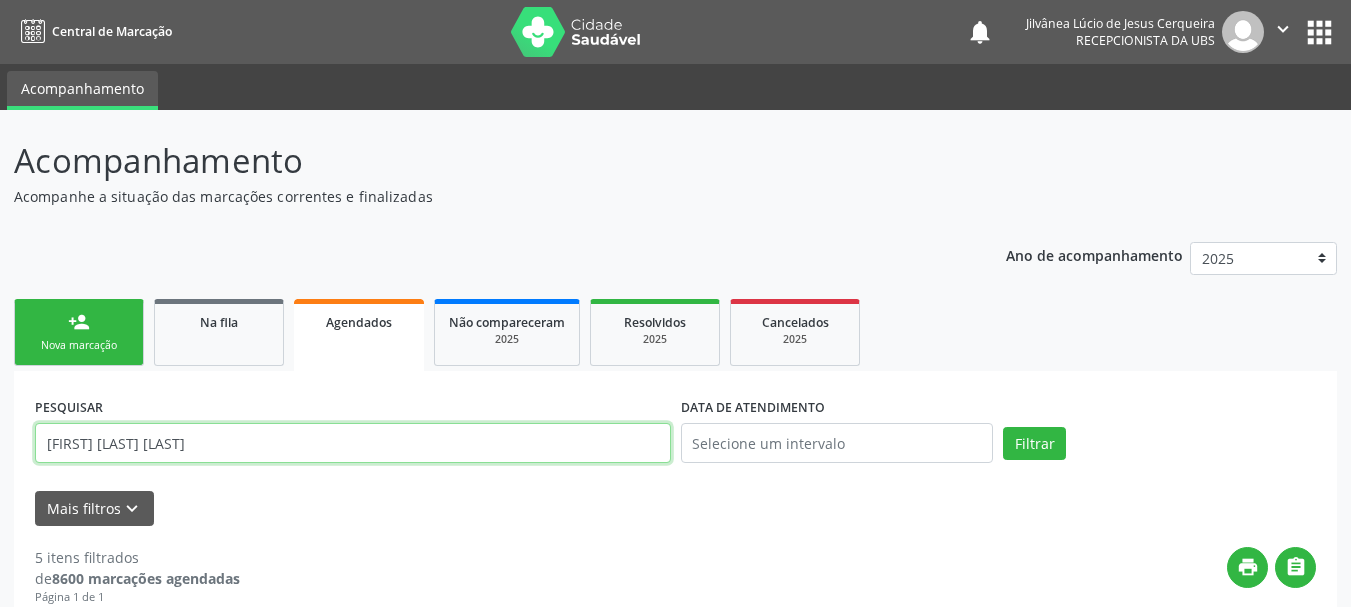click on "Filtrar" at bounding box center (1034, 444) 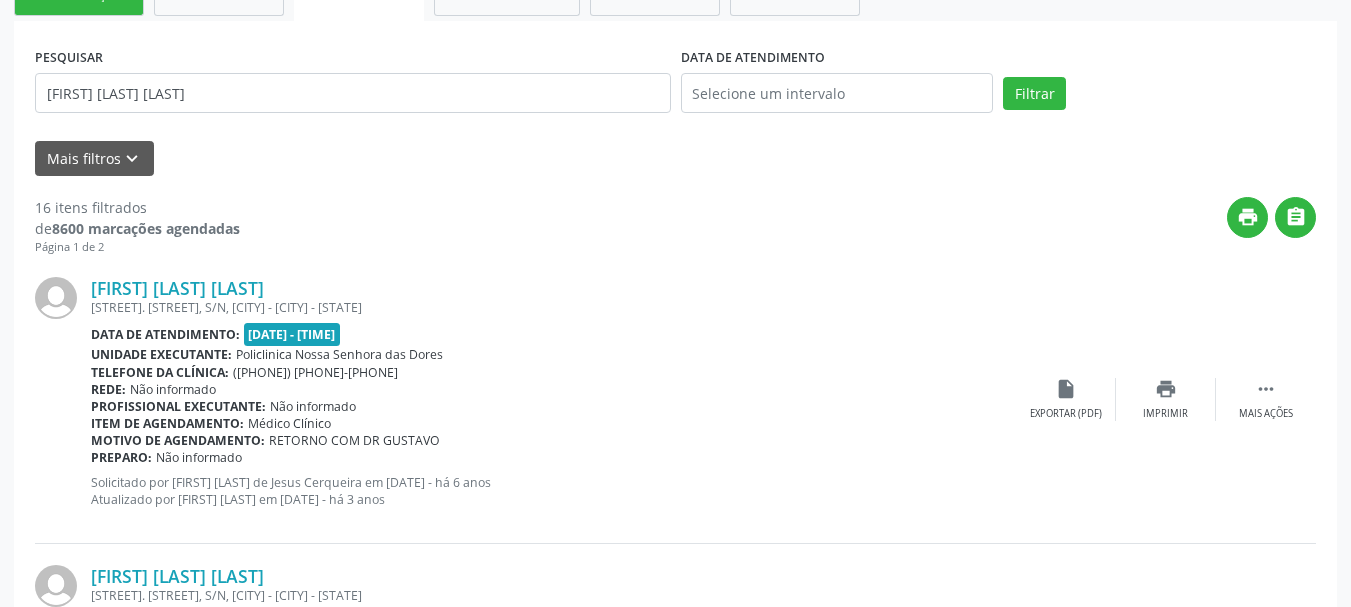 scroll, scrollTop: 381, scrollLeft: 0, axis: vertical 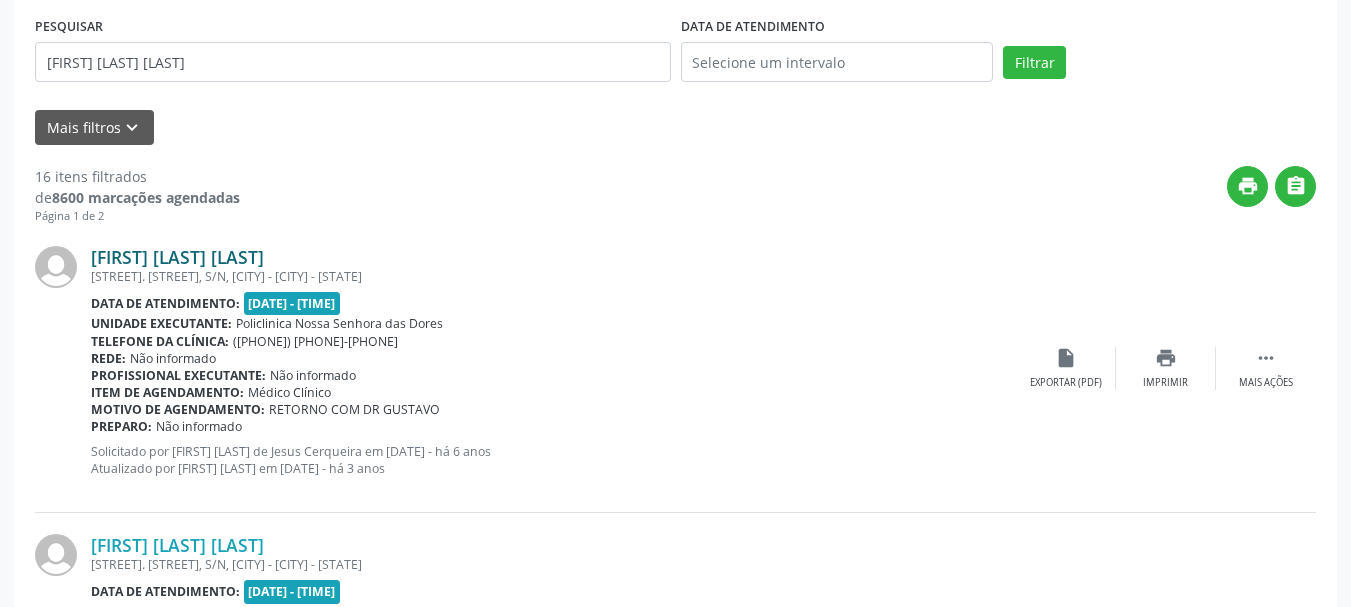 click on "[FIRST] [LAST] [LAST]" at bounding box center [177, 257] 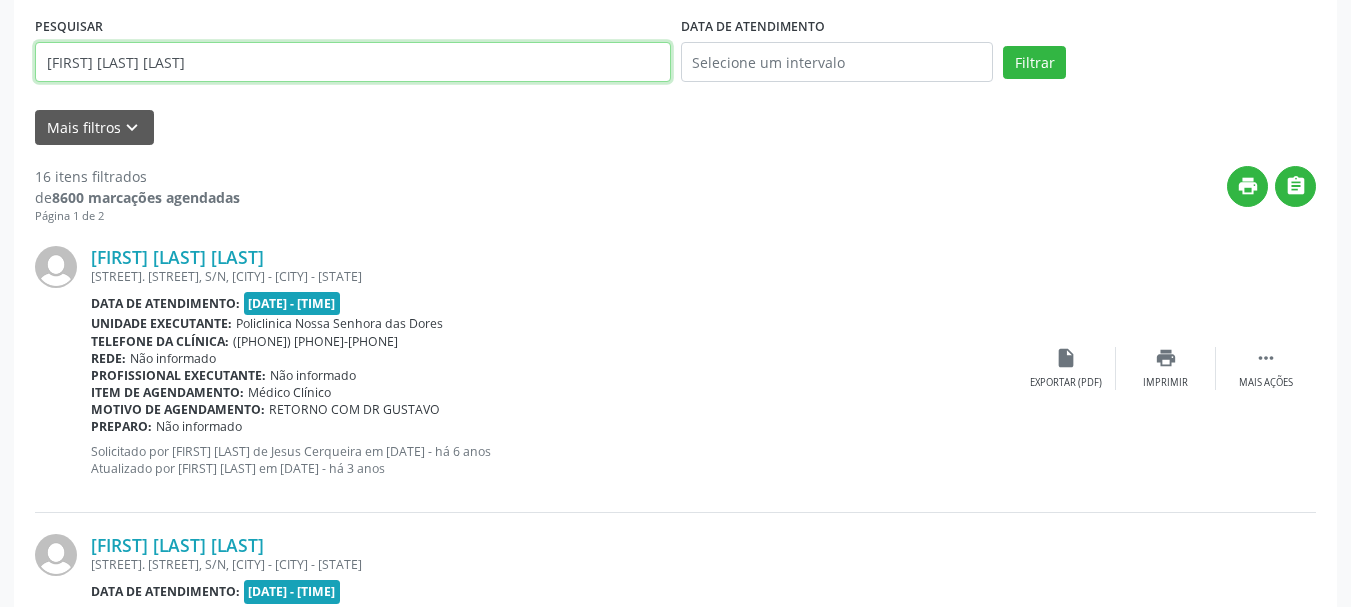 drag, startPoint x: 292, startPoint y: 71, endPoint x: 0, endPoint y: 93, distance: 292.8276 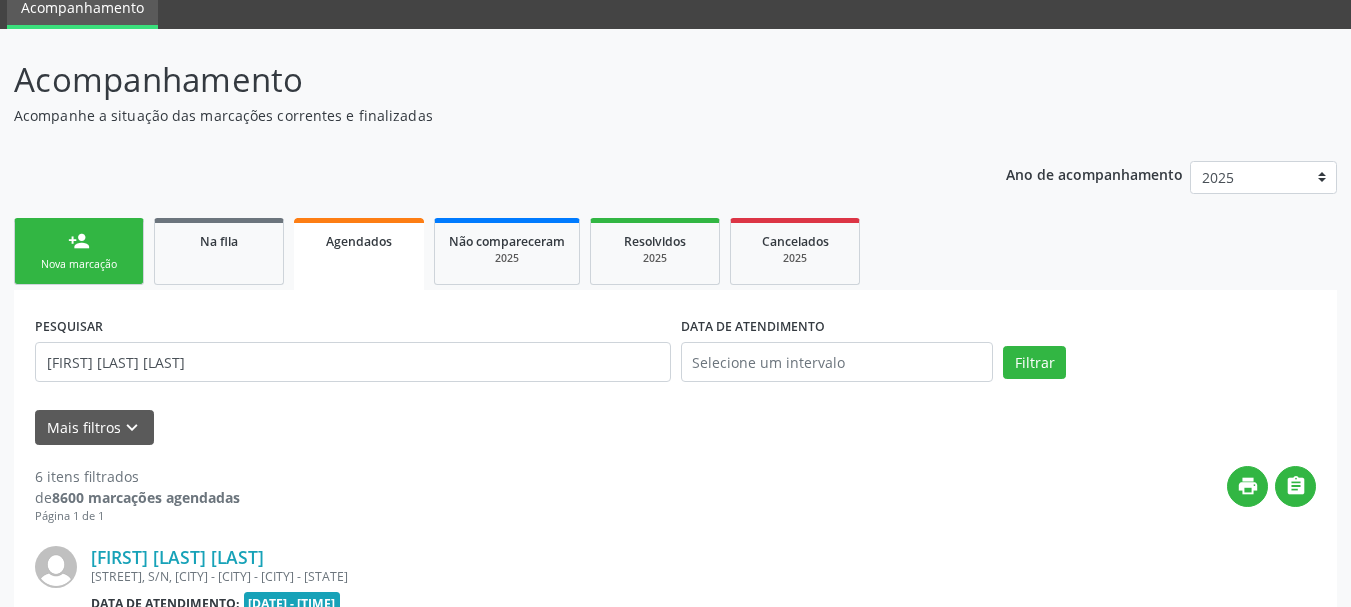 scroll, scrollTop: 381, scrollLeft: 0, axis: vertical 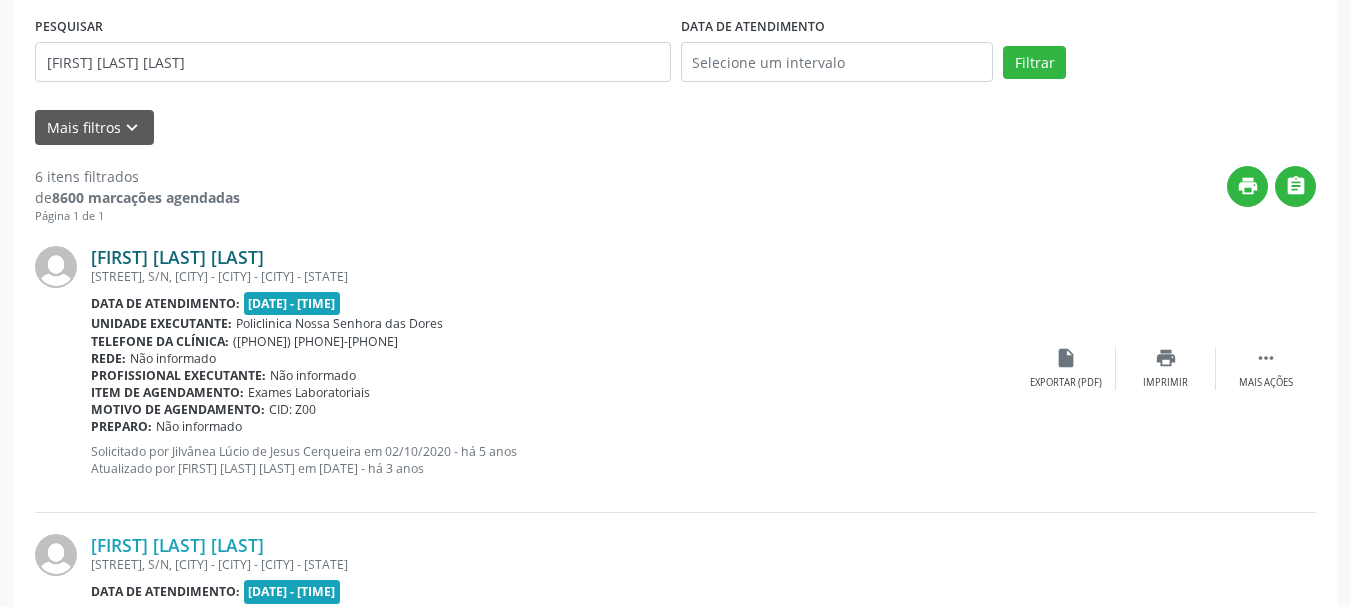 click on "[FIRST] [LAST] [LAST]" at bounding box center (177, 257) 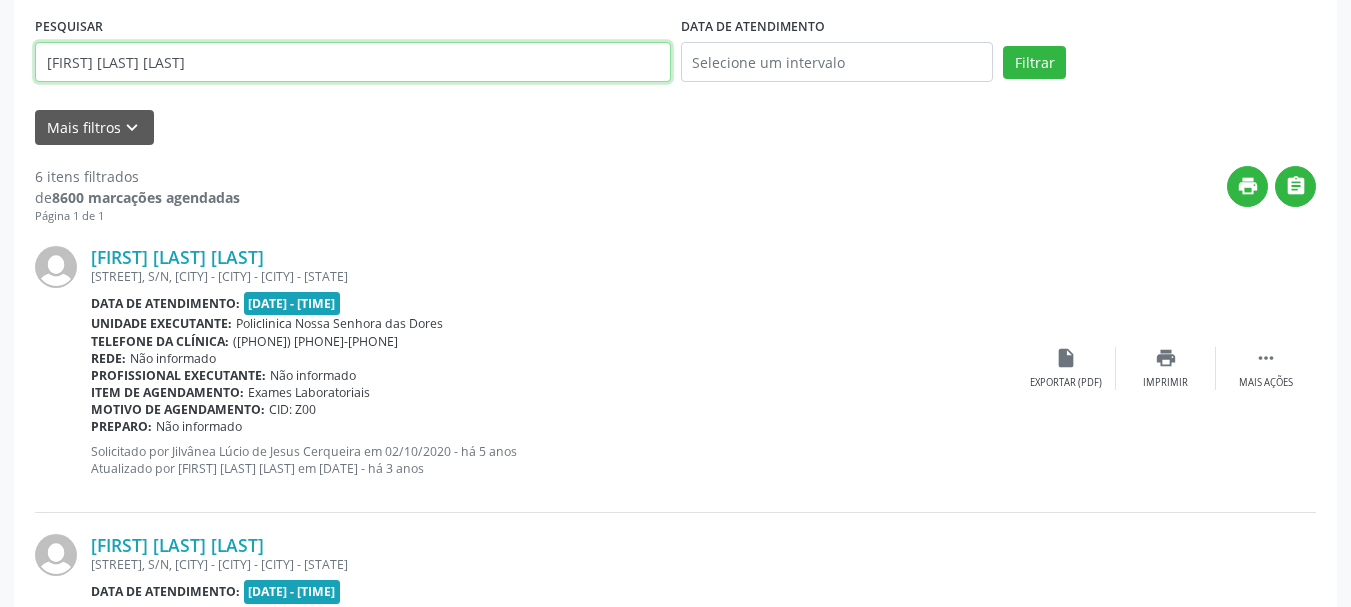 drag, startPoint x: 236, startPoint y: 70, endPoint x: 0, endPoint y: 80, distance: 236.21178 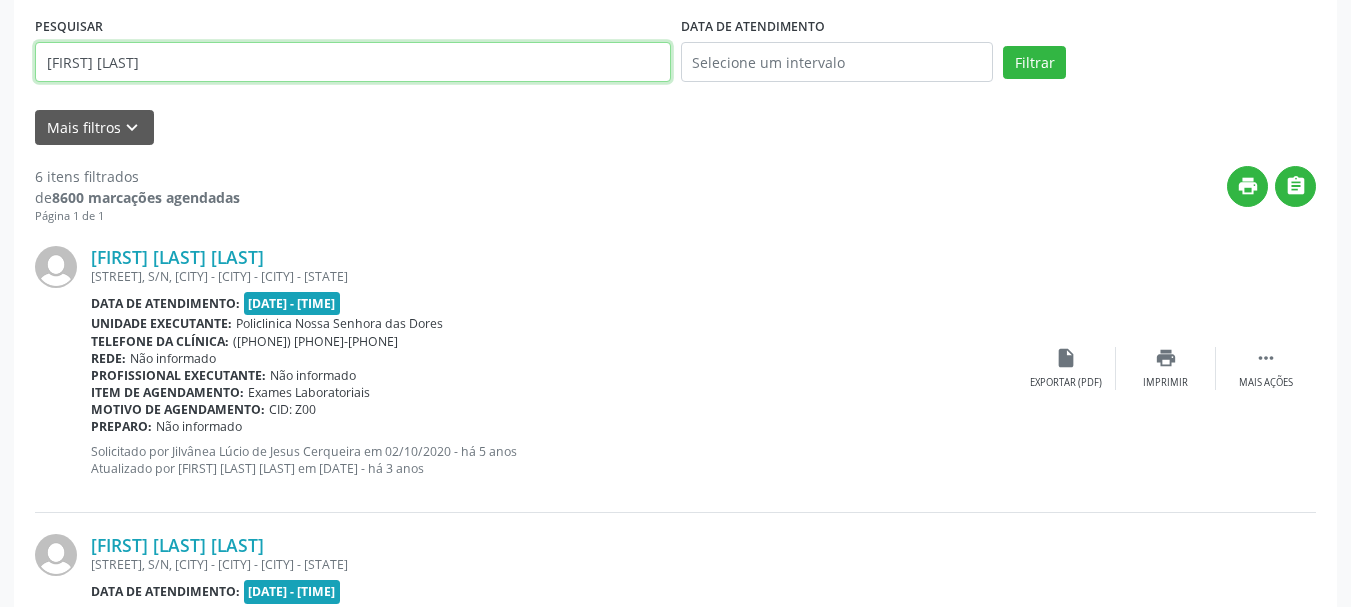 click on "Filtrar" at bounding box center [1034, 63] 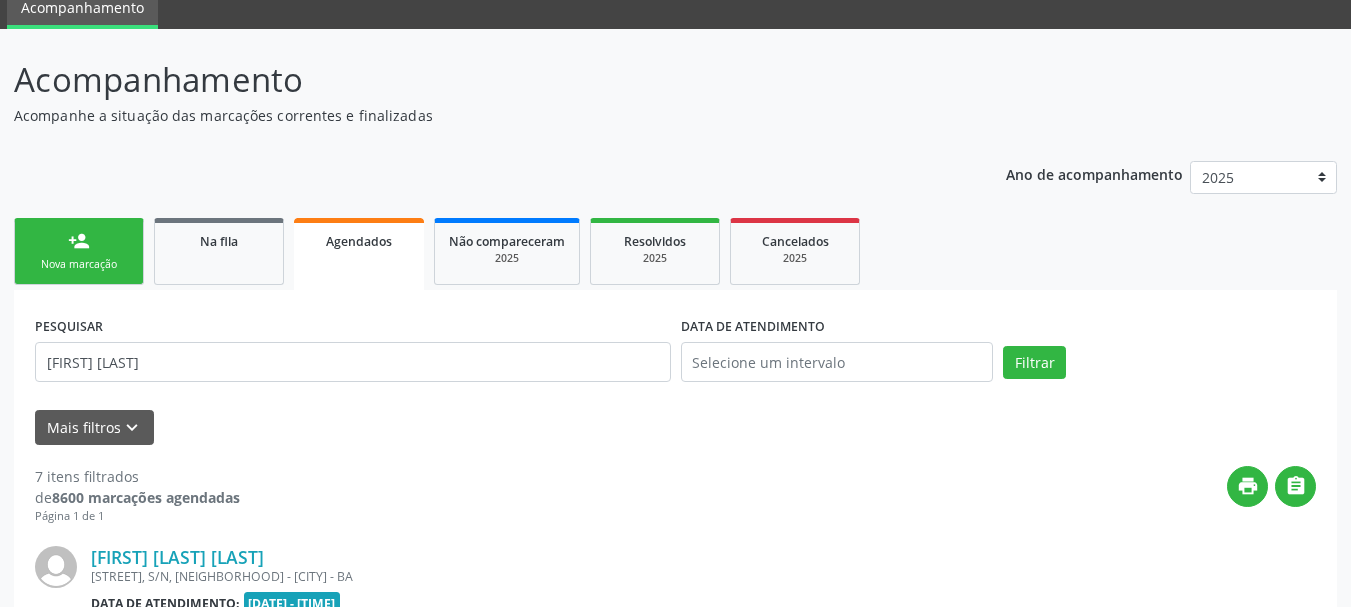 scroll, scrollTop: 381, scrollLeft: 0, axis: vertical 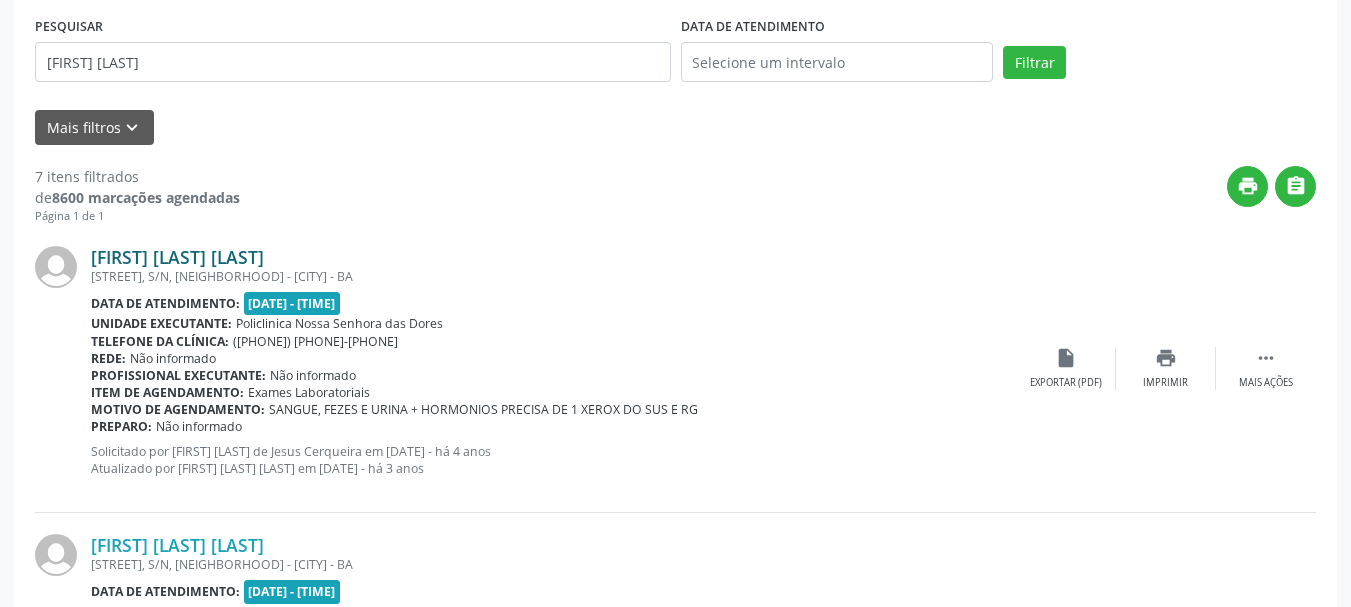click on "[FIRST] [LAST] [LAST]" at bounding box center (177, 257) 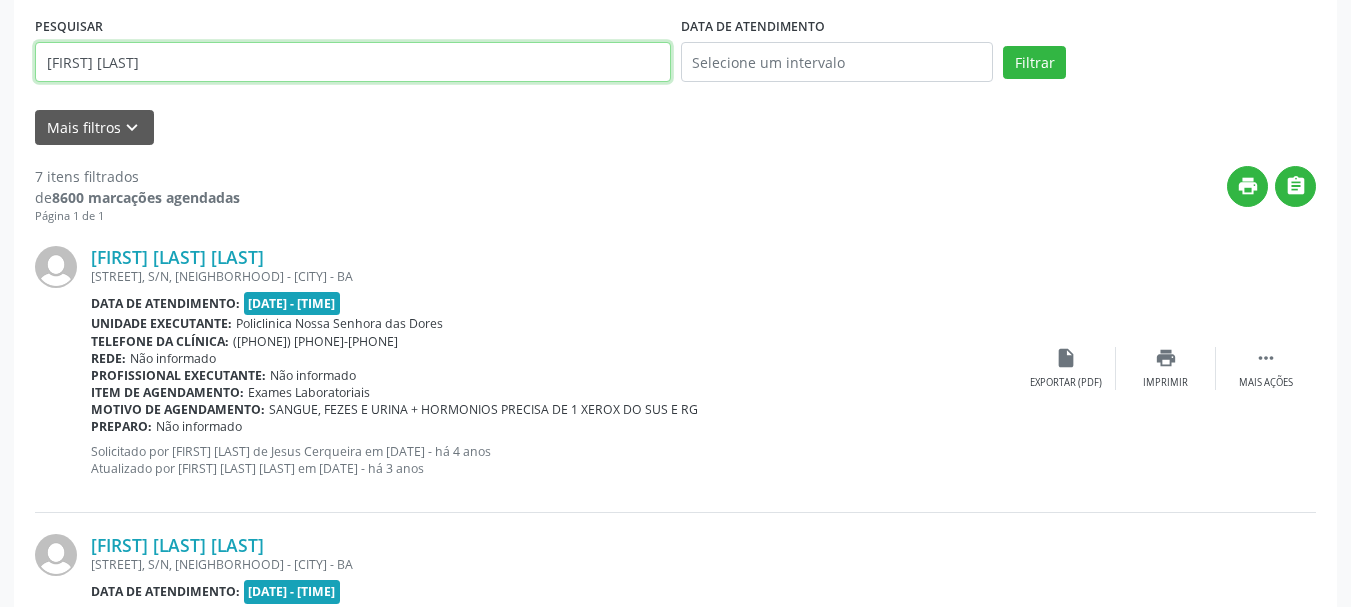 drag, startPoint x: 256, startPoint y: 65, endPoint x: 0, endPoint y: 71, distance: 256.0703 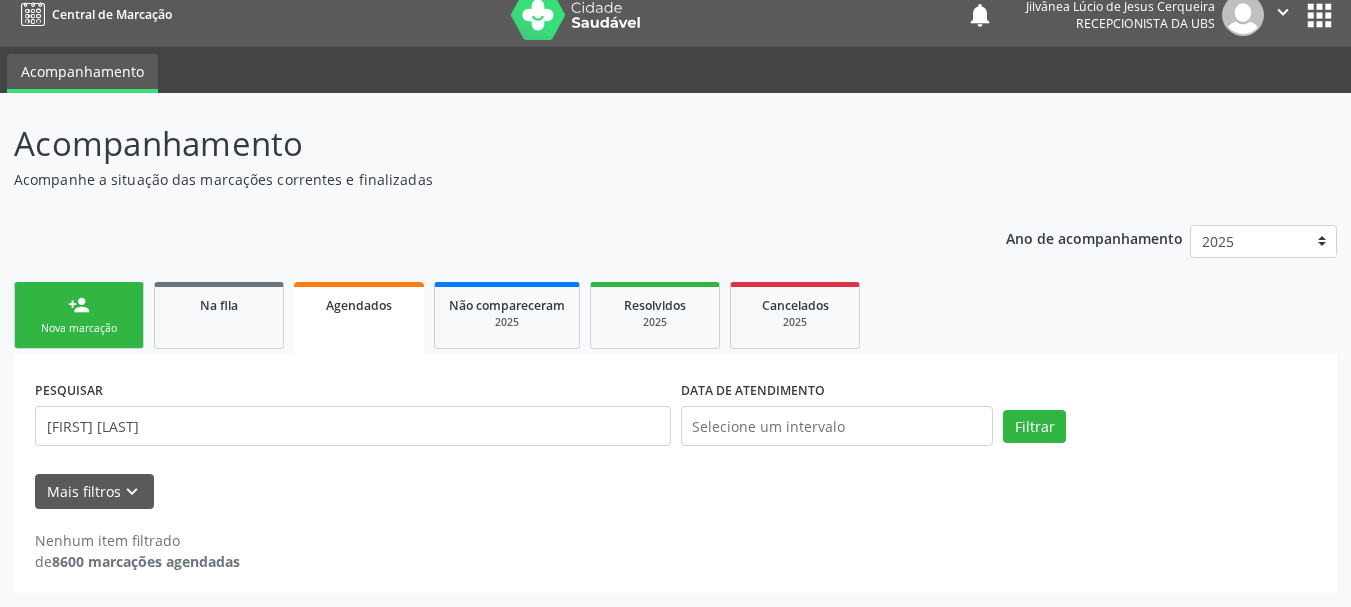 scroll, scrollTop: 17, scrollLeft: 0, axis: vertical 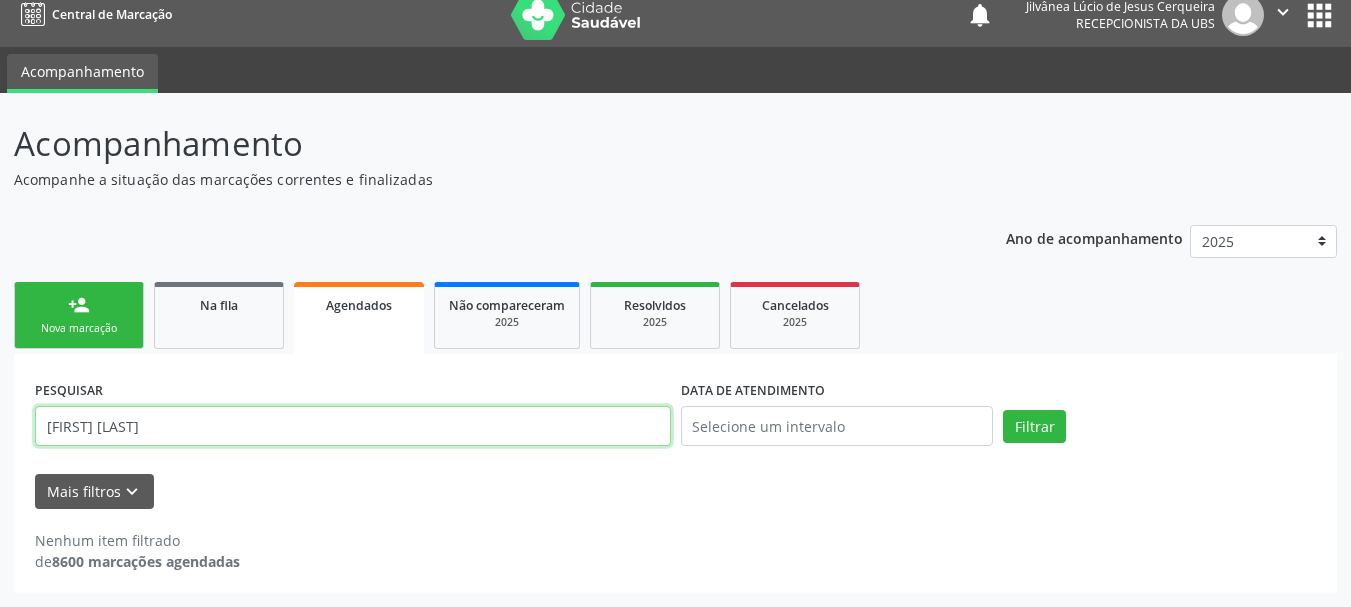 click on "[FIRST] [LAST]" at bounding box center [353, 426] 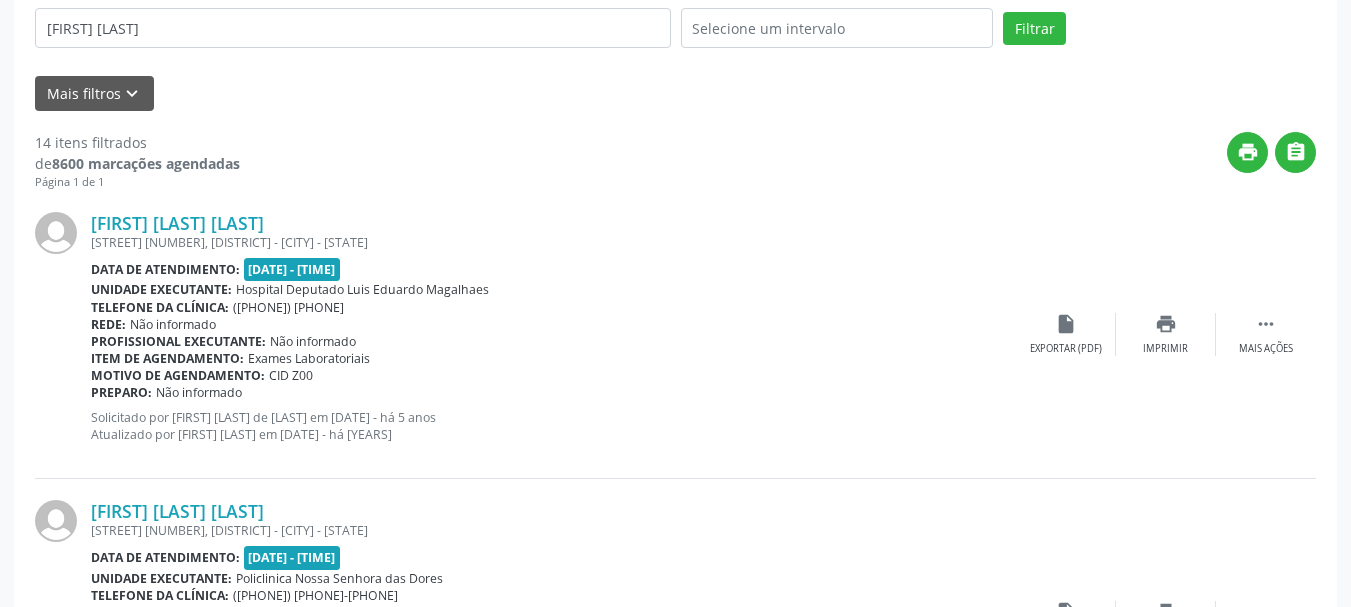 scroll, scrollTop: 417, scrollLeft: 0, axis: vertical 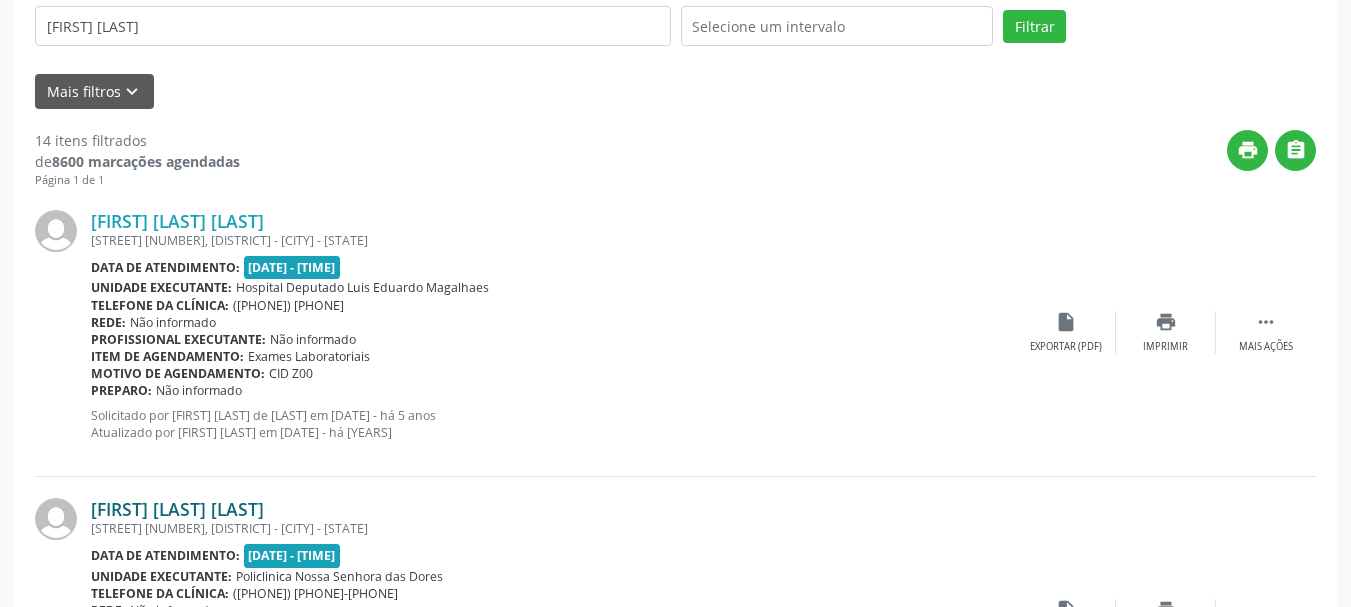 click on "[FIRST] [LAST] [LAST]" at bounding box center (177, 509) 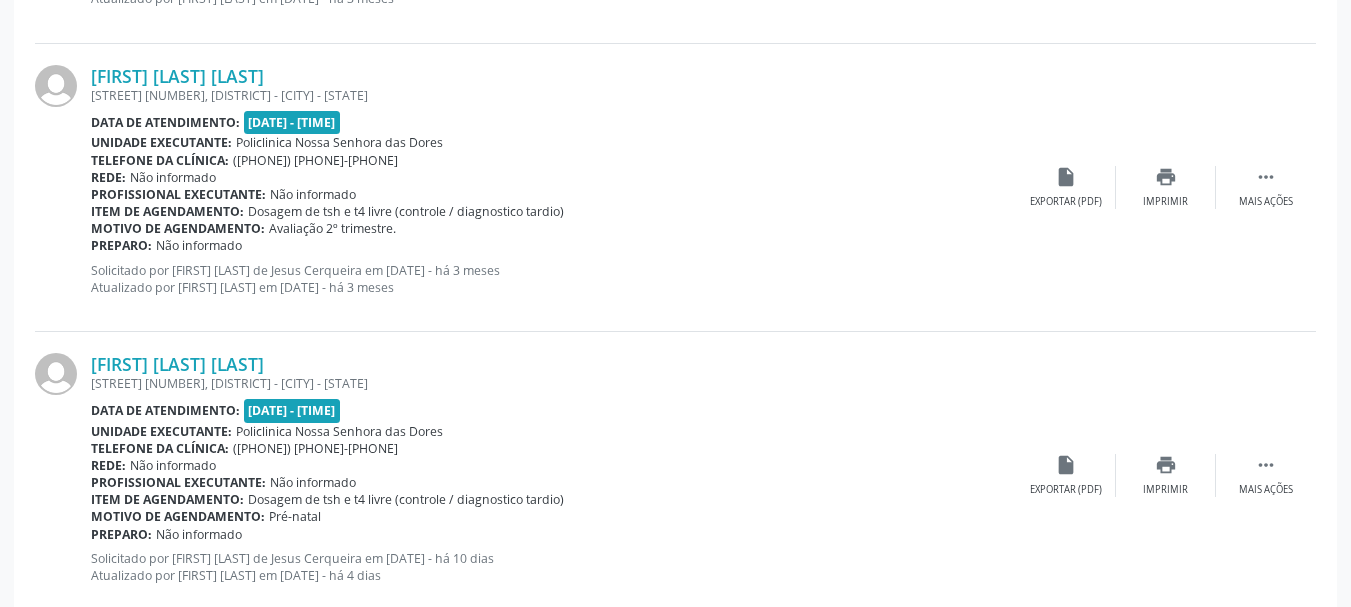 scroll, scrollTop: 4068, scrollLeft: 0, axis: vertical 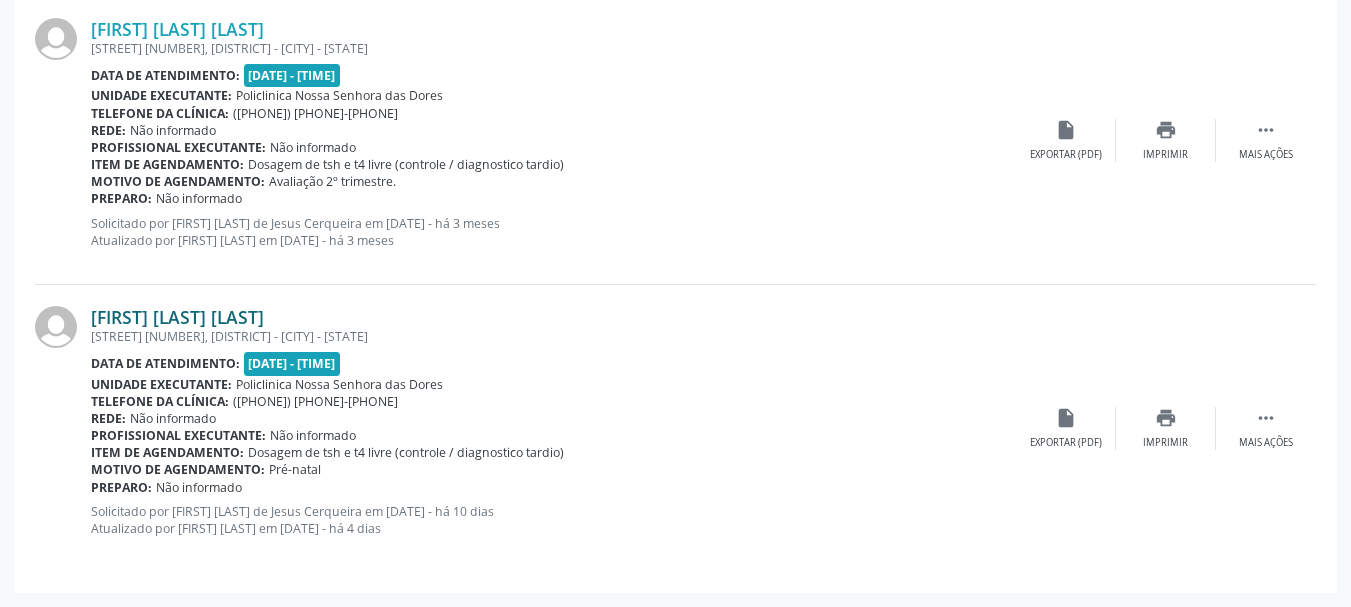 click on "[FIRST] [LAST] [LAST]" at bounding box center (177, 317) 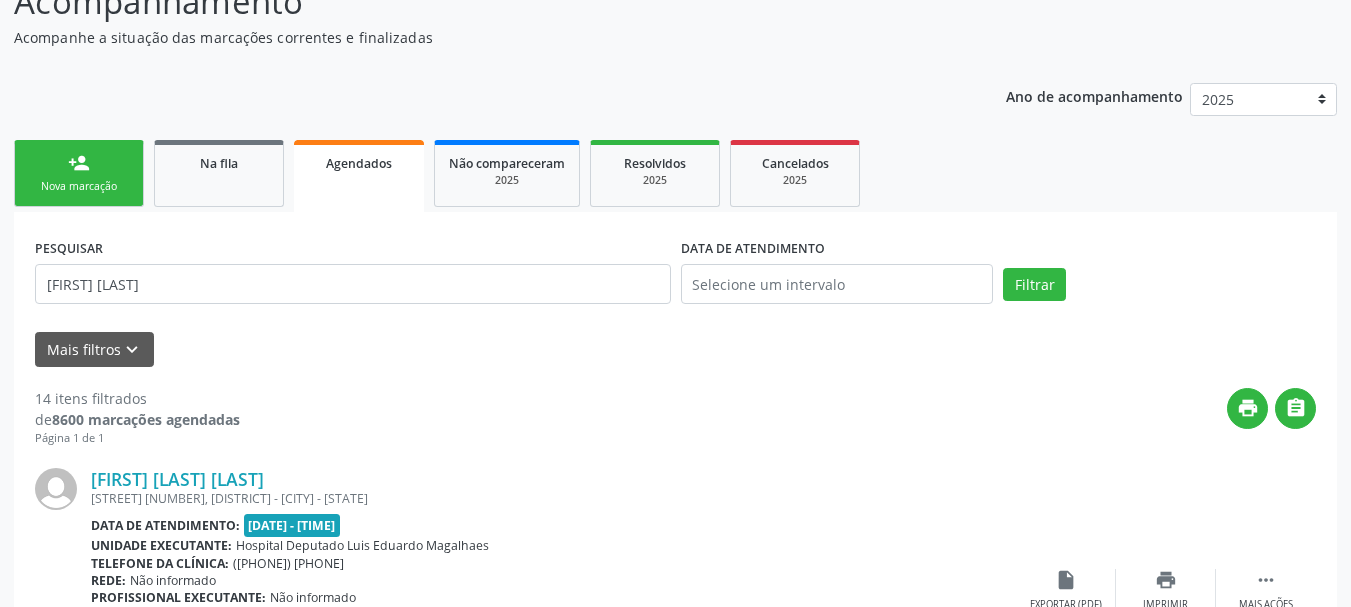 scroll, scrollTop: 0, scrollLeft: 0, axis: both 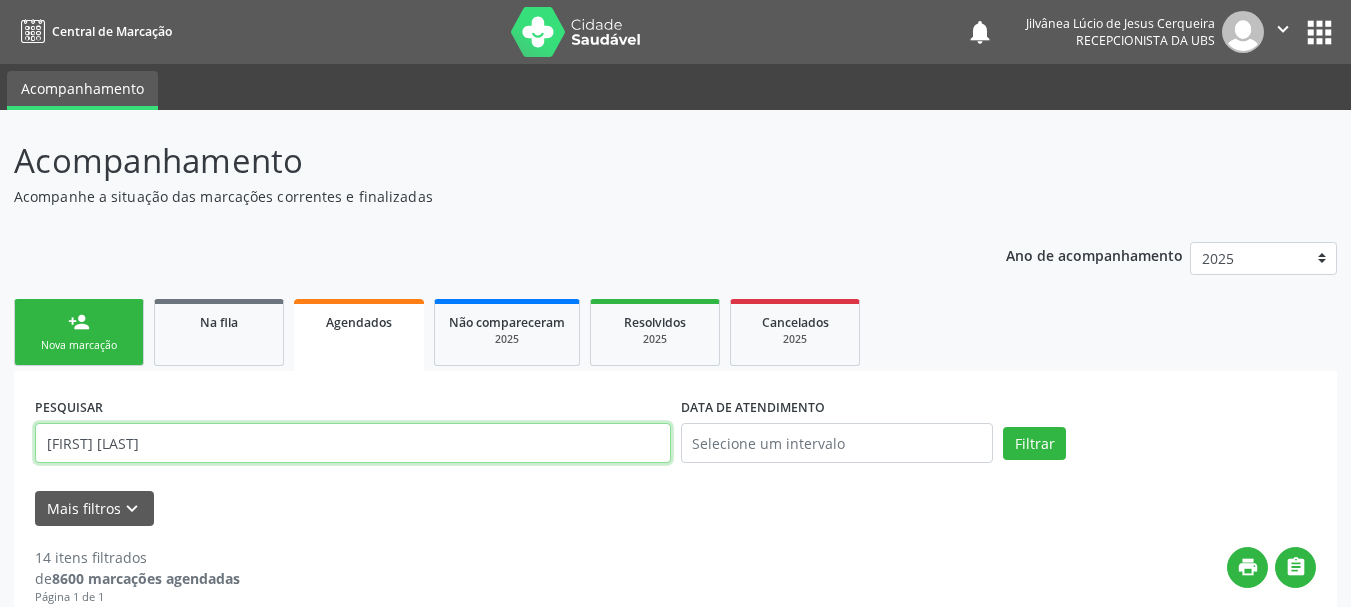 drag, startPoint x: 176, startPoint y: 445, endPoint x: 0, endPoint y: 437, distance: 176.18172 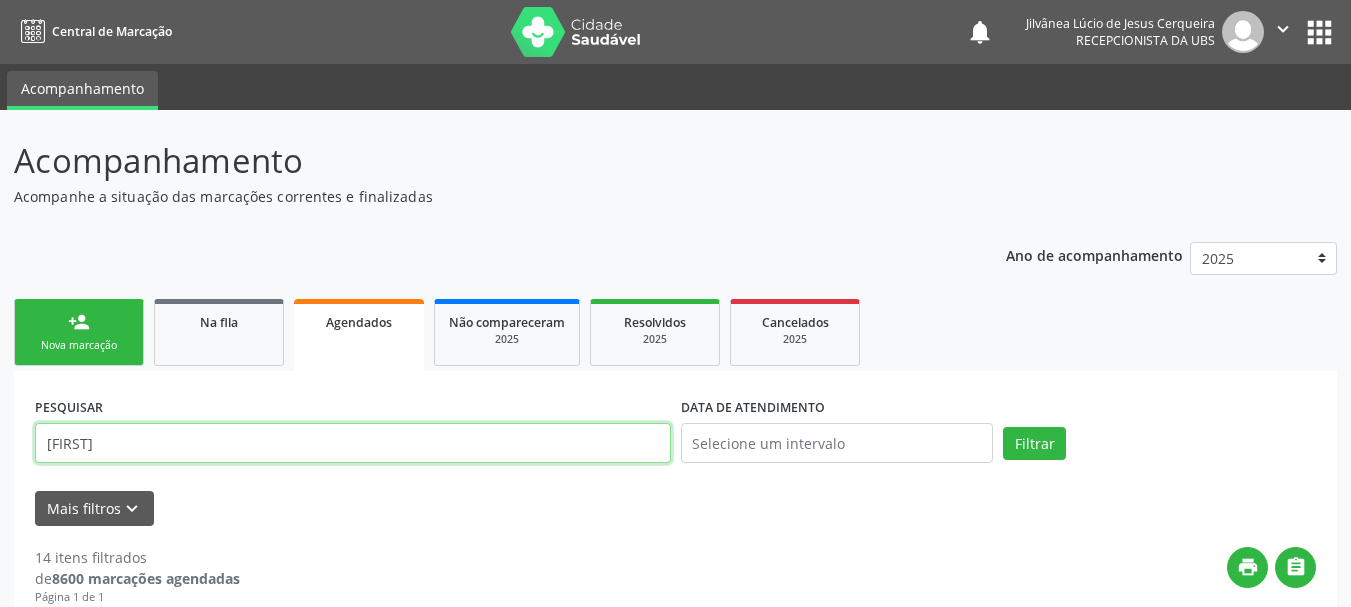 type on "[FIRST]" 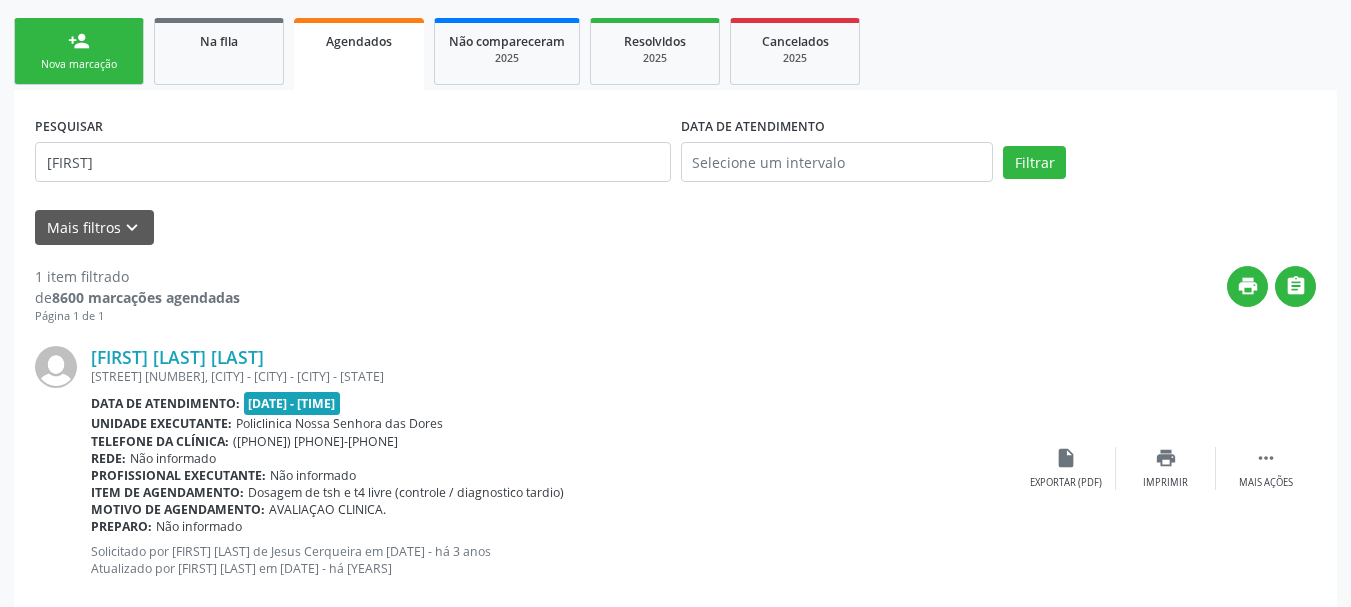 scroll, scrollTop: 321, scrollLeft: 0, axis: vertical 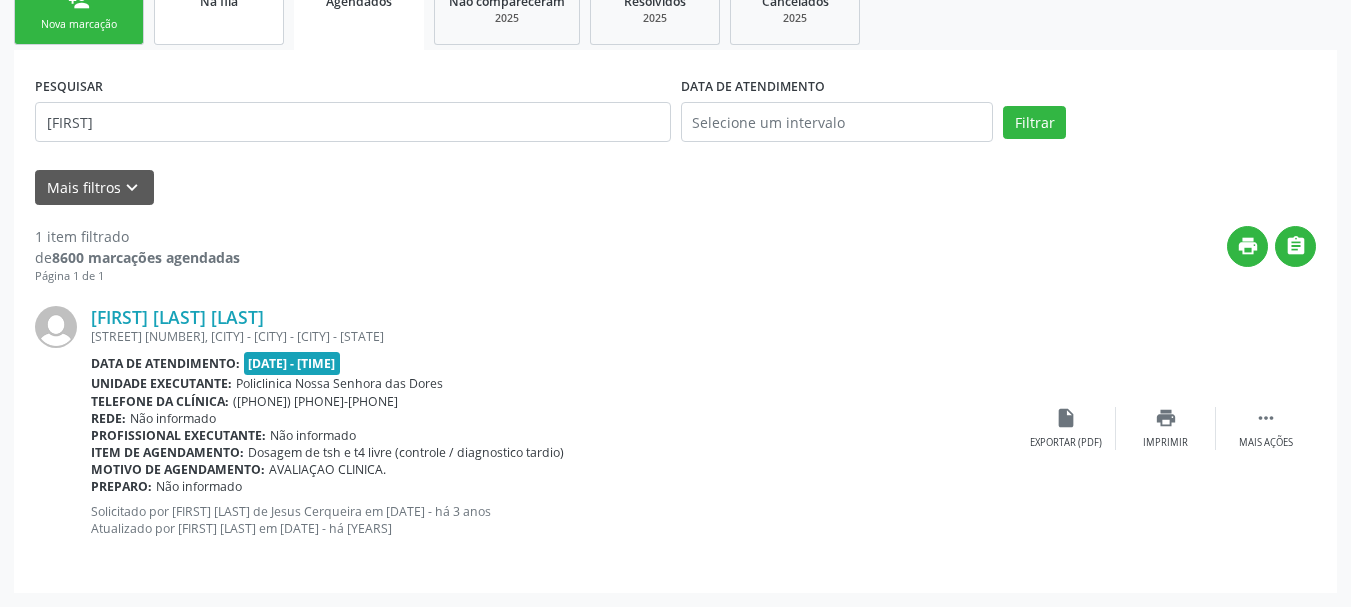 click on "Na fila" at bounding box center (219, 11) 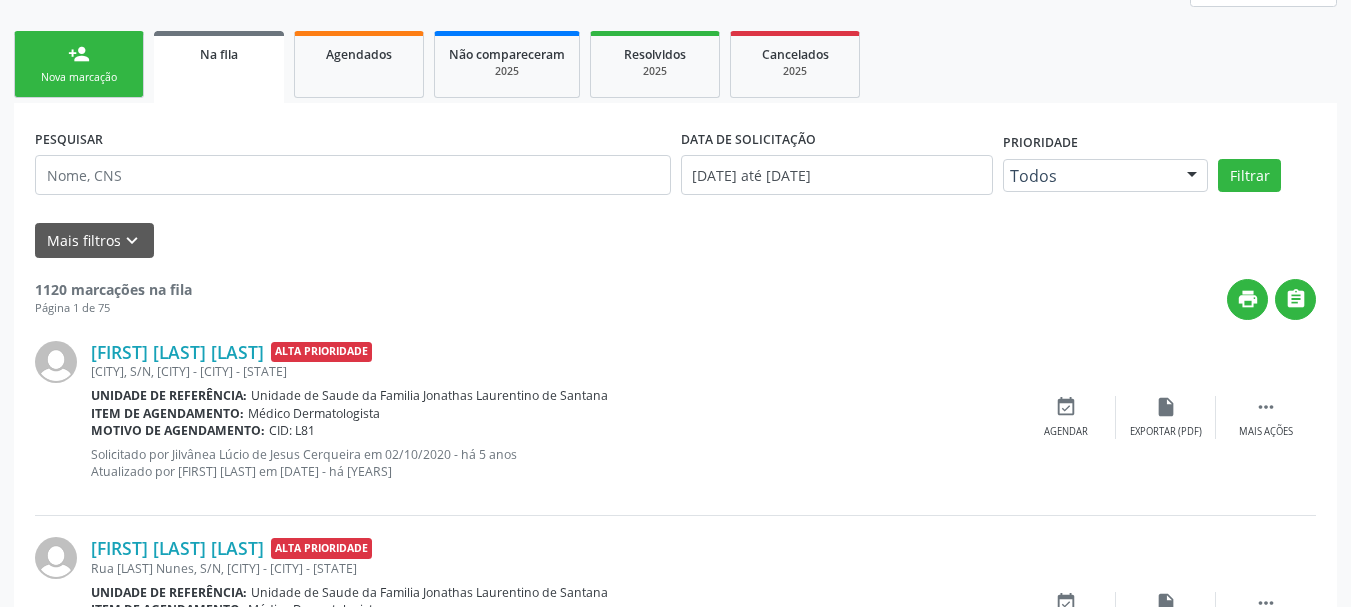 scroll, scrollTop: 121, scrollLeft: 0, axis: vertical 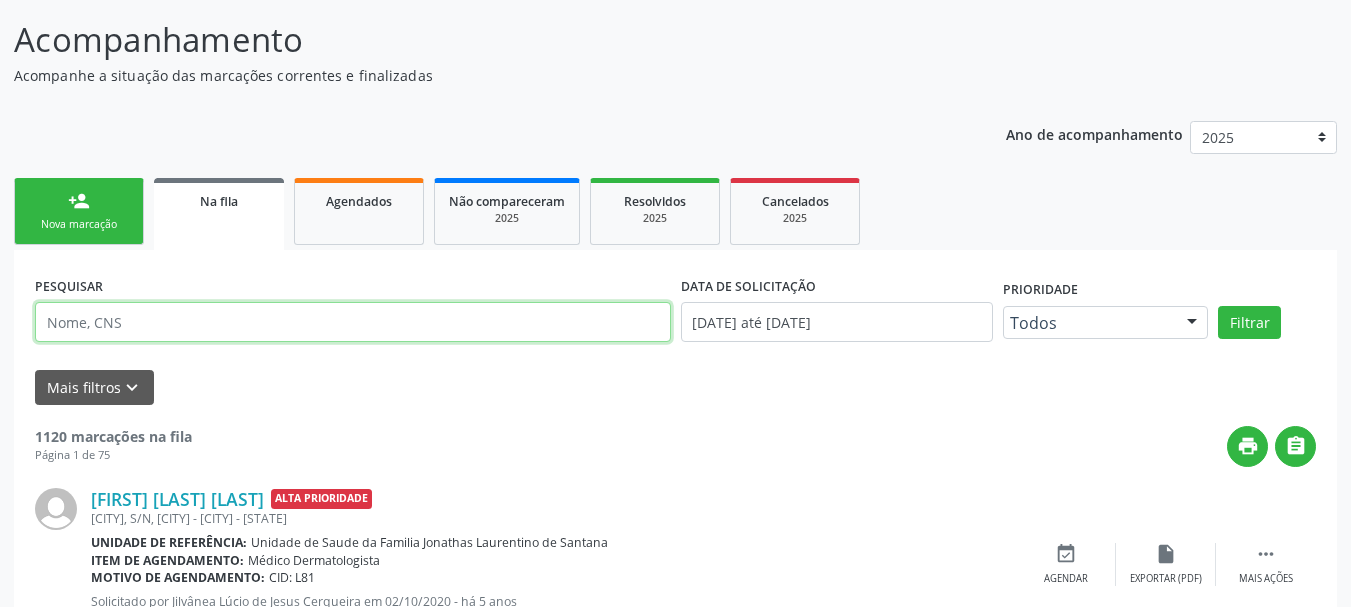 click at bounding box center (353, 322) 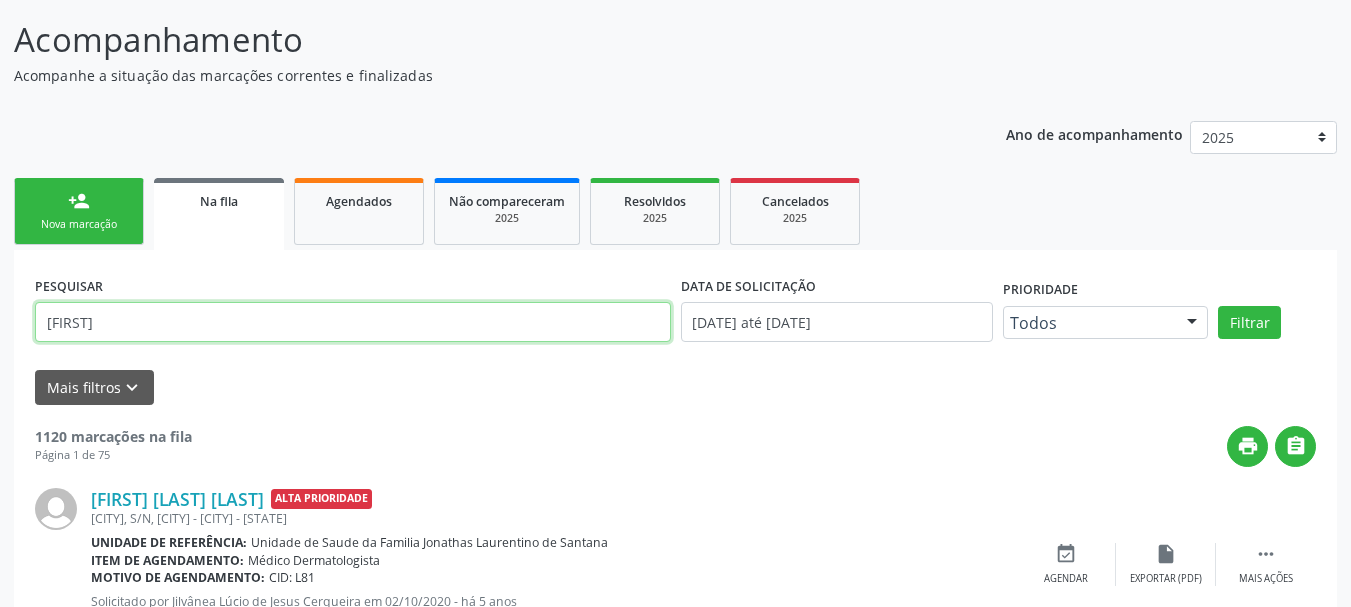 type on "[FIRST]" 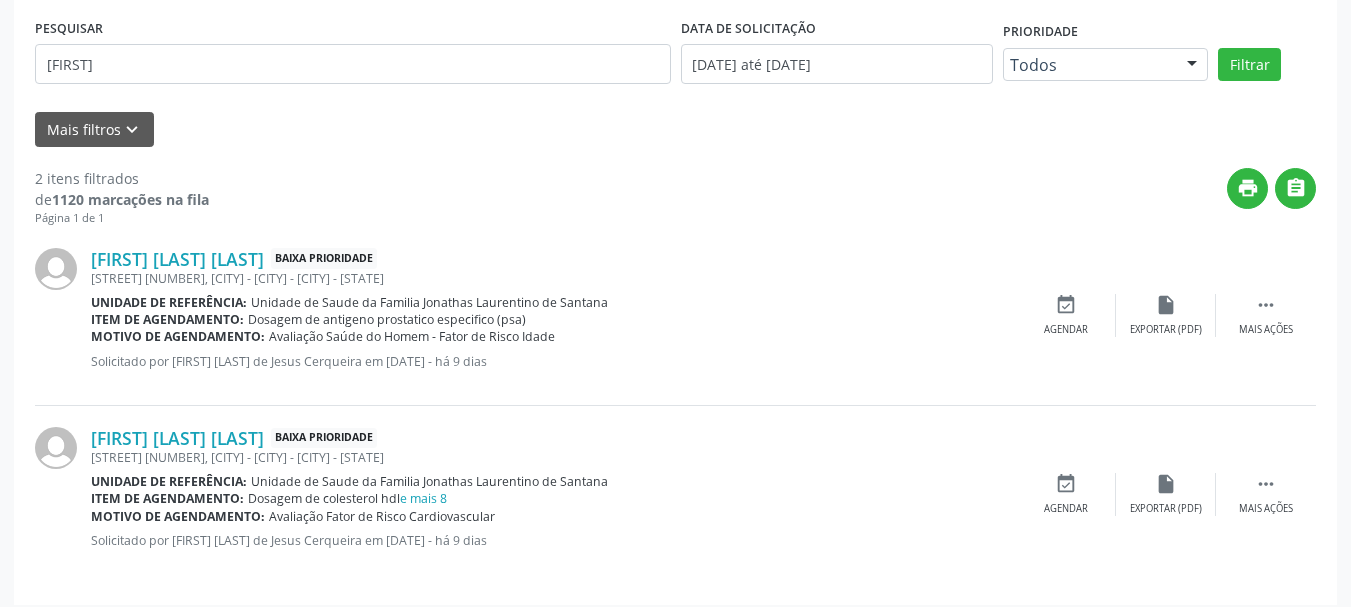scroll, scrollTop: 391, scrollLeft: 0, axis: vertical 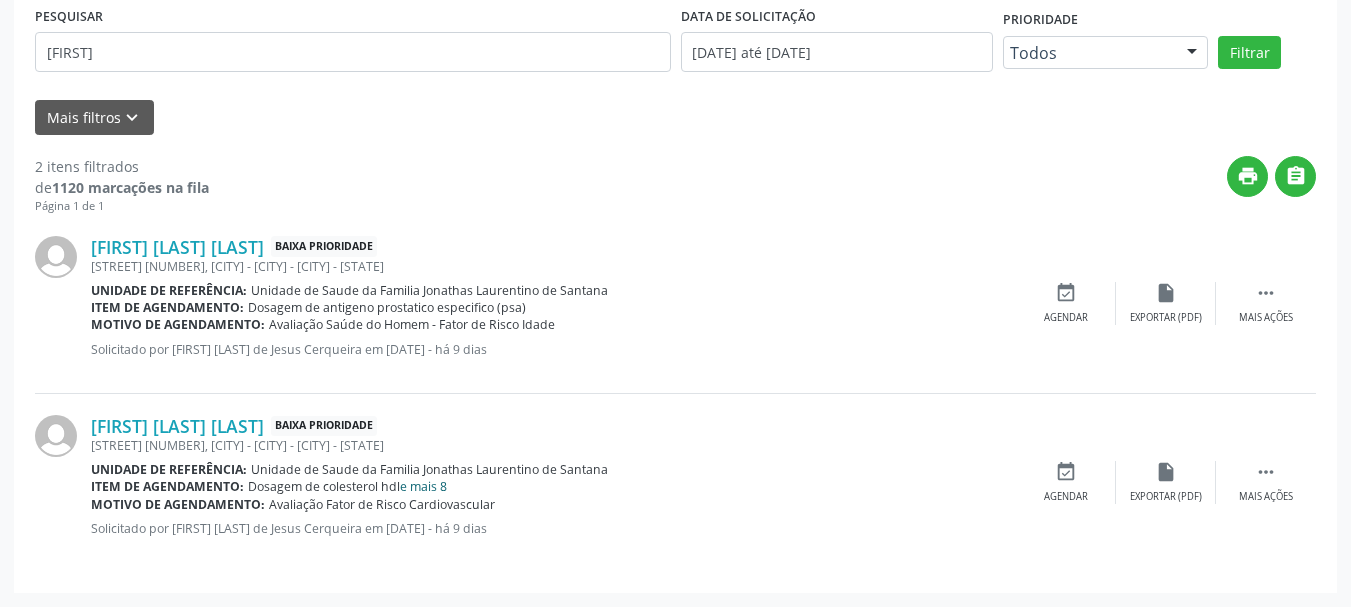 click on "e mais 8" at bounding box center [423, 486] 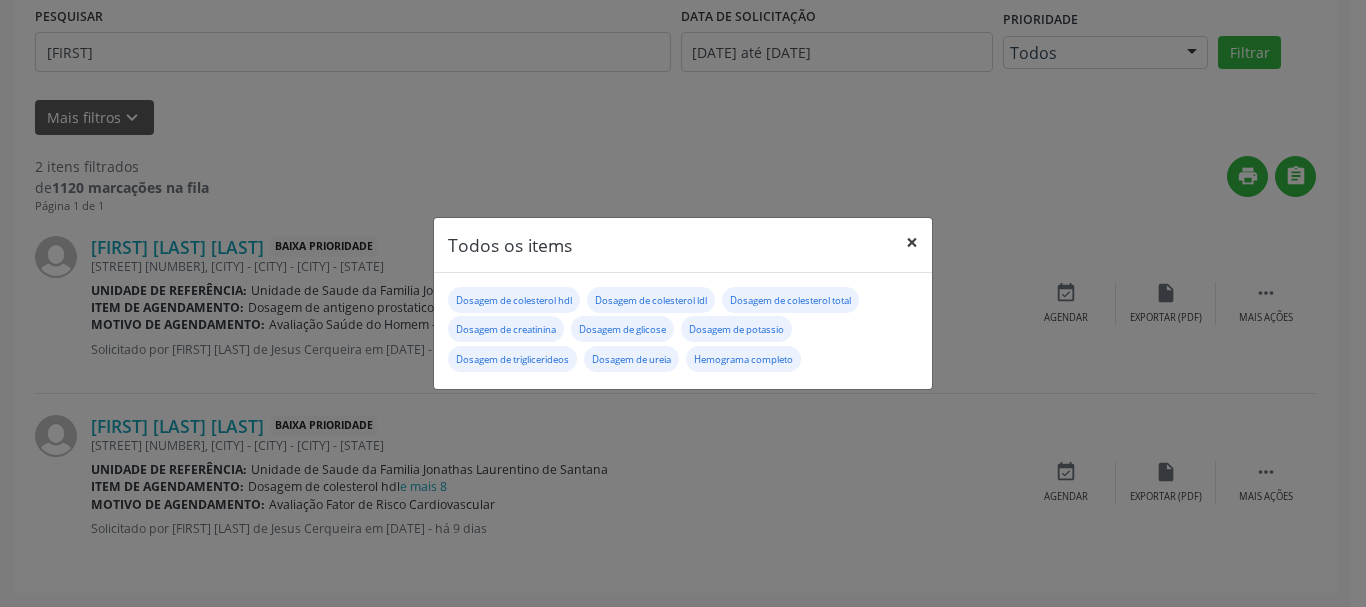 click on "×" at bounding box center [912, 242] 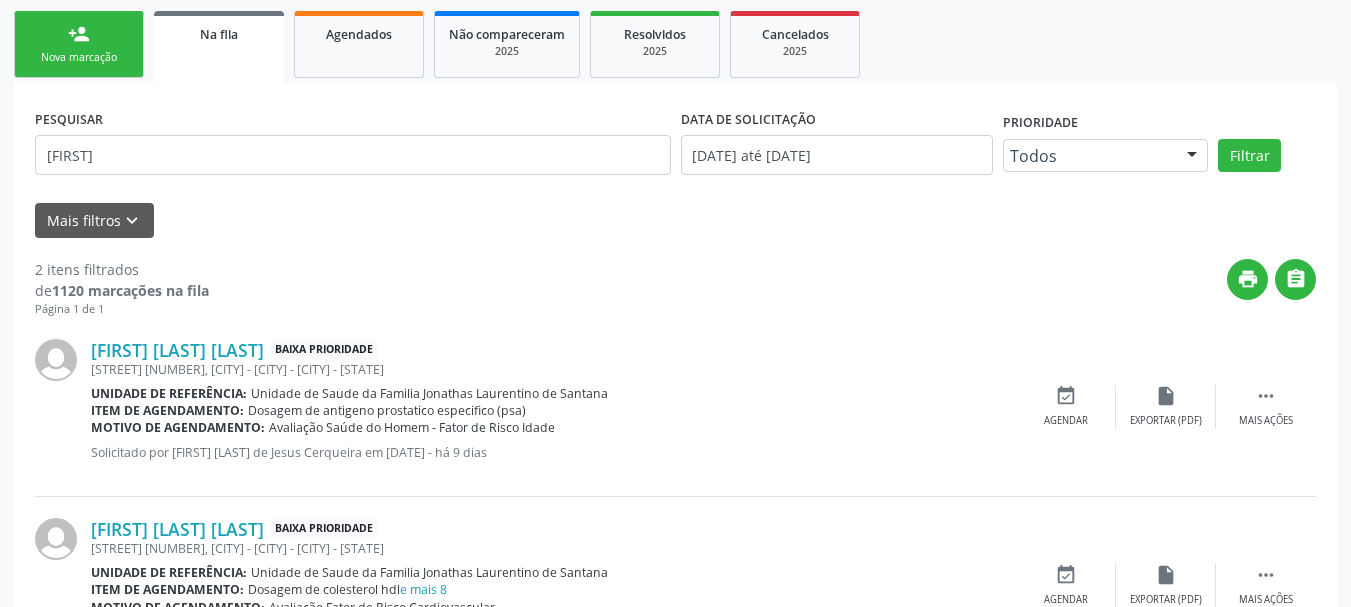 scroll, scrollTop: 391, scrollLeft: 0, axis: vertical 